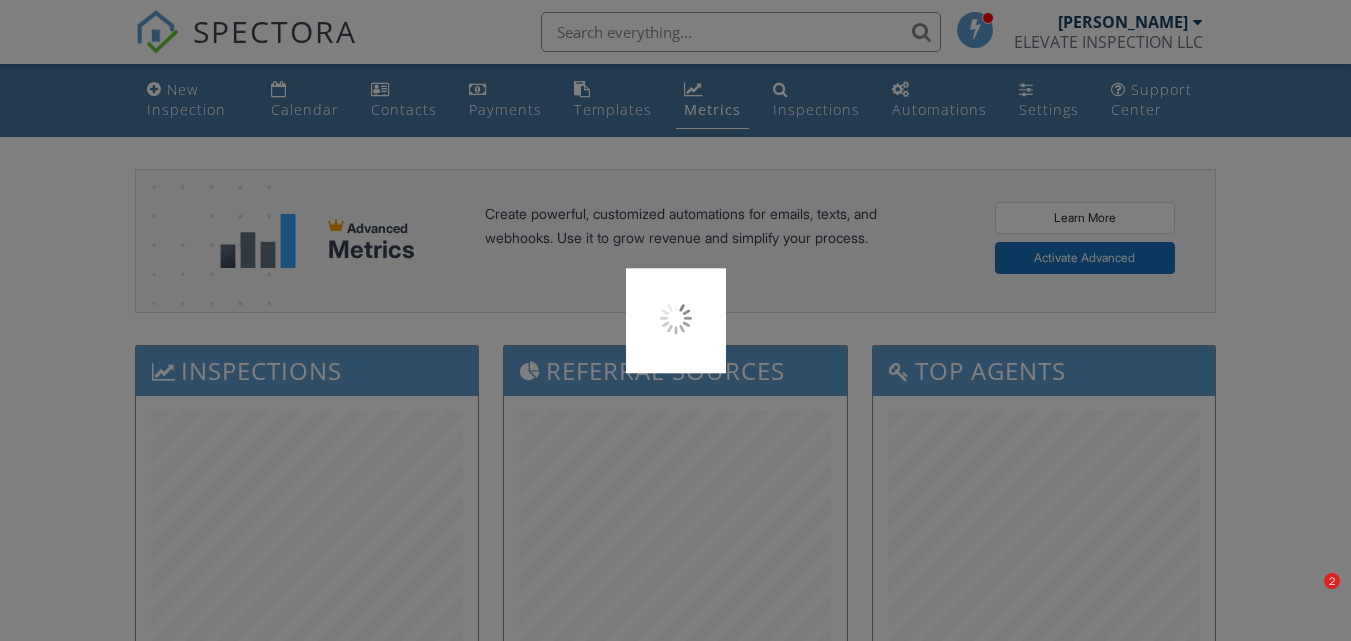 scroll, scrollTop: 0, scrollLeft: 0, axis: both 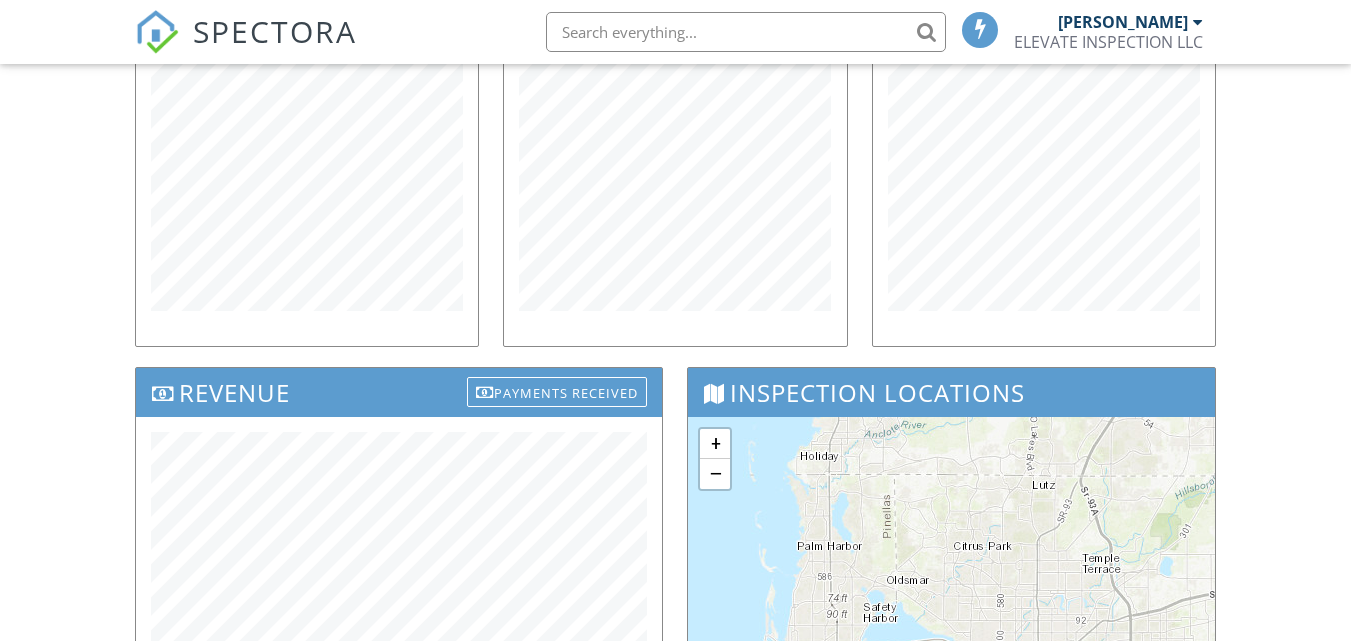 click on "New Inspection
Calendar
Contacts
Payments
Templates
Metrics
Inspections
Automations
Settings
Support Center
Advanced
Metrics
Create powerful, customized automations for emails, texts, and webhooks.
Use it to grow revenue and simplify your process.
Learn More
Activate Advanced
Inspections
Referral Sources
Top Agents
Revenue
Payments Received
Inspection Locations
+ − Leaflet  | Tiles © Esri
Partnership Revenue
ALL TIME
0
Online Scheduler Revenue
ALL TIME
0
Start Date
End Date
Okay
Cancel" at bounding box center [675, 373] 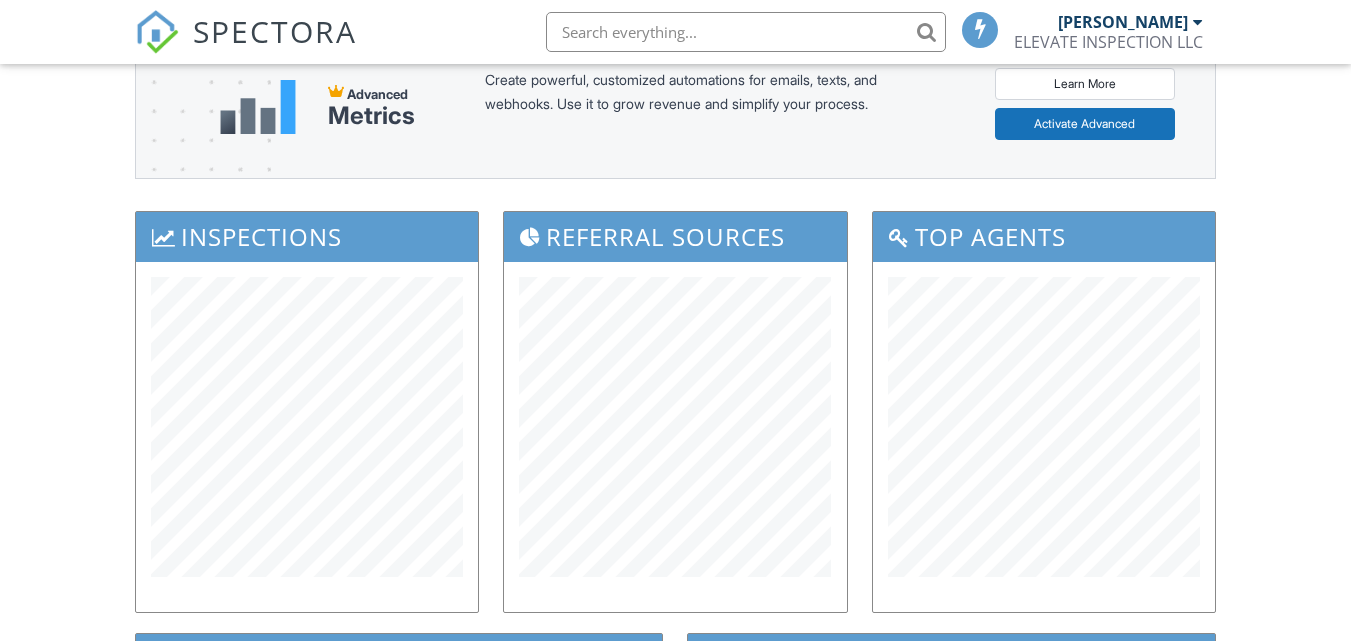 scroll, scrollTop: 0, scrollLeft: 0, axis: both 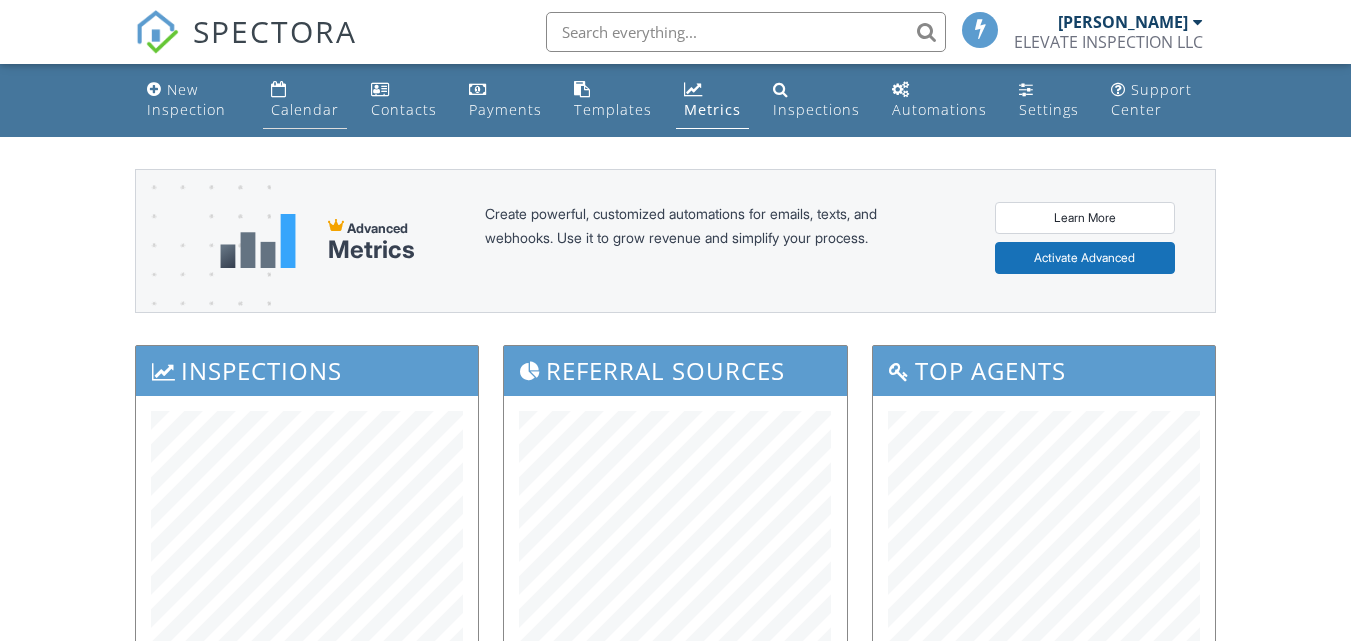 click on "Calendar" at bounding box center (305, 100) 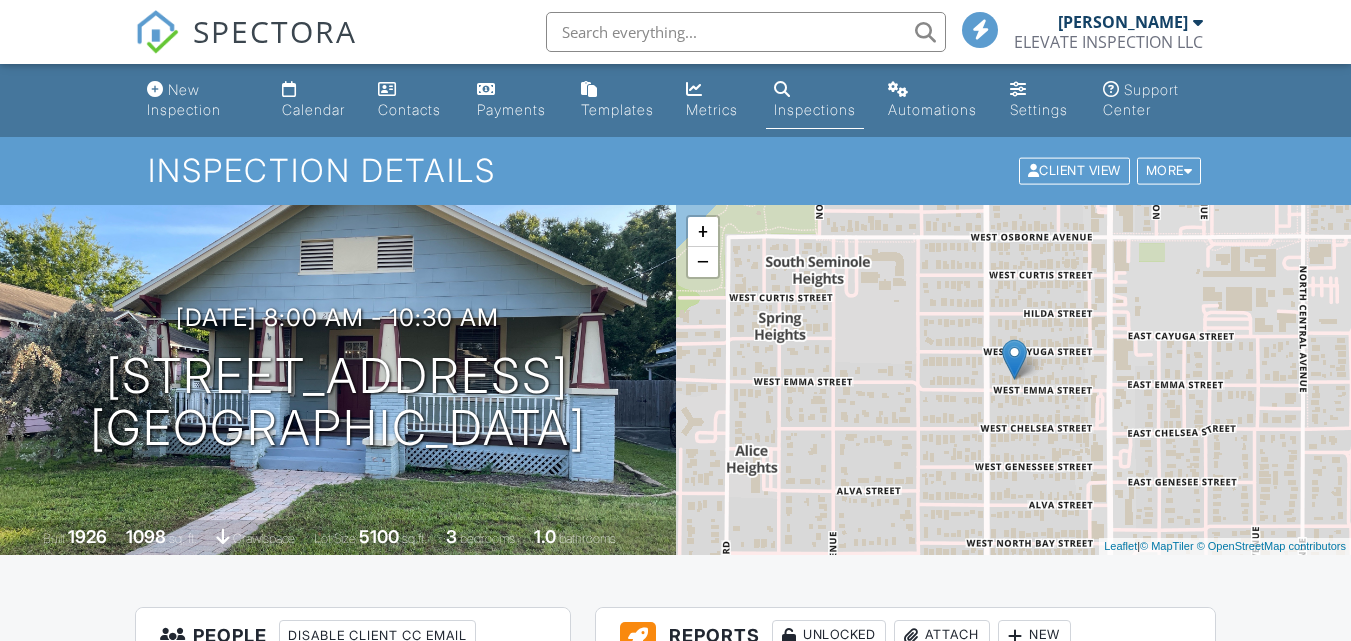 scroll, scrollTop: 0, scrollLeft: 0, axis: both 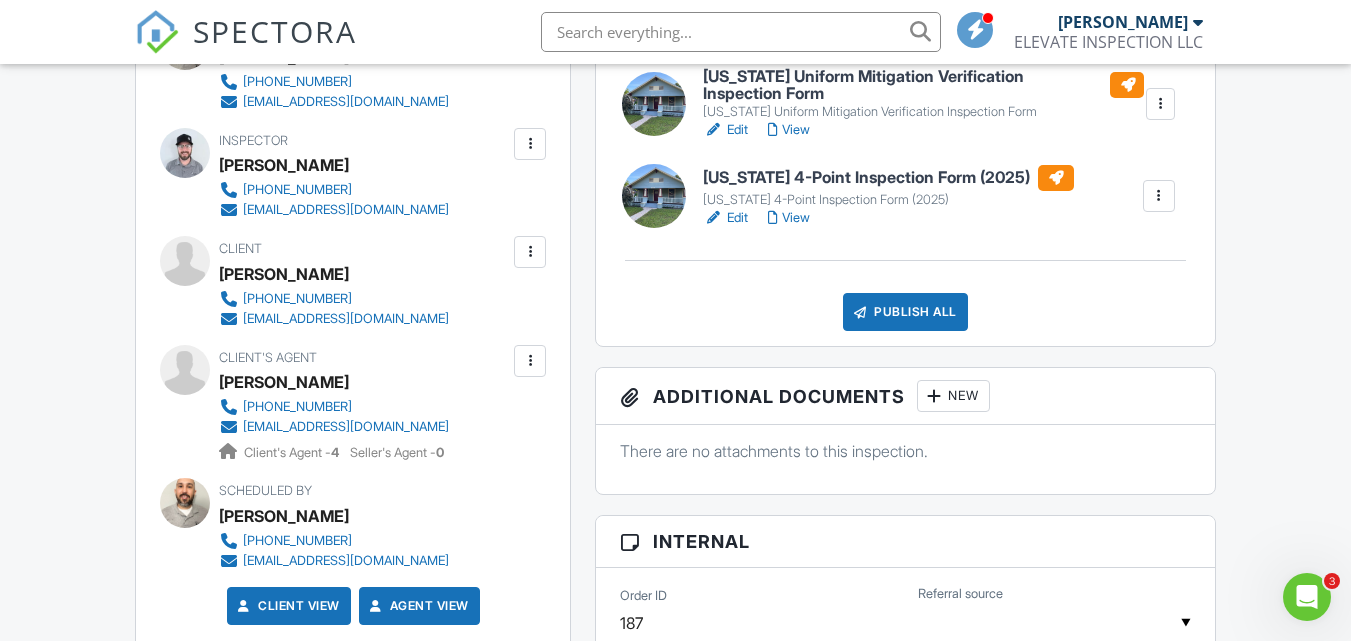 drag, startPoint x: 639, startPoint y: 76, endPoint x: 435, endPoint y: 572, distance: 536.31335 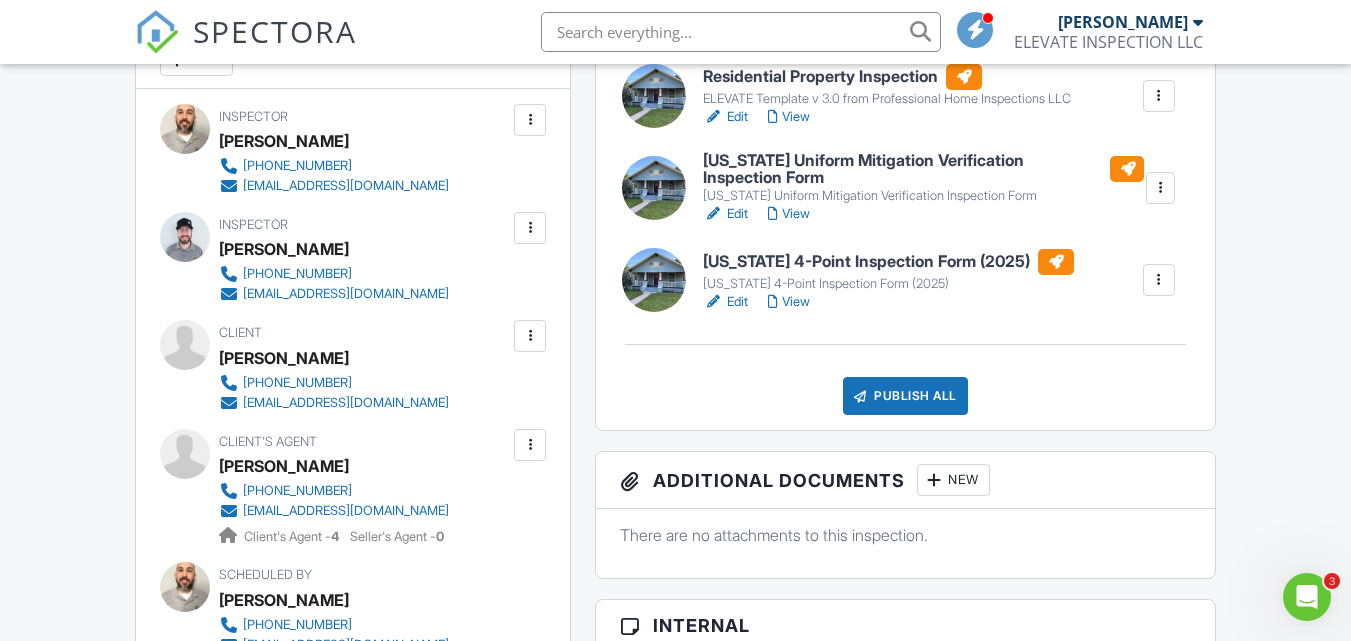 scroll, scrollTop: 500, scrollLeft: 0, axis: vertical 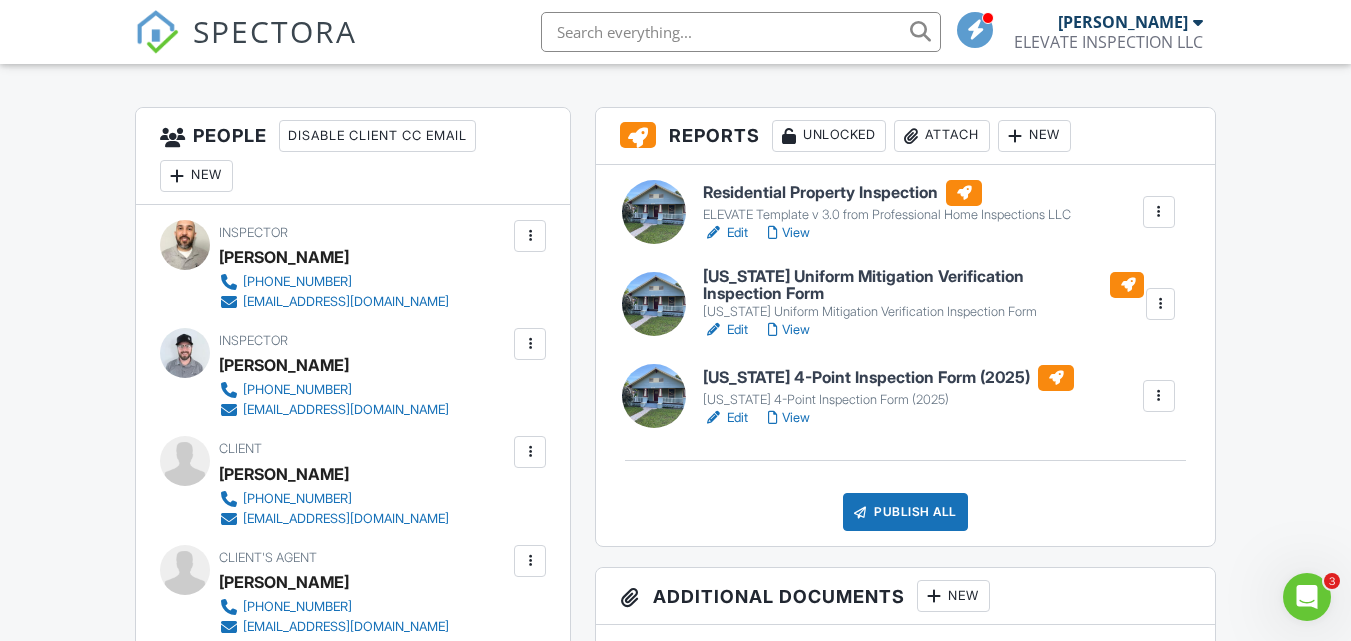click on "View" at bounding box center [789, 418] 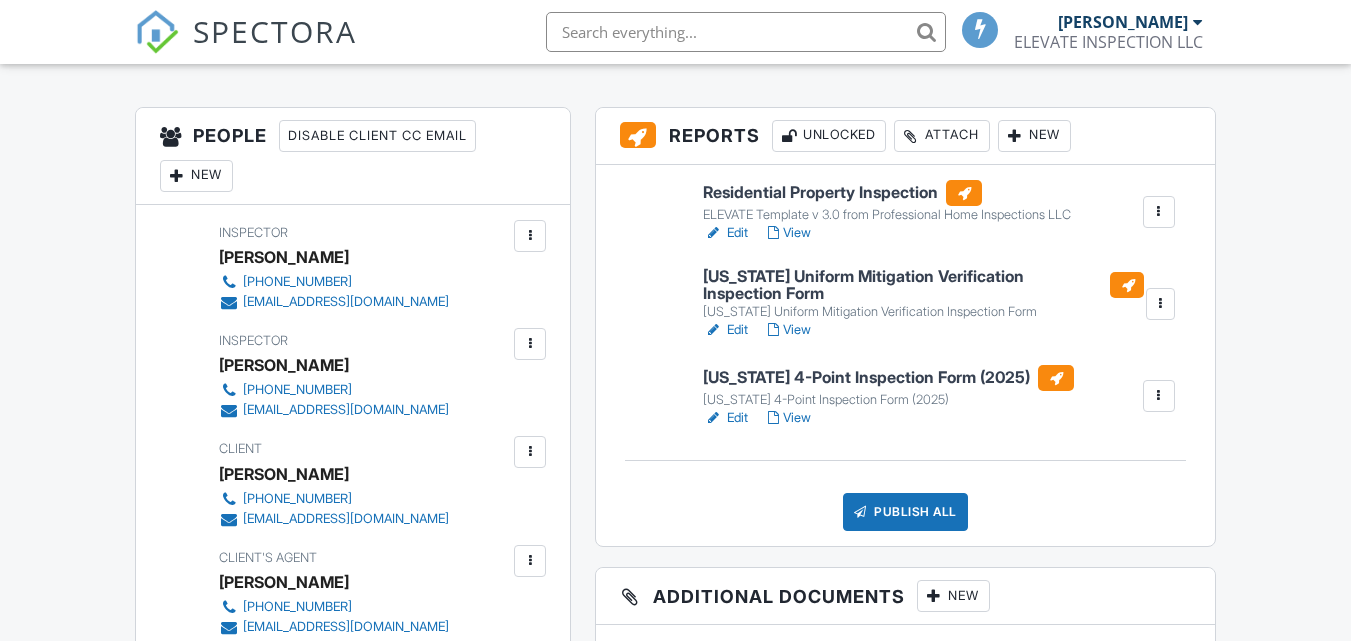 scroll, scrollTop: 500, scrollLeft: 0, axis: vertical 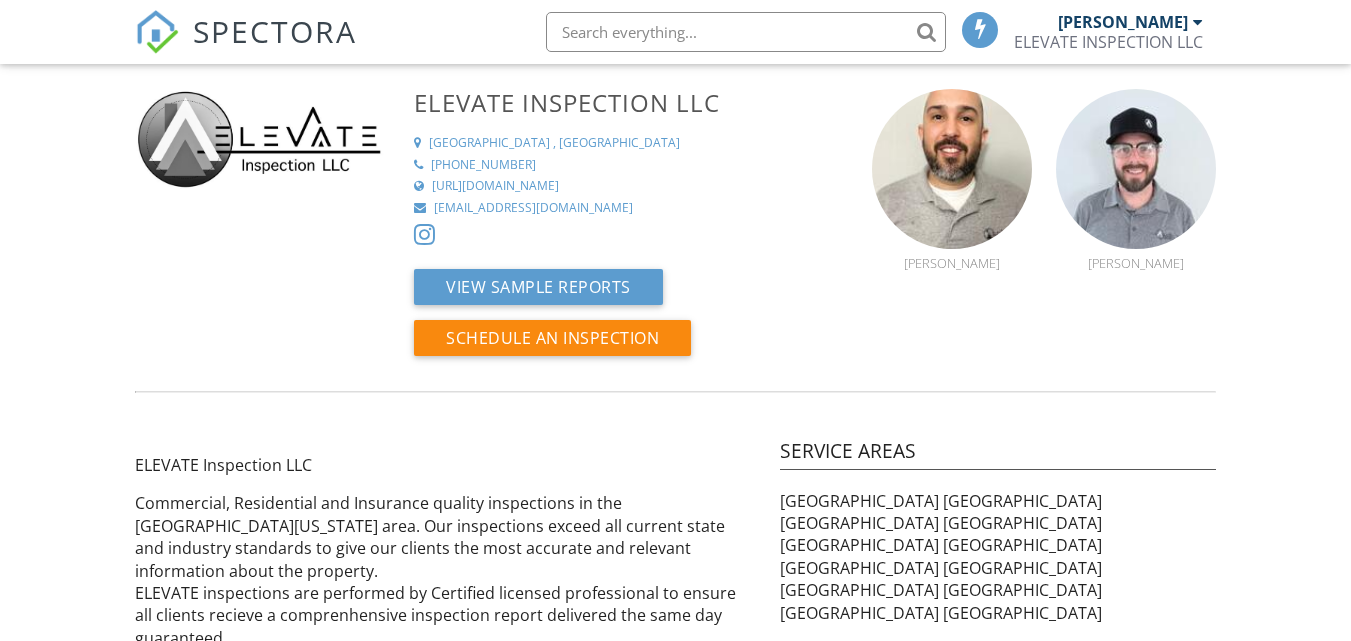 click on "SPECTORA" at bounding box center (275, 31) 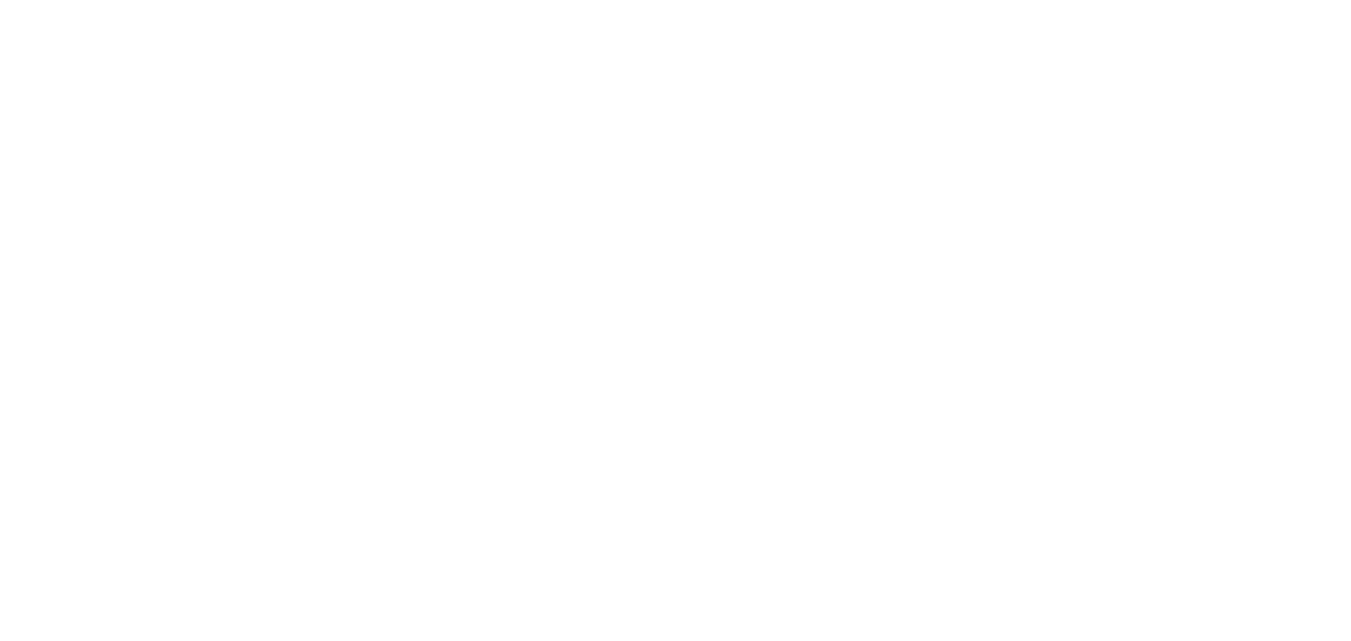 scroll, scrollTop: 0, scrollLeft: 0, axis: both 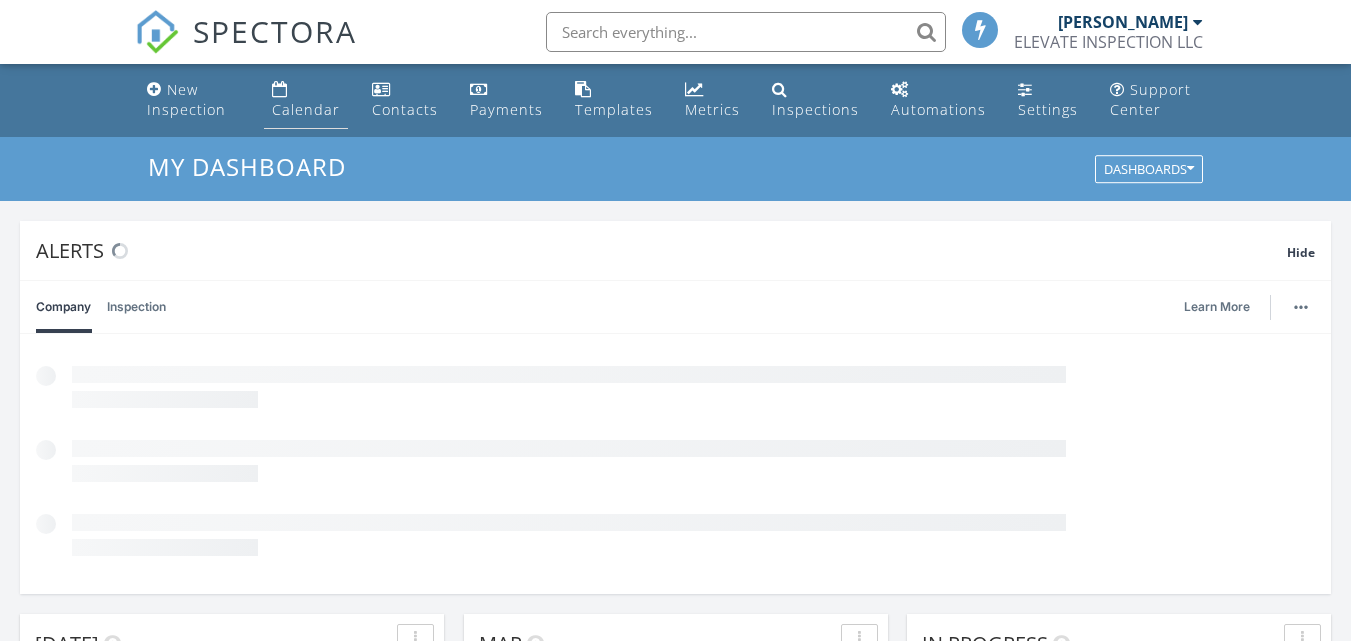 click on "Calendar" at bounding box center [306, 109] 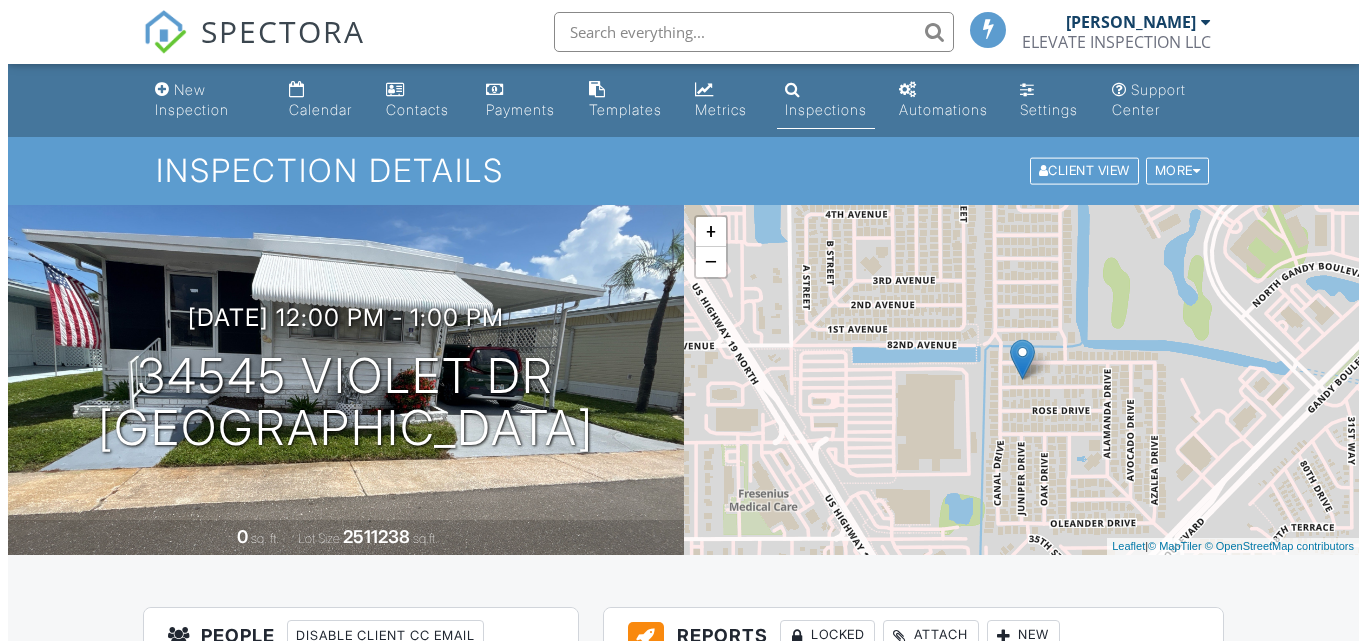 scroll, scrollTop: 500, scrollLeft: 0, axis: vertical 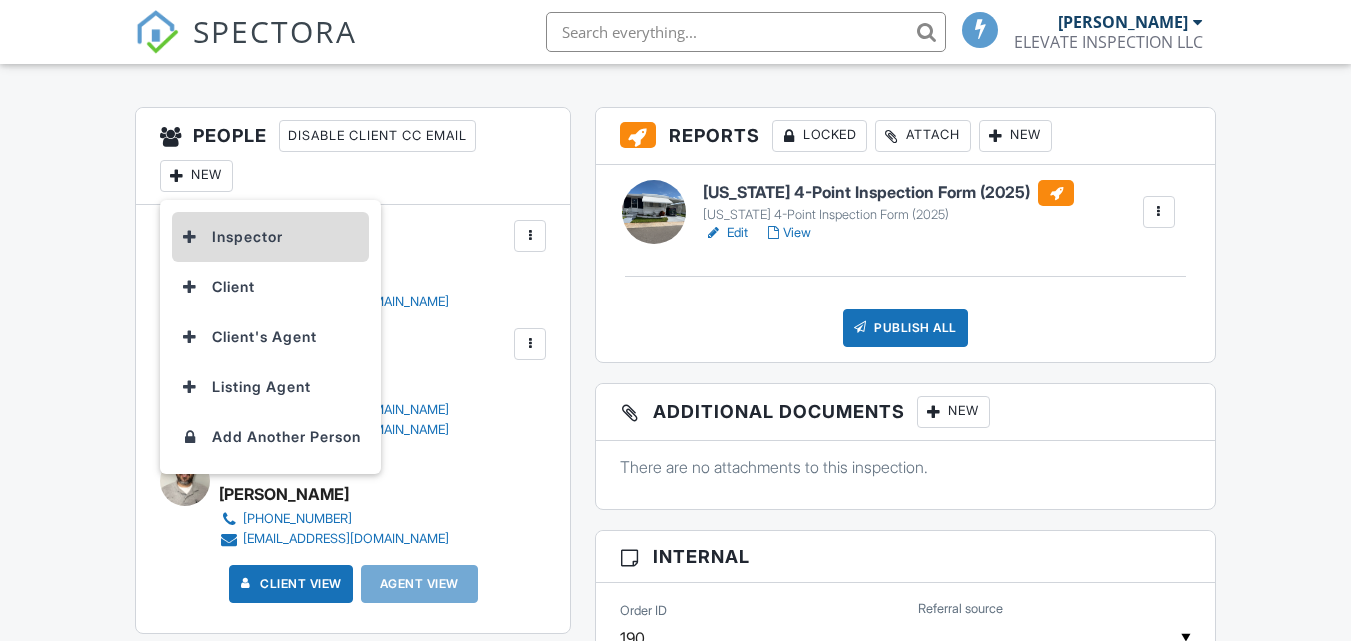 click on "Inspector" at bounding box center [270, 237] 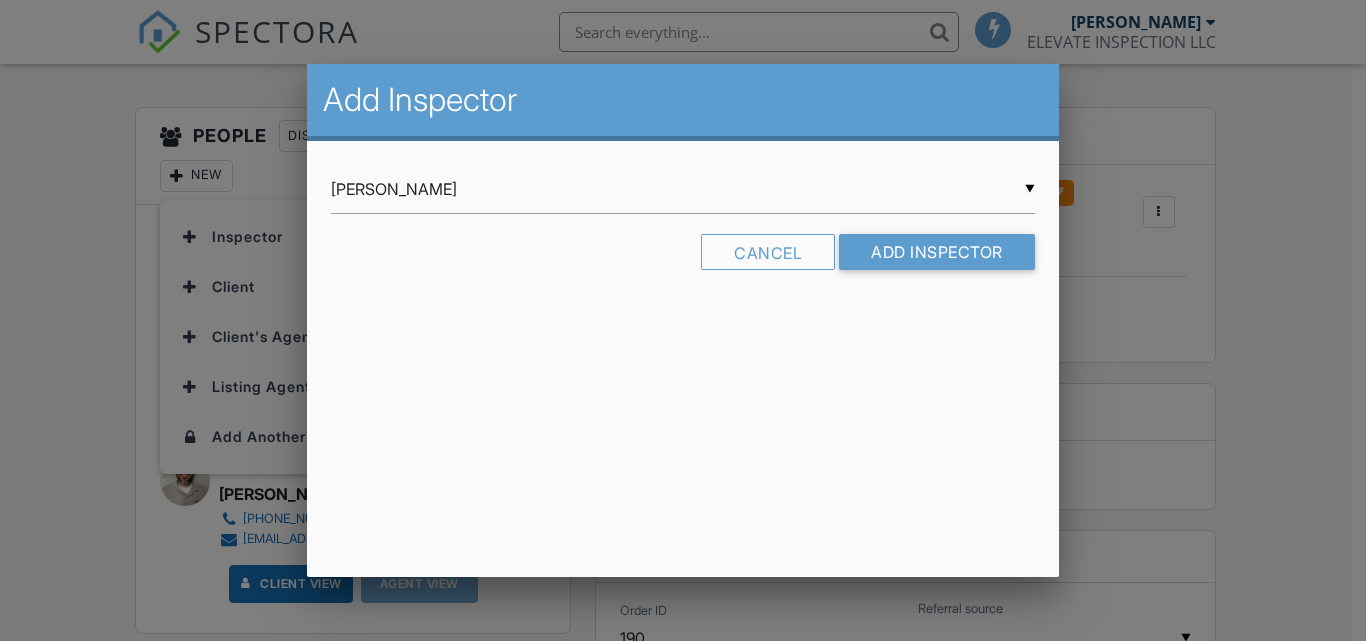 scroll, scrollTop: 500, scrollLeft: 0, axis: vertical 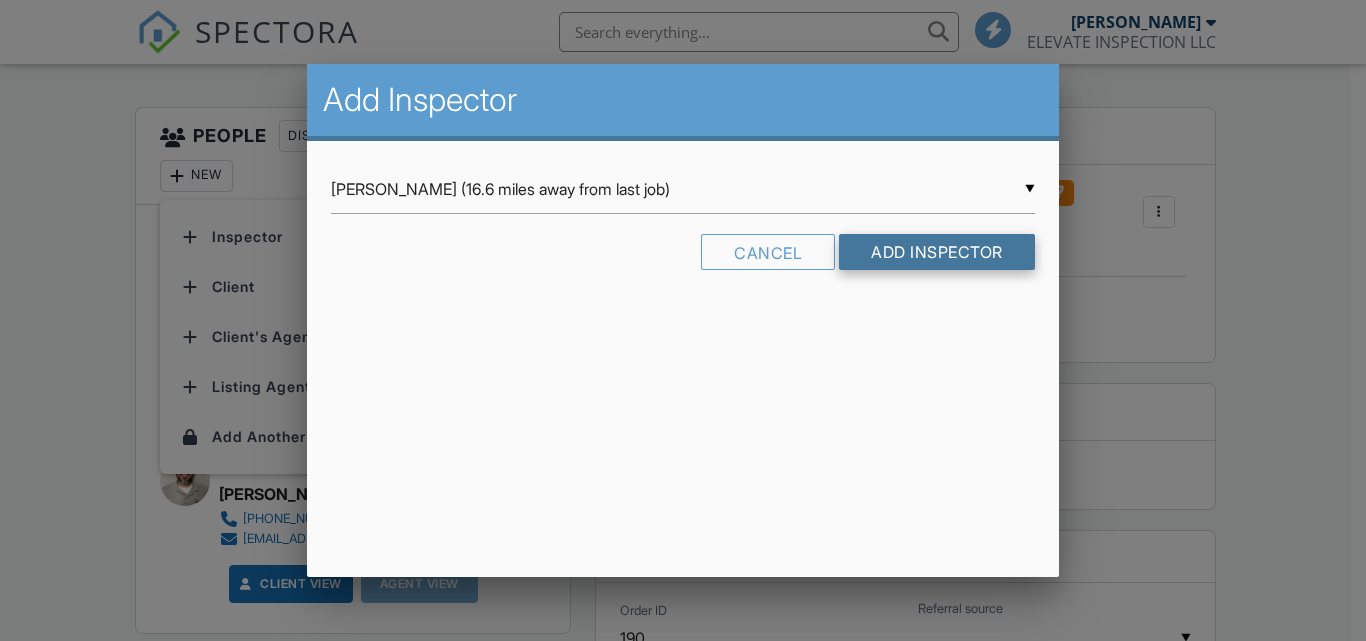 click on "Add Inspector" at bounding box center (937, 252) 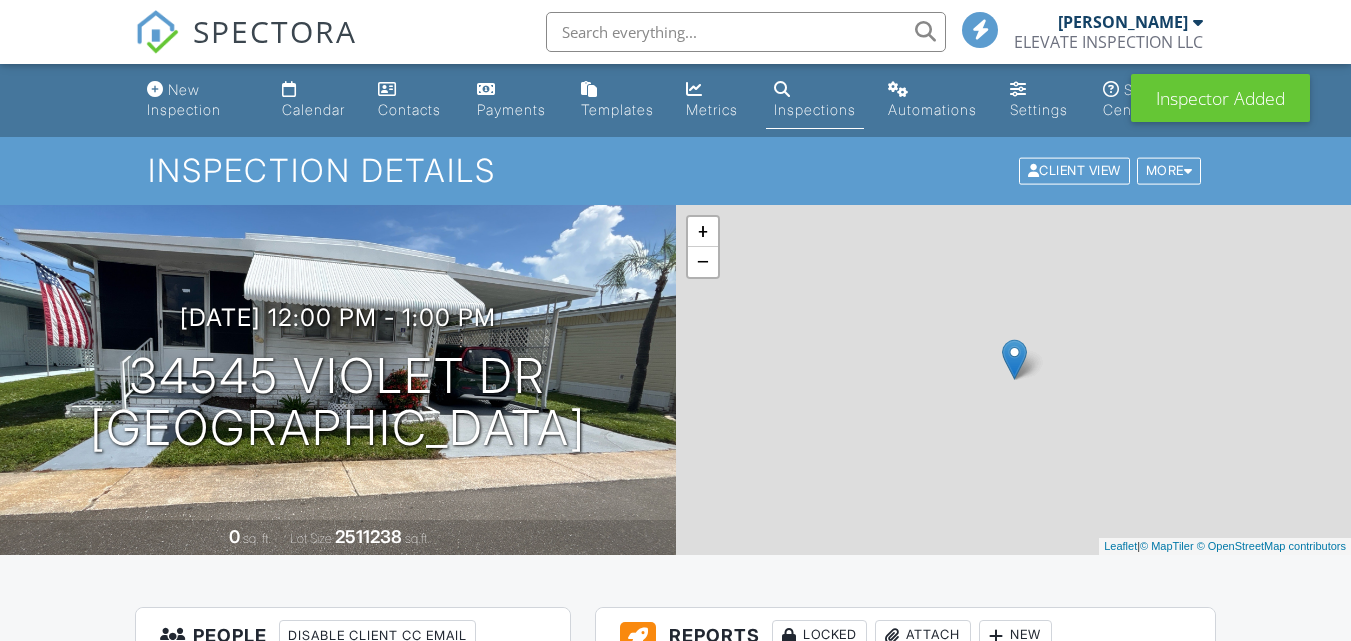 scroll, scrollTop: 500, scrollLeft: 0, axis: vertical 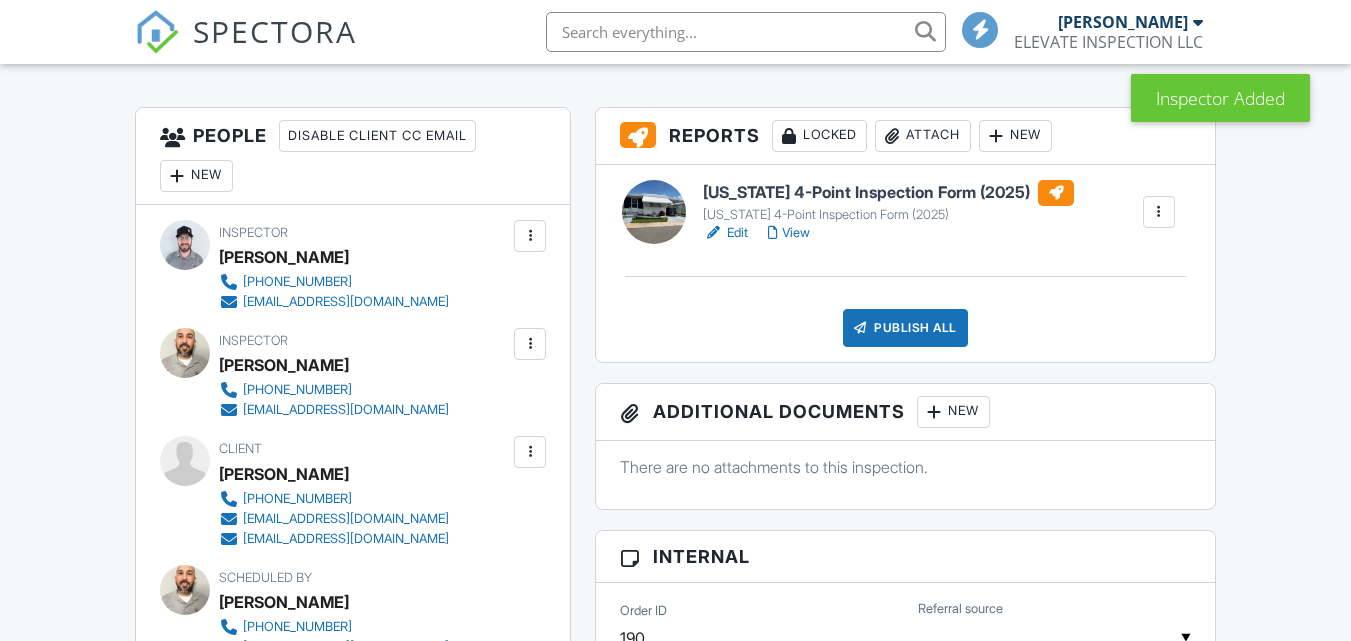 click at bounding box center (530, 344) 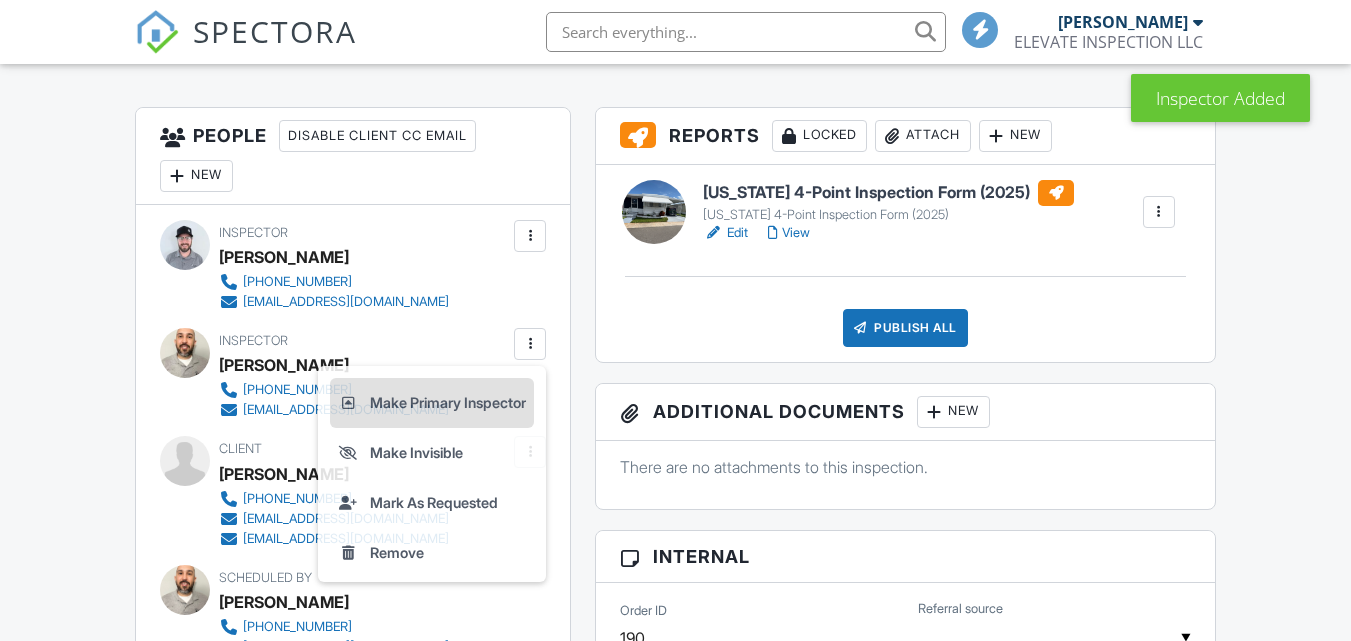 click on "Make Primary Inspector" at bounding box center (432, 403) 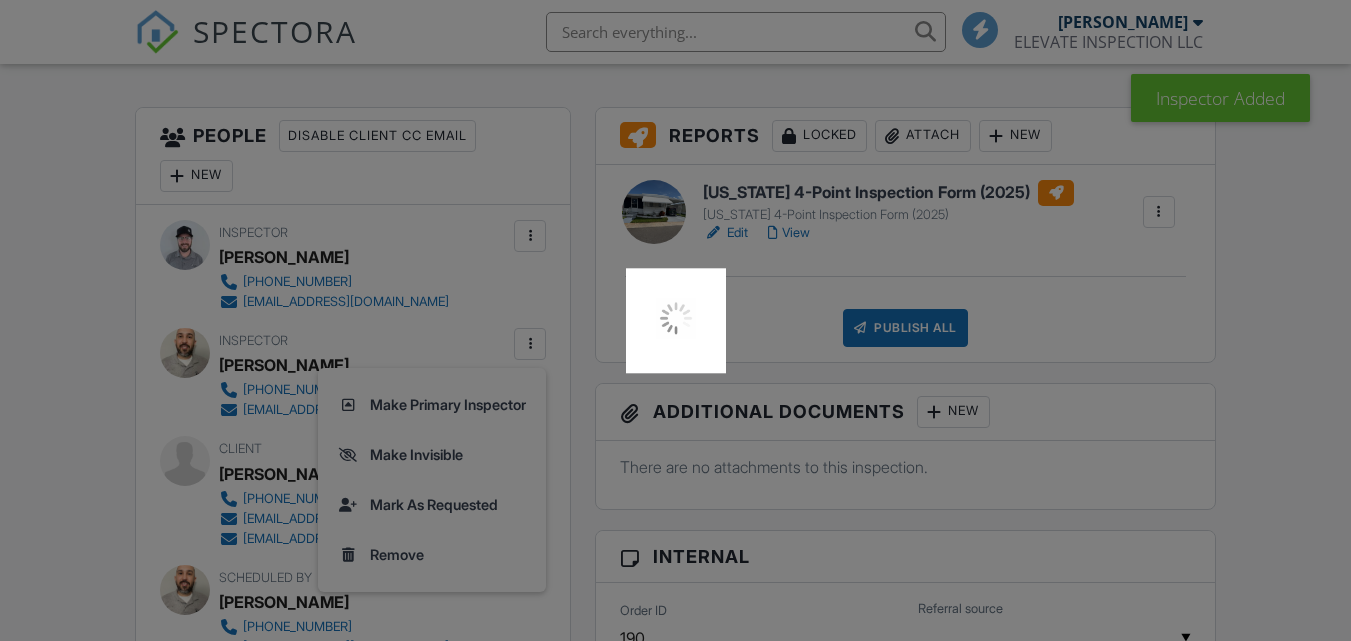 scroll, scrollTop: 500, scrollLeft: 0, axis: vertical 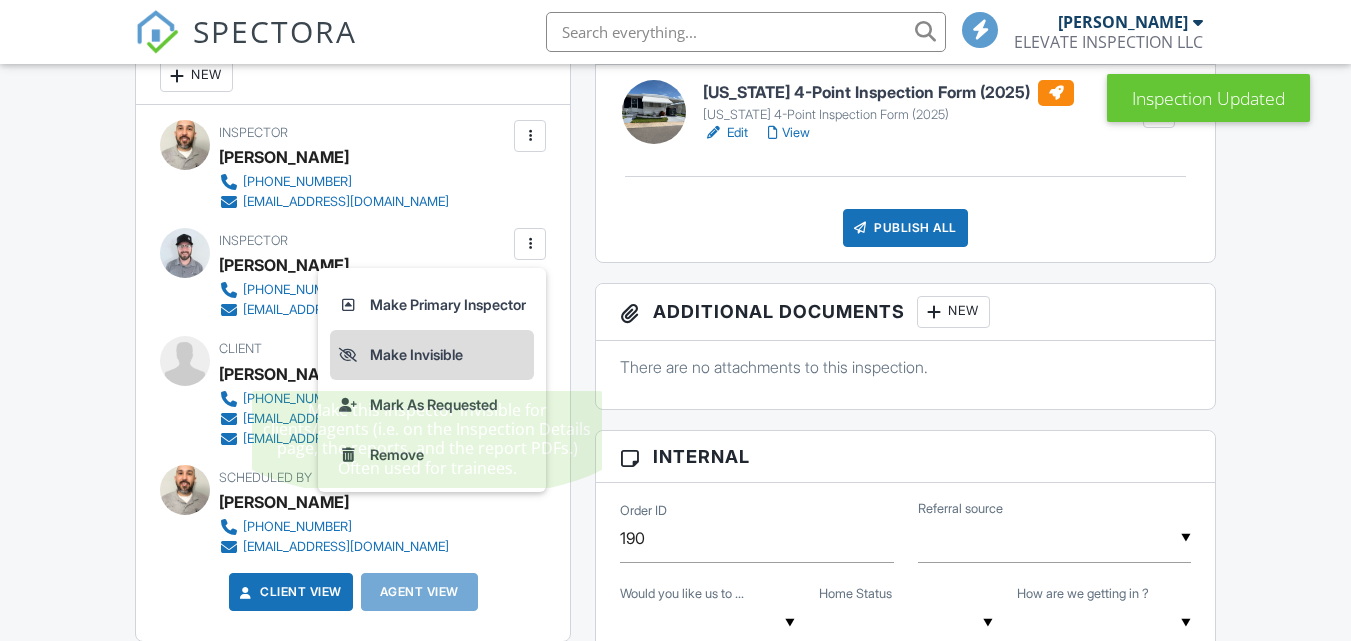 click on "Make Invisible" at bounding box center [432, 355] 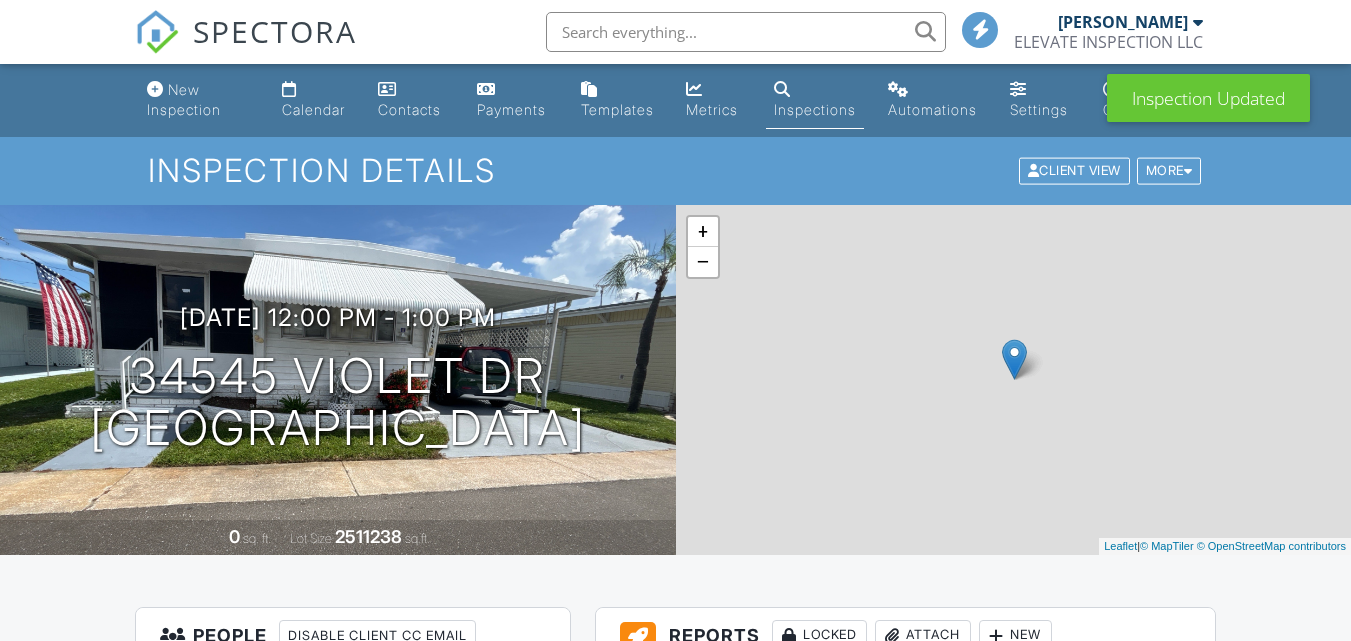 scroll, scrollTop: 0, scrollLeft: 0, axis: both 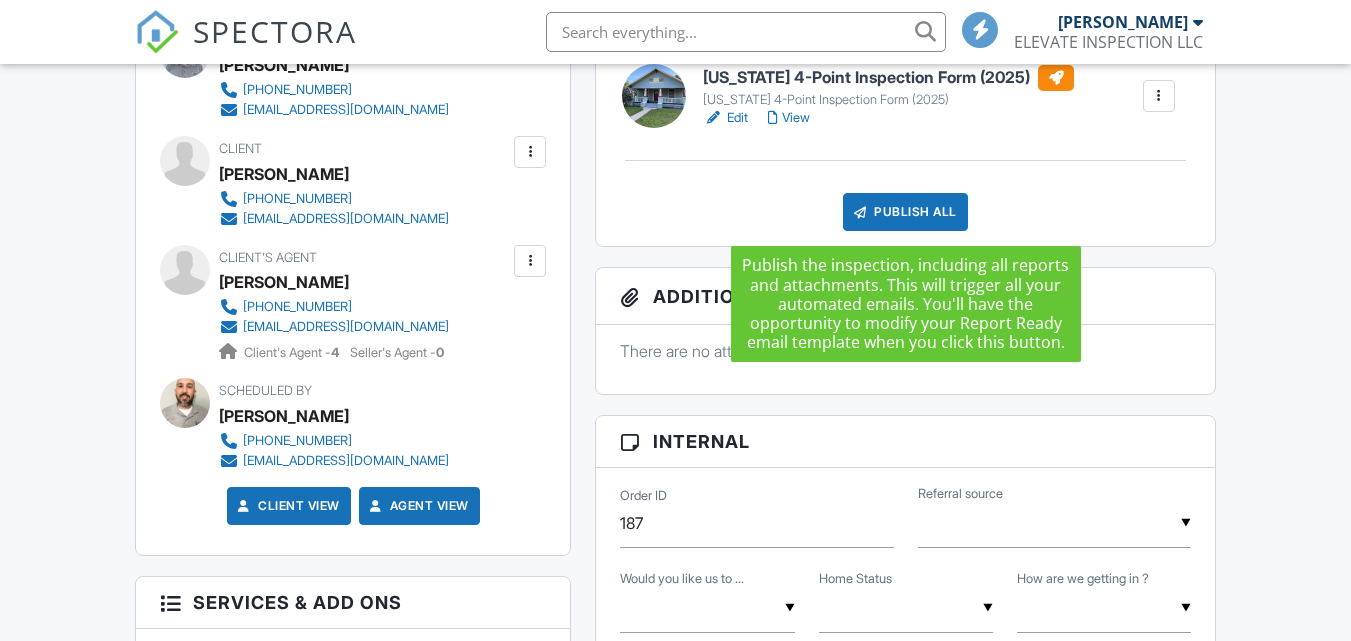 click on "Publish All" at bounding box center [905, 212] 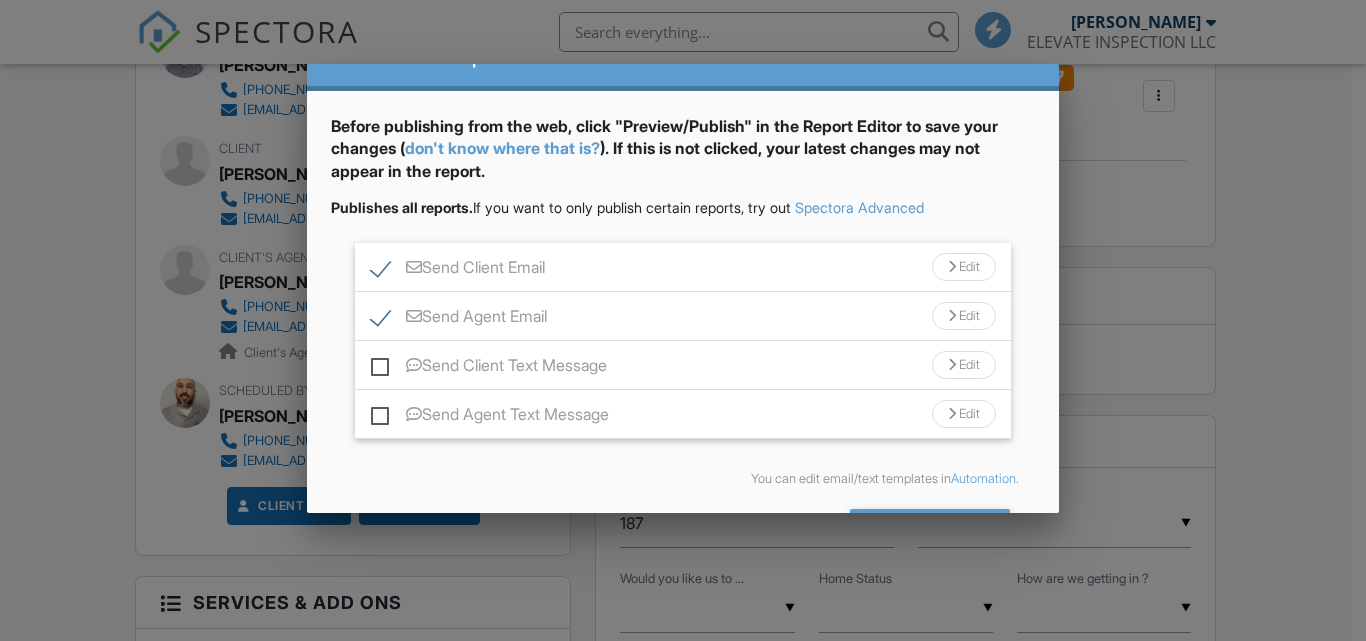 scroll, scrollTop: 120, scrollLeft: 0, axis: vertical 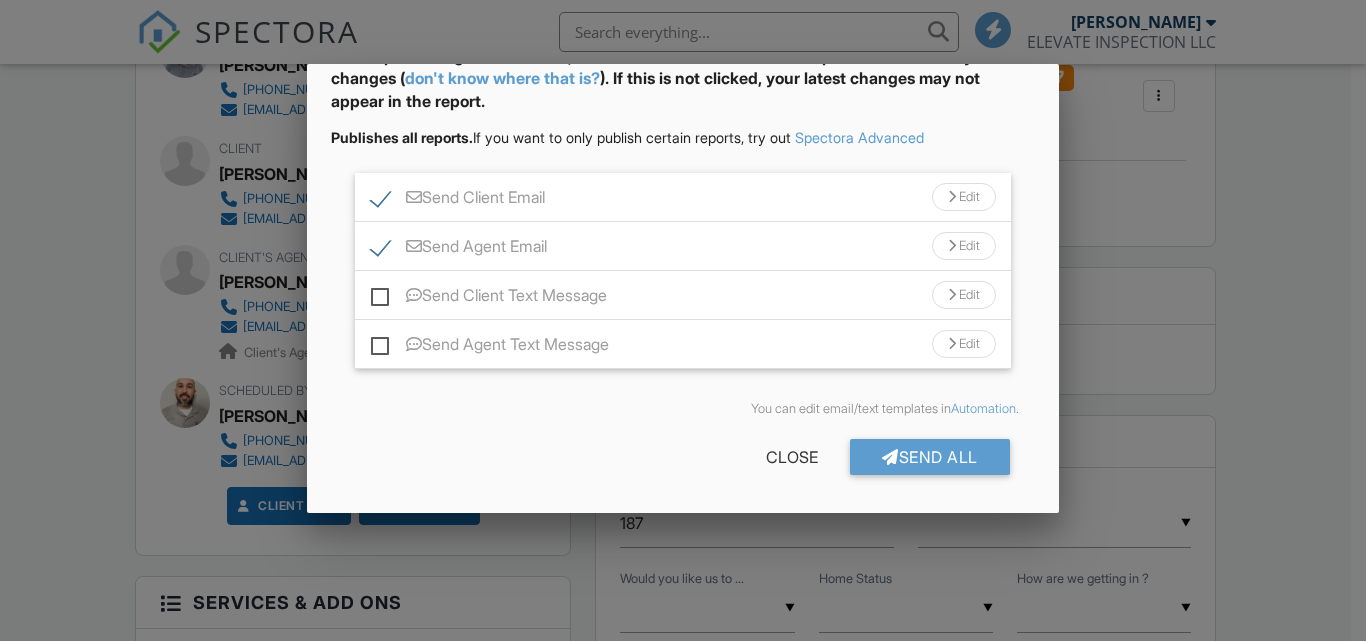 click on "Send Client Text Message" at bounding box center (489, 298) 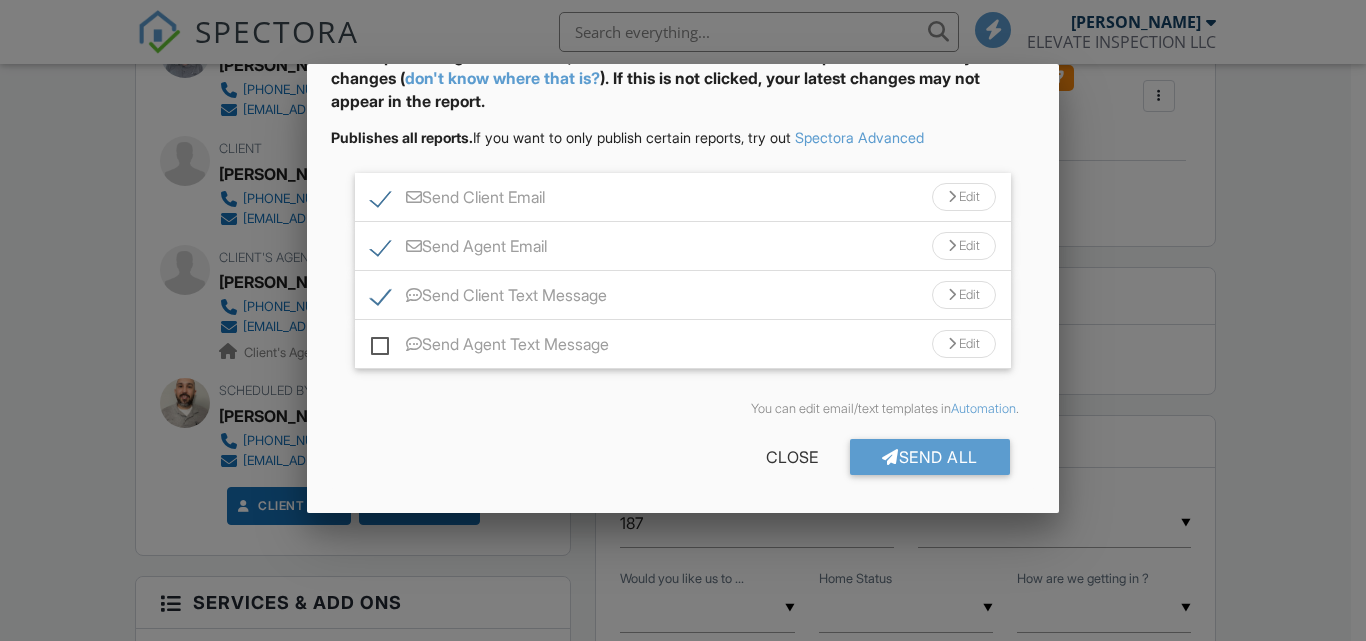 click on "Send Agent Text Message" at bounding box center (490, 347) 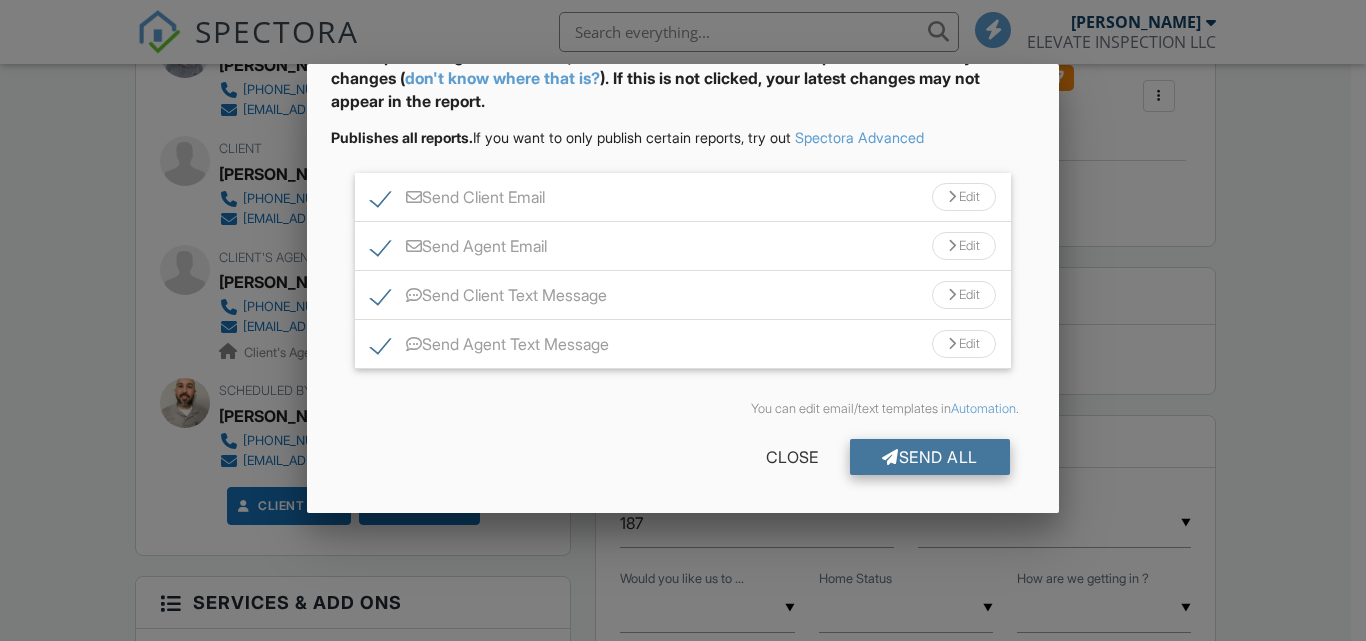 click on "Send All" at bounding box center [930, 457] 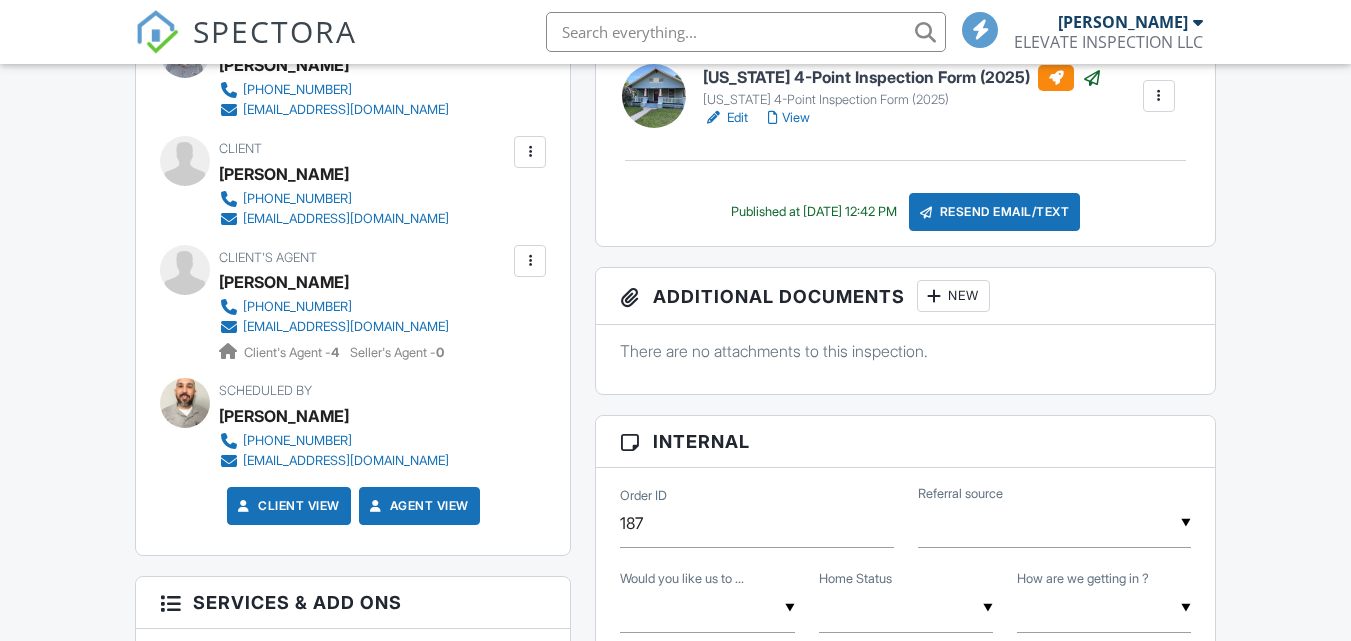 scroll, scrollTop: 0, scrollLeft: 0, axis: both 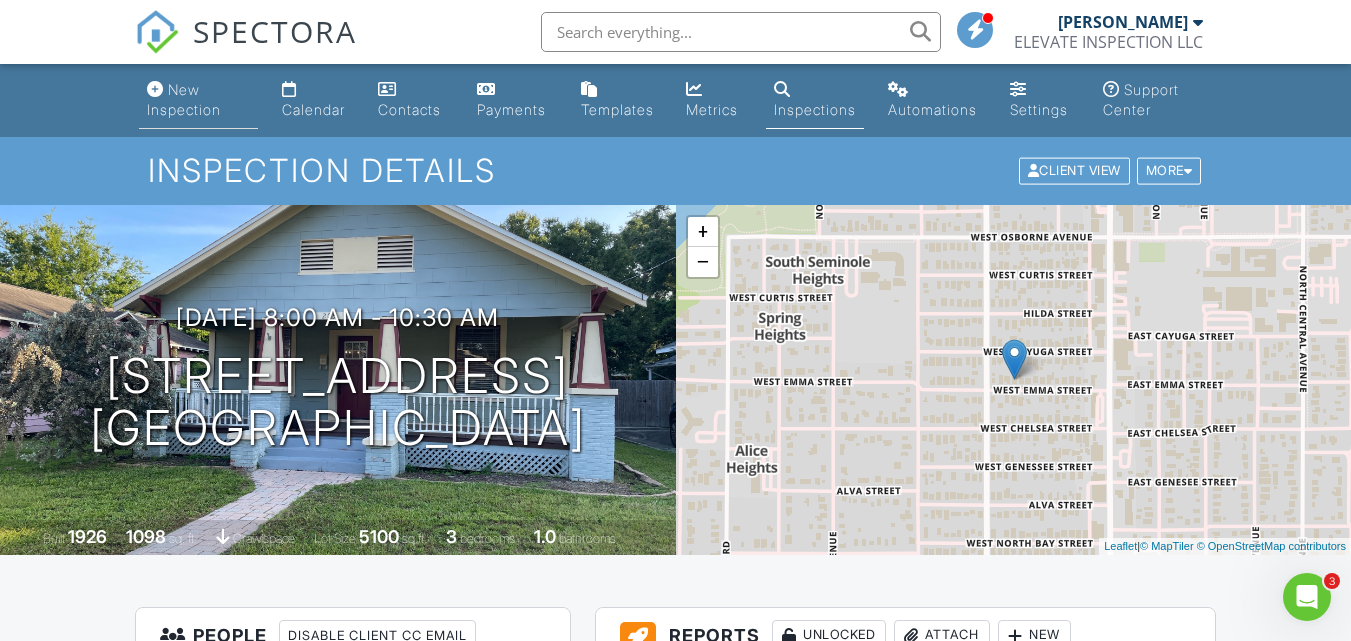 click on "New Inspection" at bounding box center [184, 99] 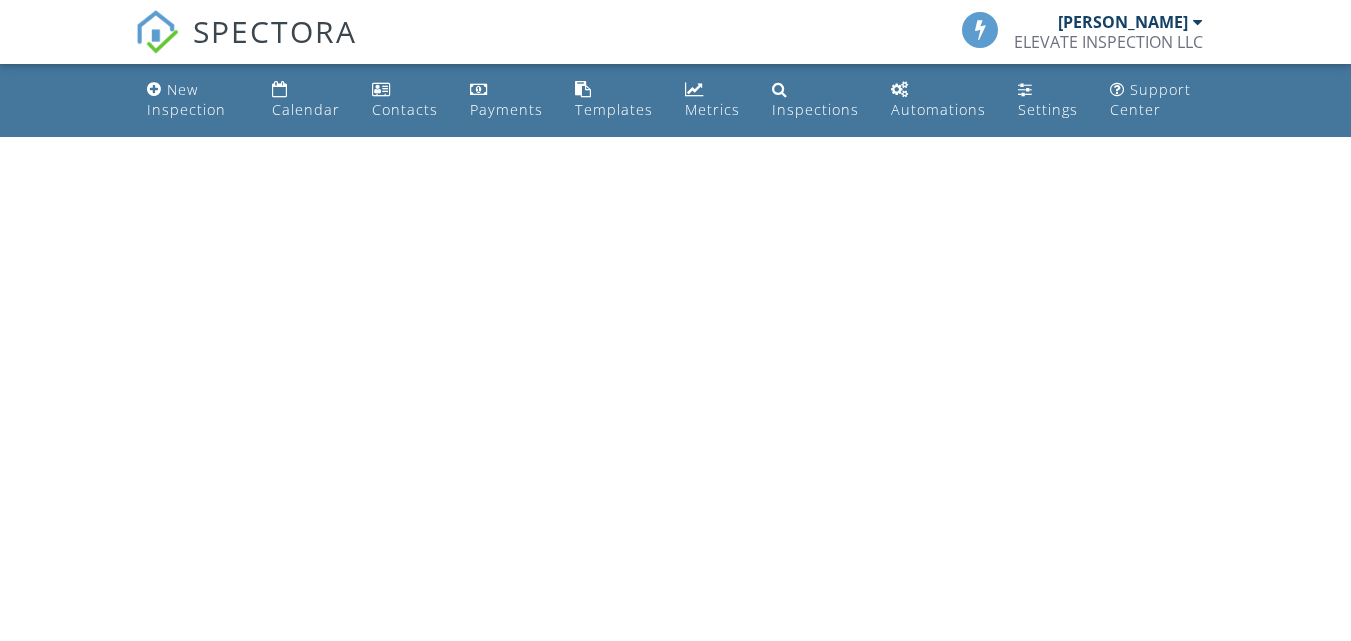 scroll, scrollTop: 0, scrollLeft: 0, axis: both 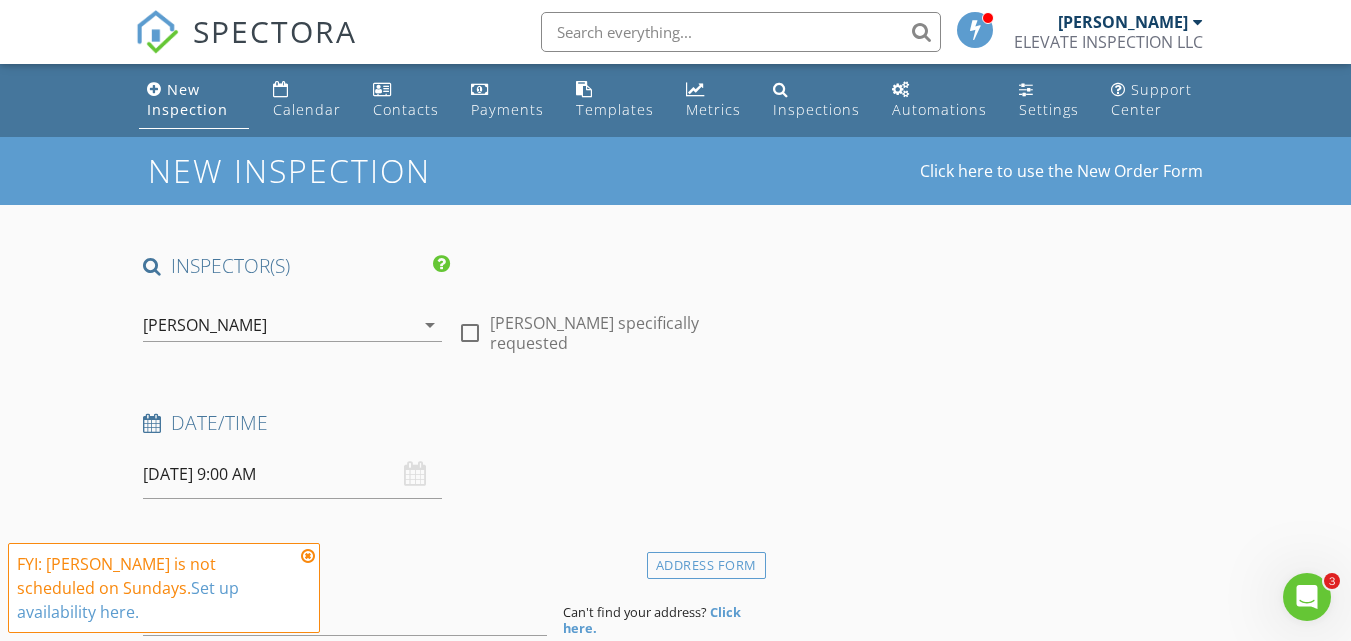 click on "[PERSON_NAME]" at bounding box center [278, 325] 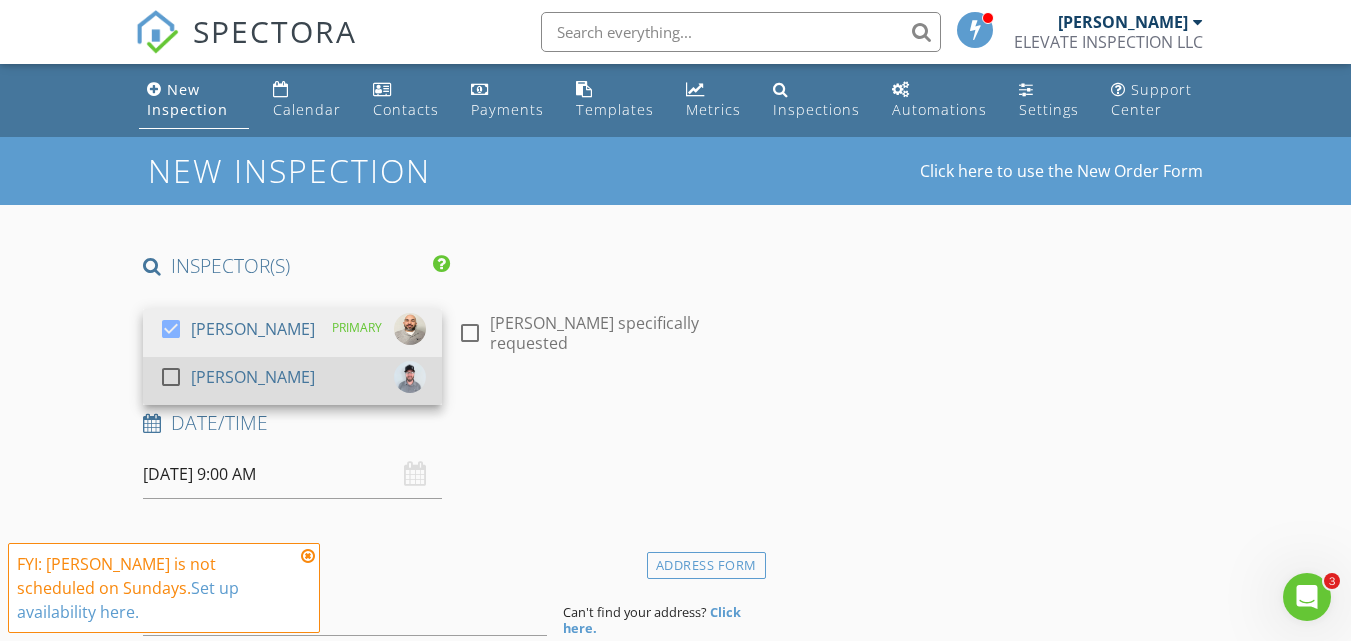 click at bounding box center [171, 377] 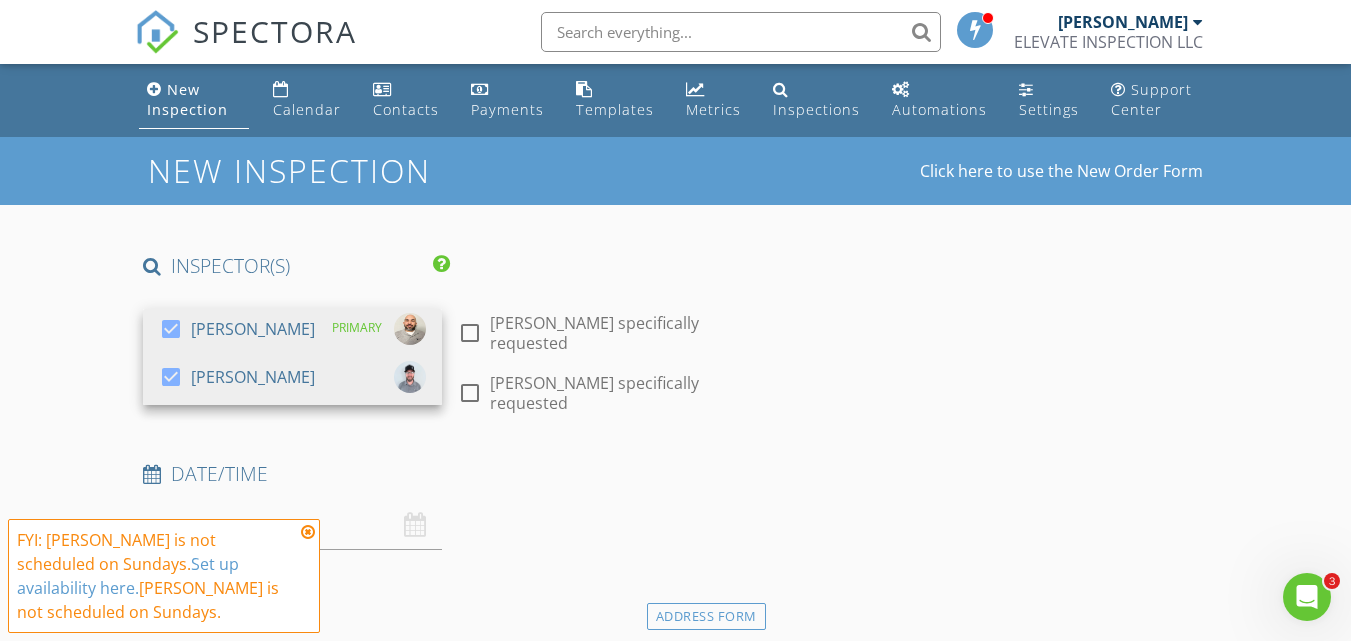 click on "New Inspection
Click here to use the New Order Form
INSPECTOR(S)
check_box   [PERSON_NAME]   PRIMARY   check_box   [PERSON_NAME]     [PERSON_NAME],  [PERSON_NAME] arrow_drop_down   check_box_outline_blank [PERSON_NAME] specifically requested check_box_outline_blank [PERSON_NAME] specifically requested
Date/Time
[DATE] 9:00 AM
Location
Address Form       Can't find your address?   Click here.
client
check_box Enable Client CC email for this inspection   Client Search     check_box_outline_blank Client is a Company/Organization     First Name   Last Name   Email   CC Email   Phone           Notes   Private Notes
ADD ADDITIONAL client
SERVICES
check_box_outline_blank   Residential Inspection   check_box_outline_blank   Wind Mitigation Inspection" at bounding box center [675, 1790] 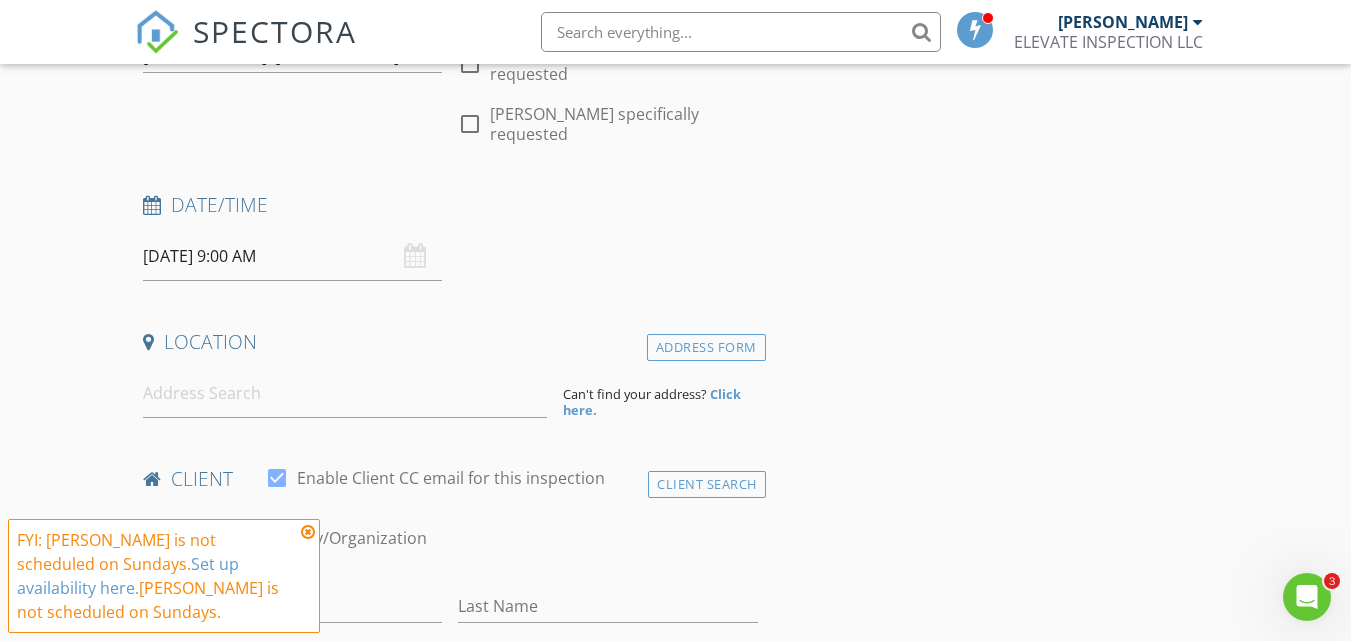 scroll, scrollTop: 300, scrollLeft: 0, axis: vertical 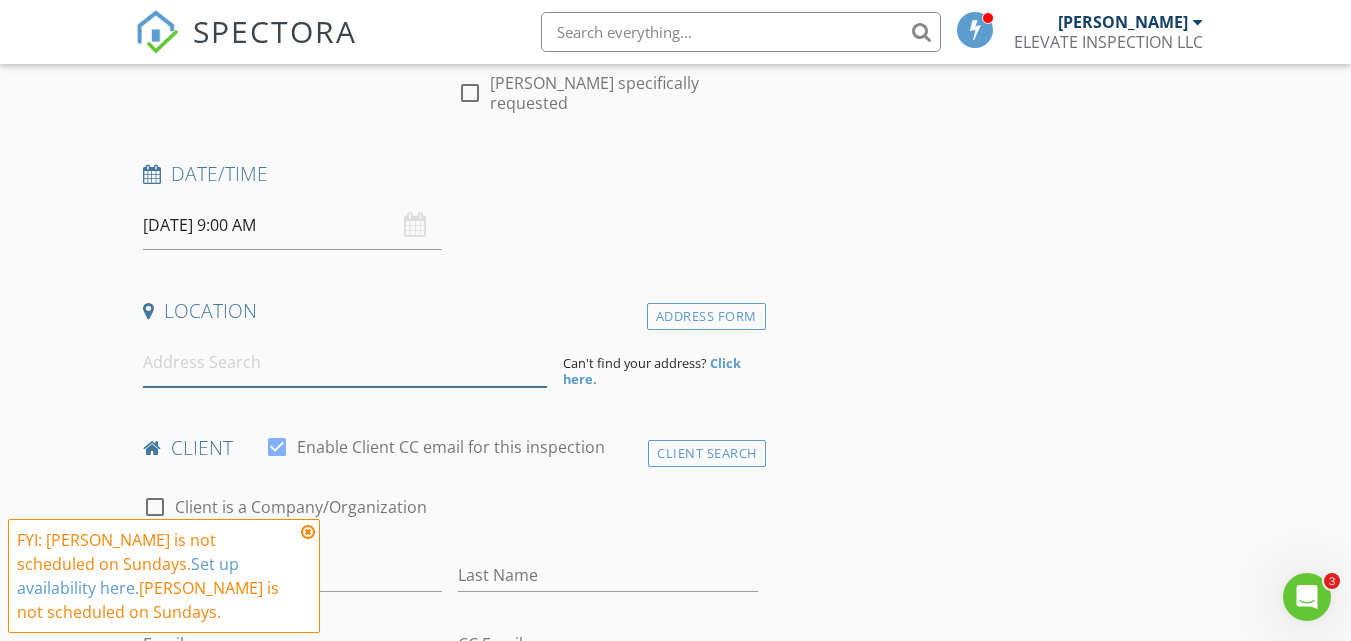 click at bounding box center (345, 362) 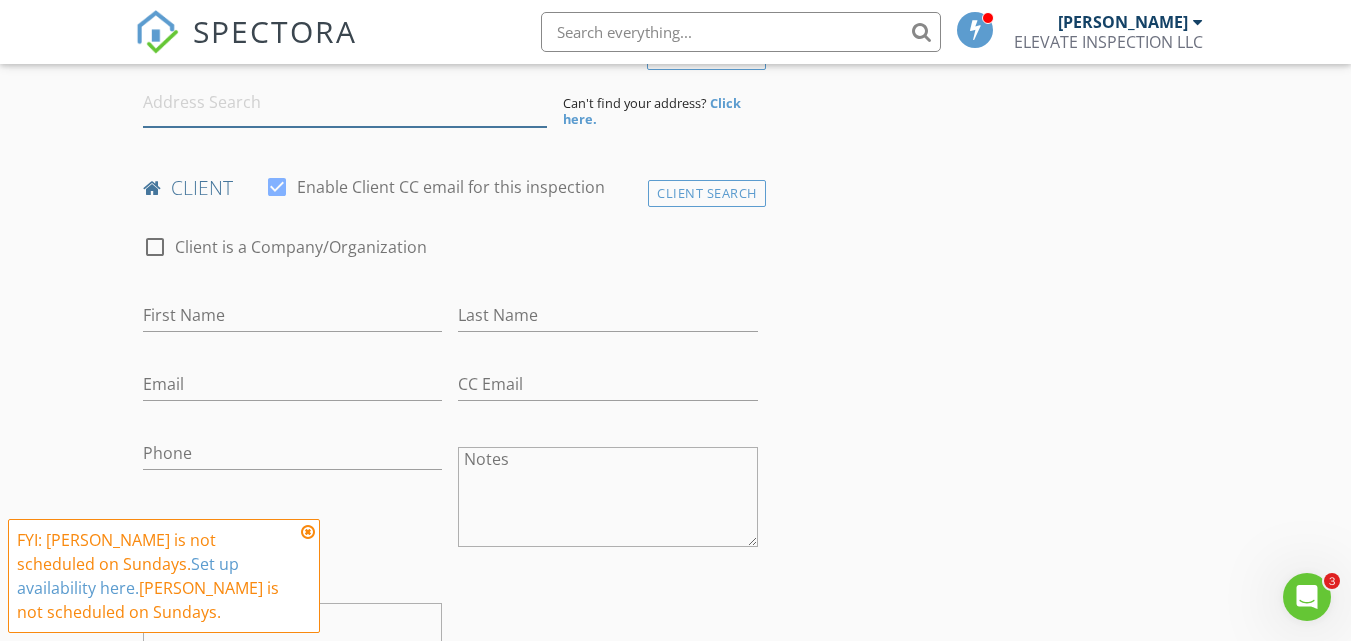 scroll, scrollTop: 500, scrollLeft: 0, axis: vertical 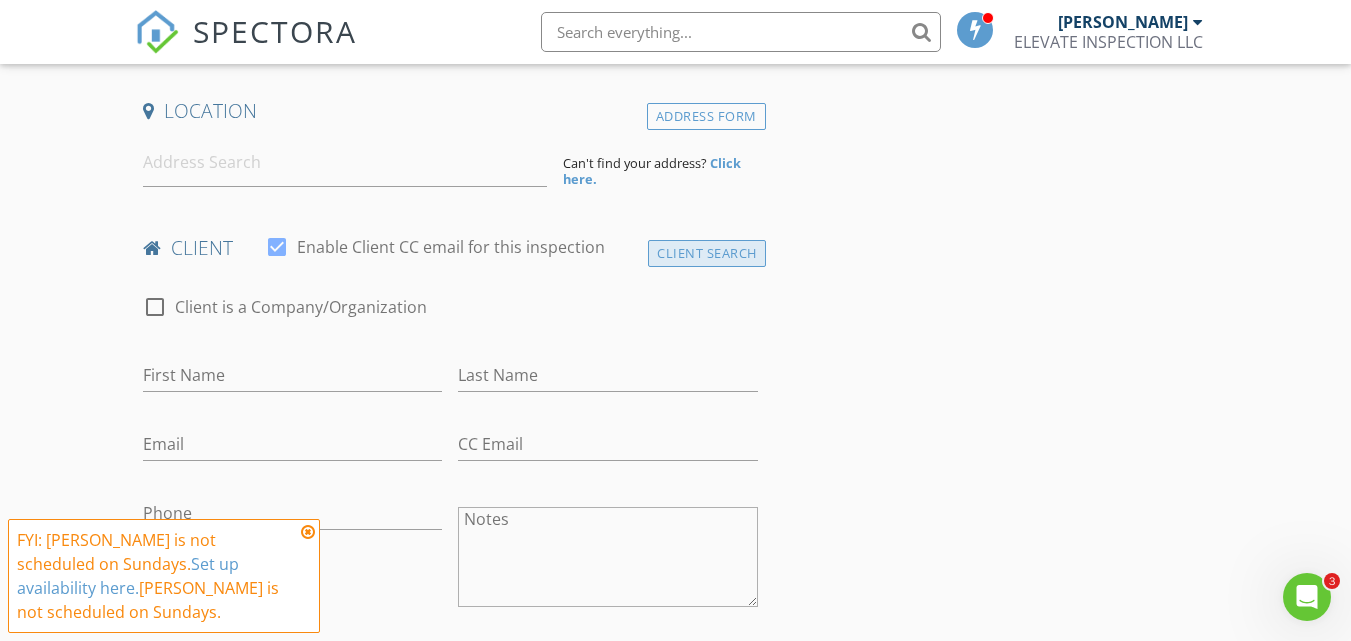 click on "Client Search" at bounding box center [707, 253] 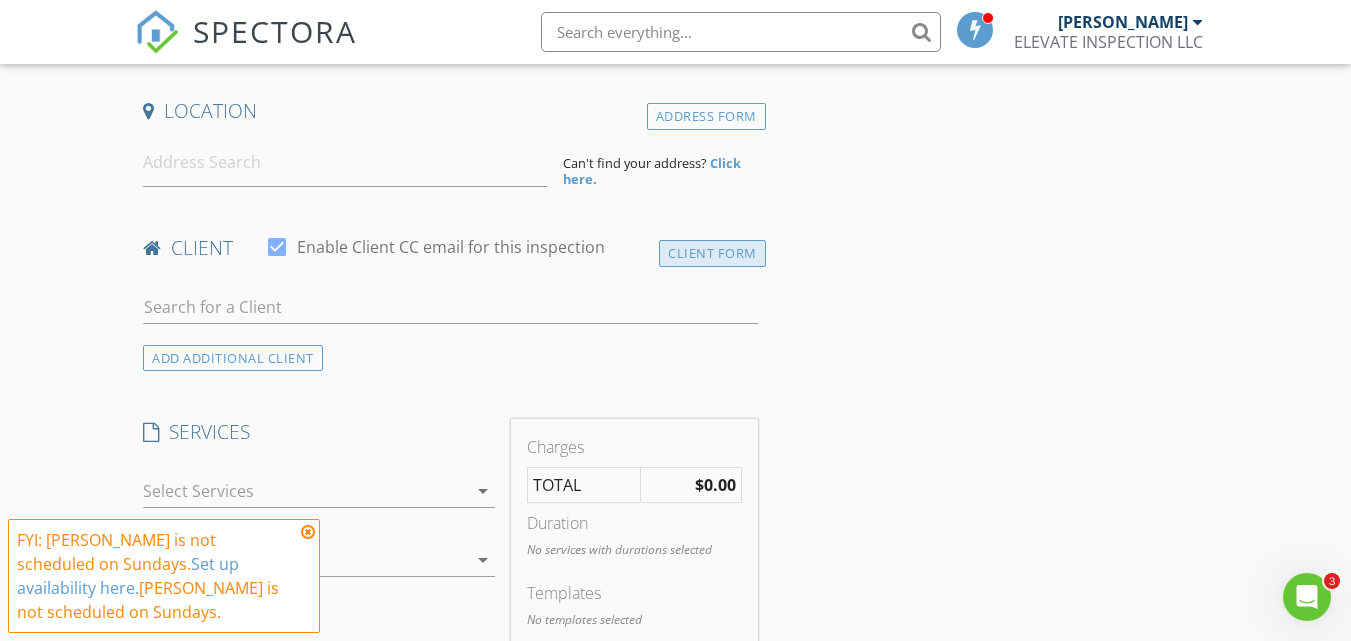 click on "Client Form" at bounding box center [712, 253] 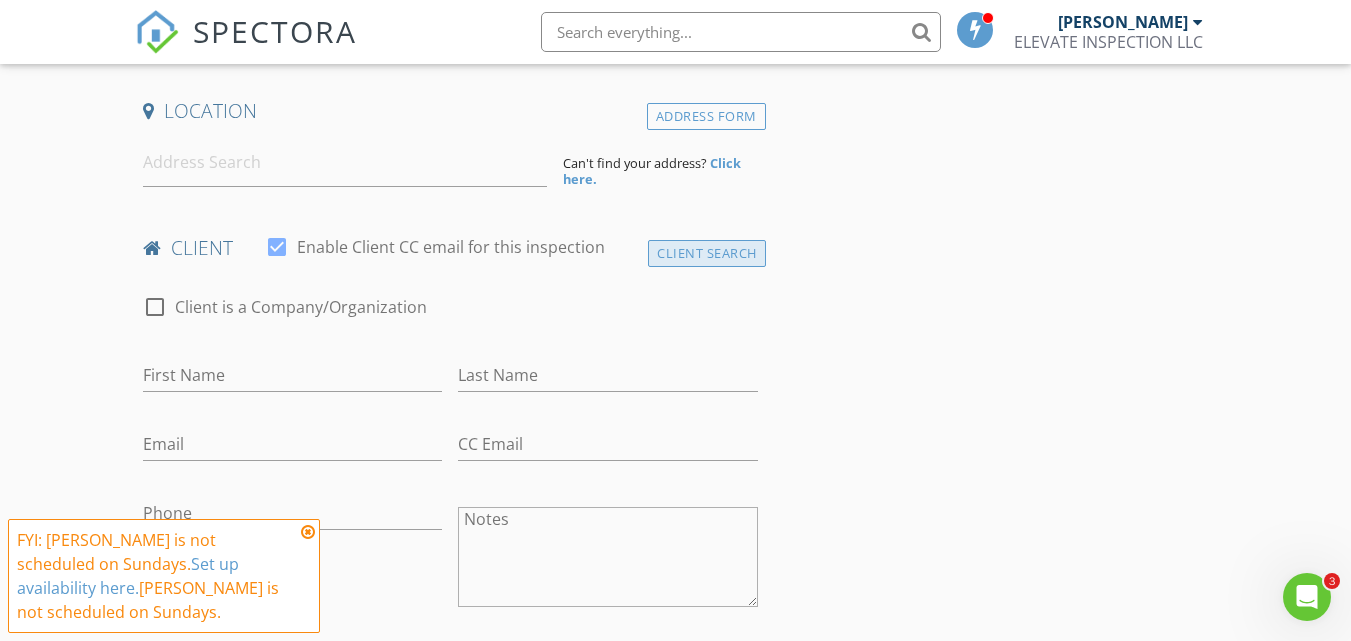 click on "Client Search" at bounding box center (707, 253) 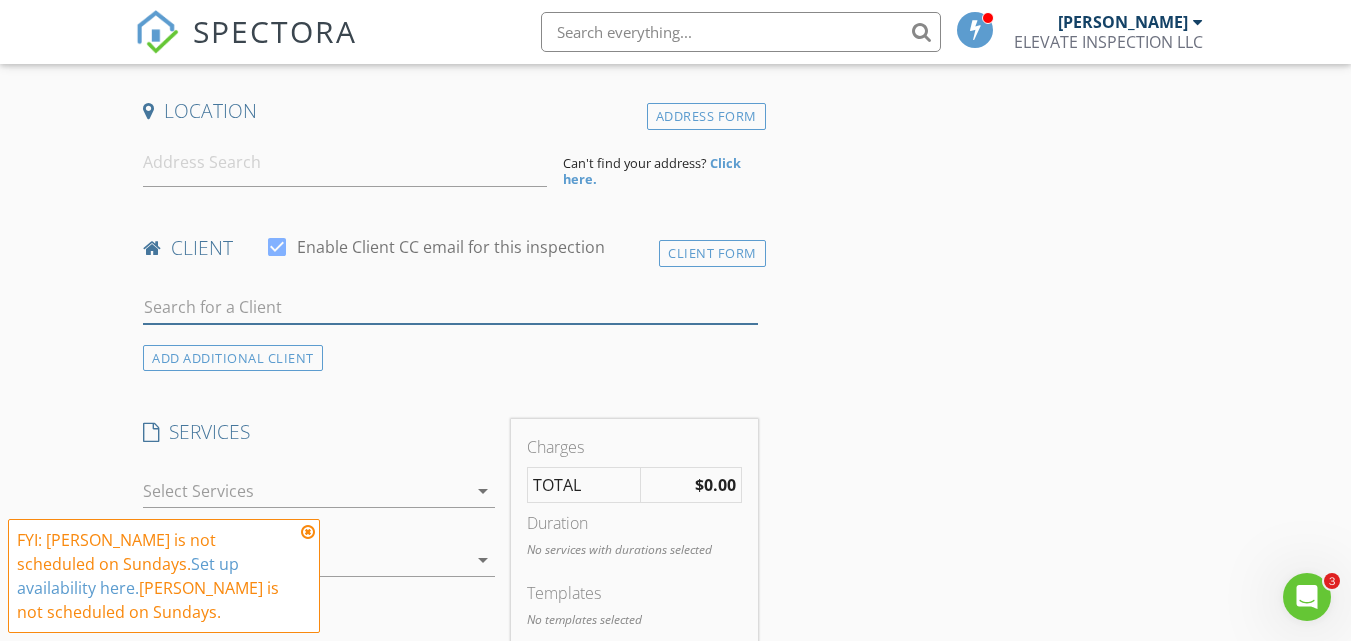 click at bounding box center [450, 307] 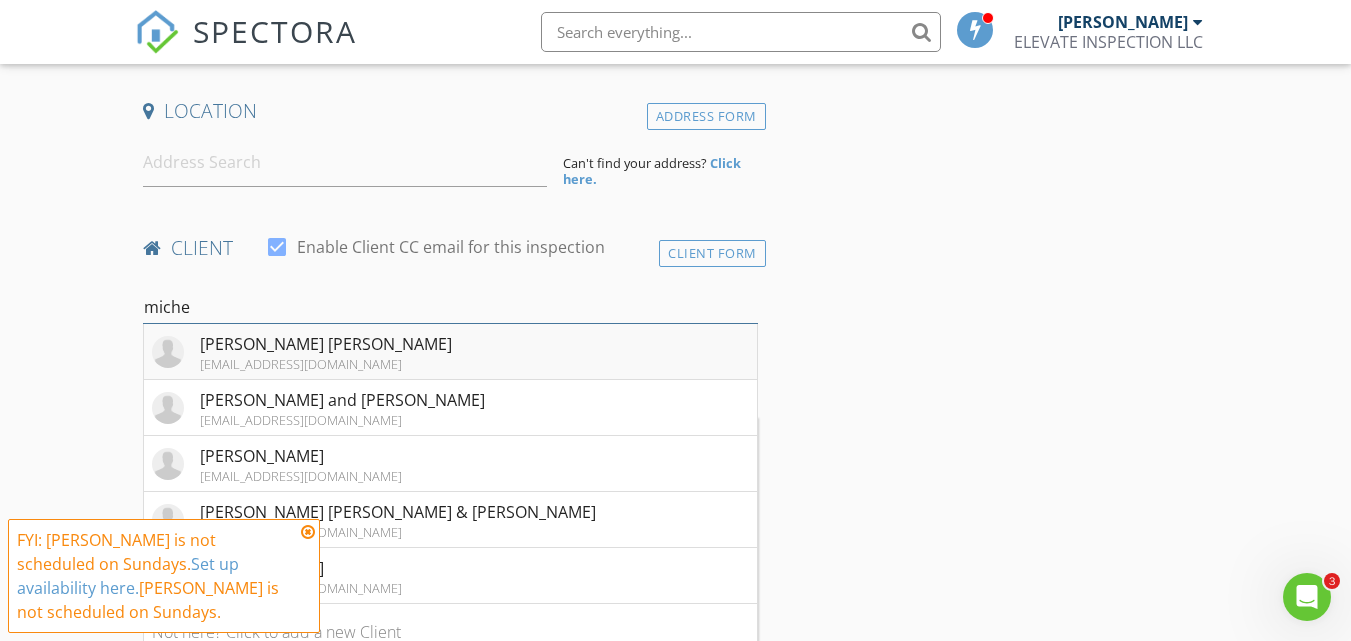 type on "miche" 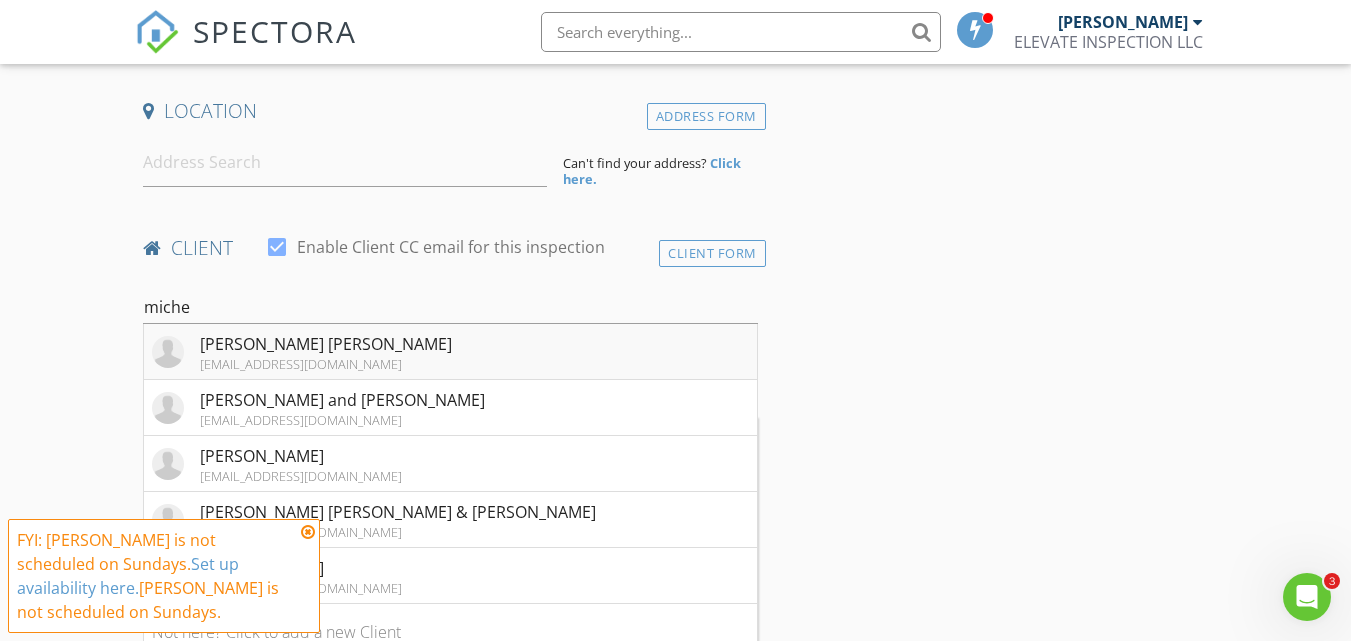 click on "[PERSON_NAME] [PERSON_NAME]" at bounding box center (326, 344) 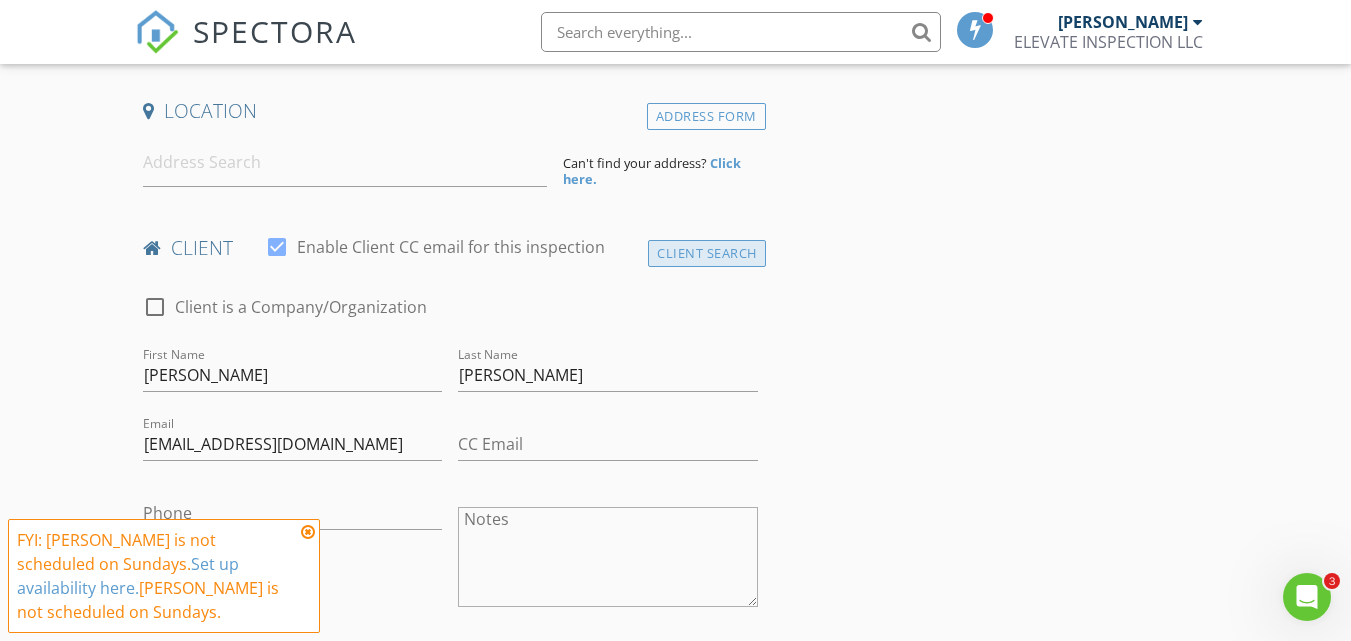 click on "Client Search" at bounding box center [707, 253] 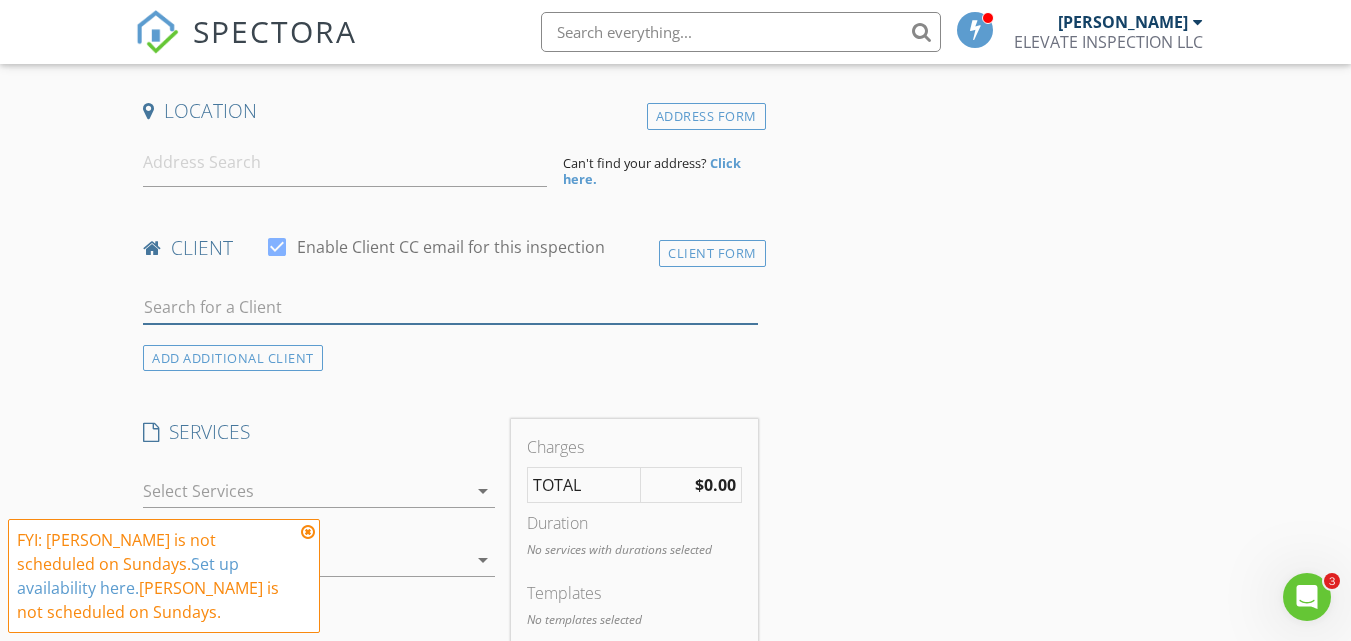 click at bounding box center (450, 307) 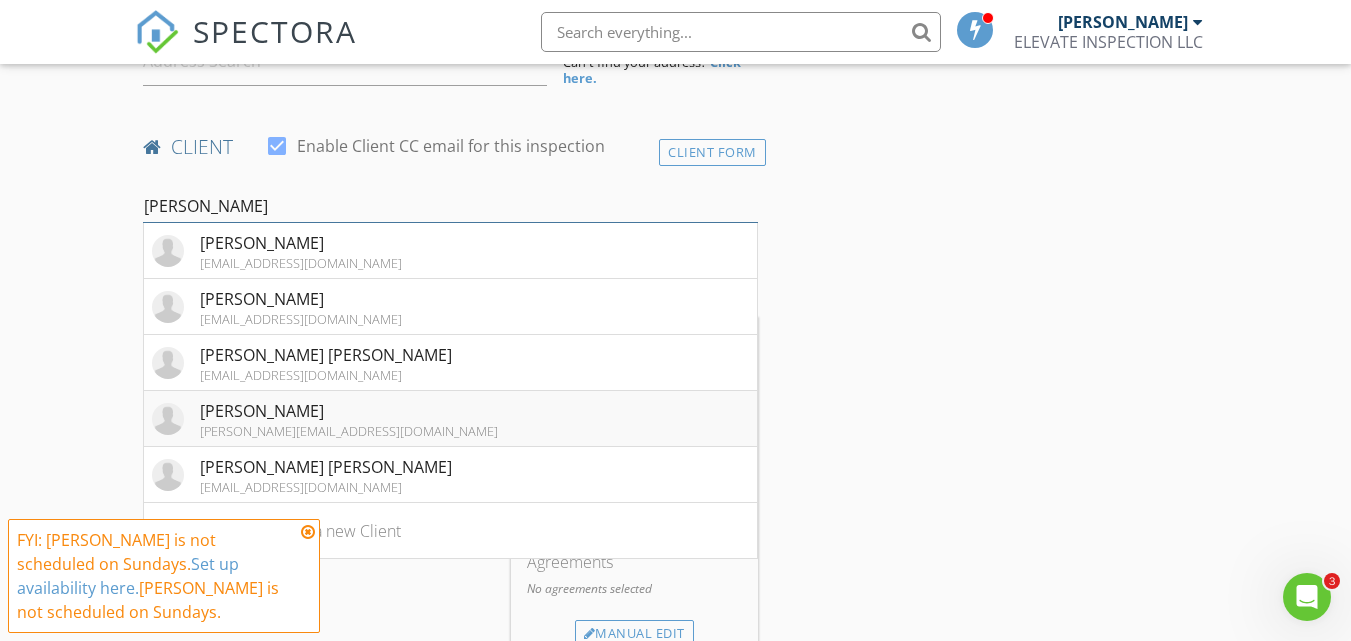 scroll, scrollTop: 600, scrollLeft: 0, axis: vertical 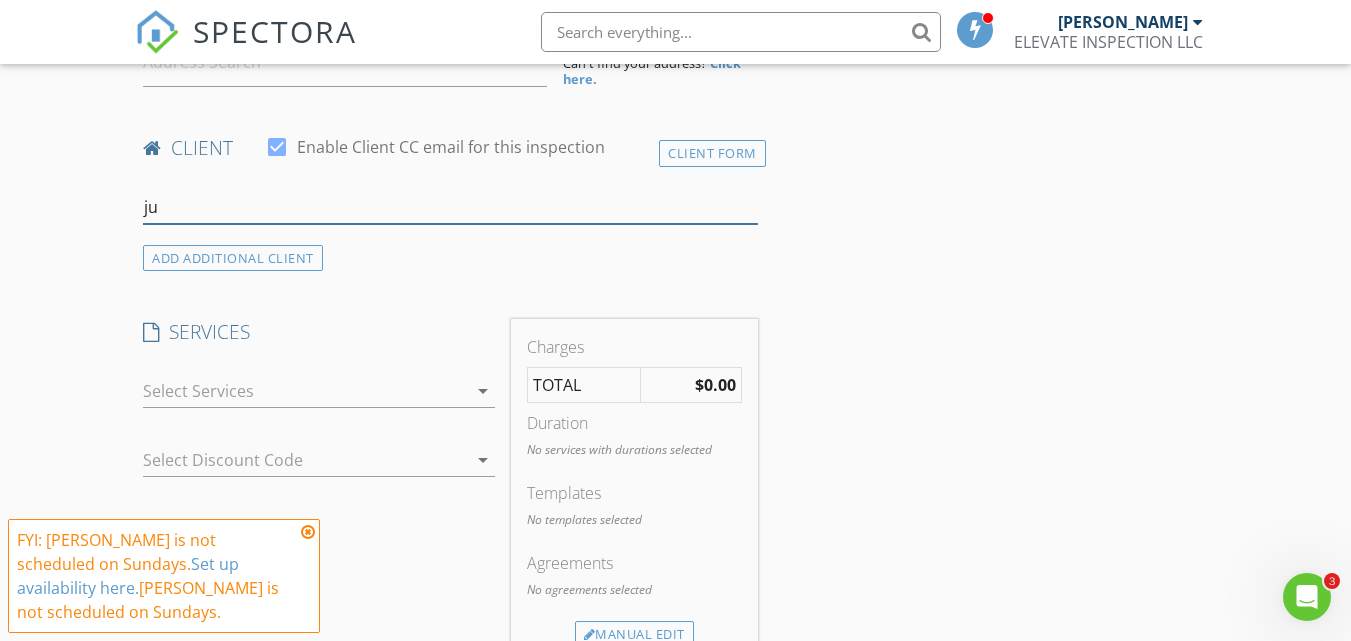 type on "j" 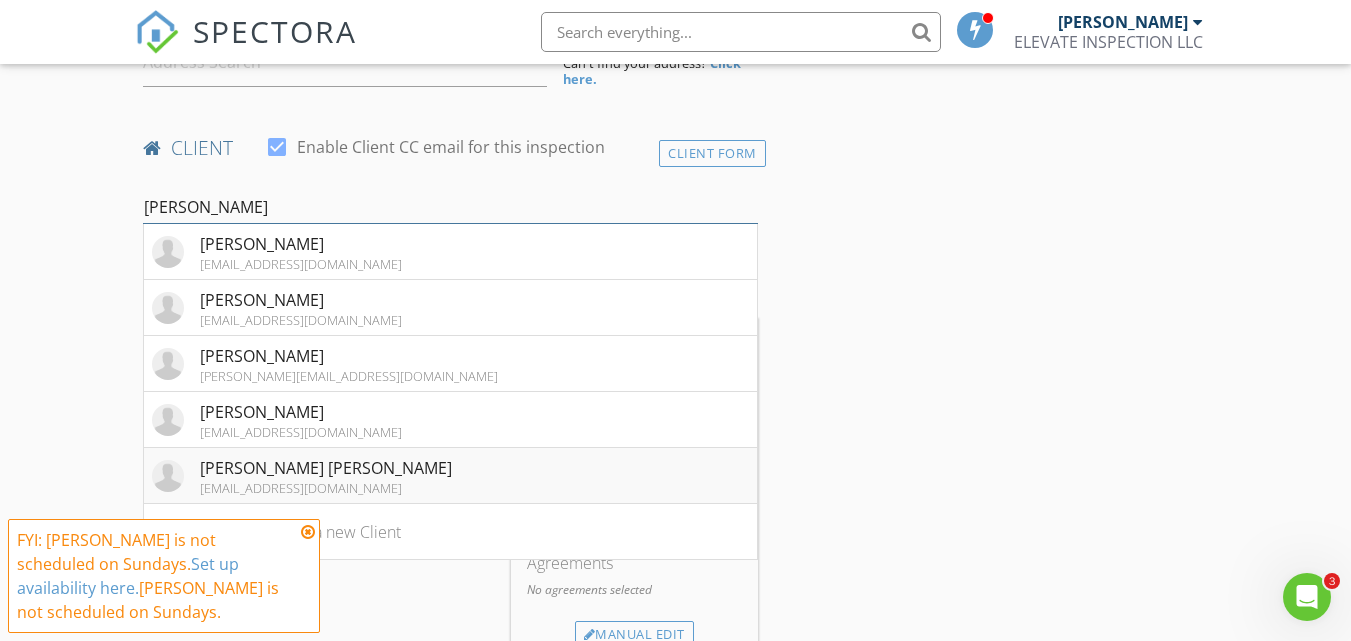 type on "[PERSON_NAME]" 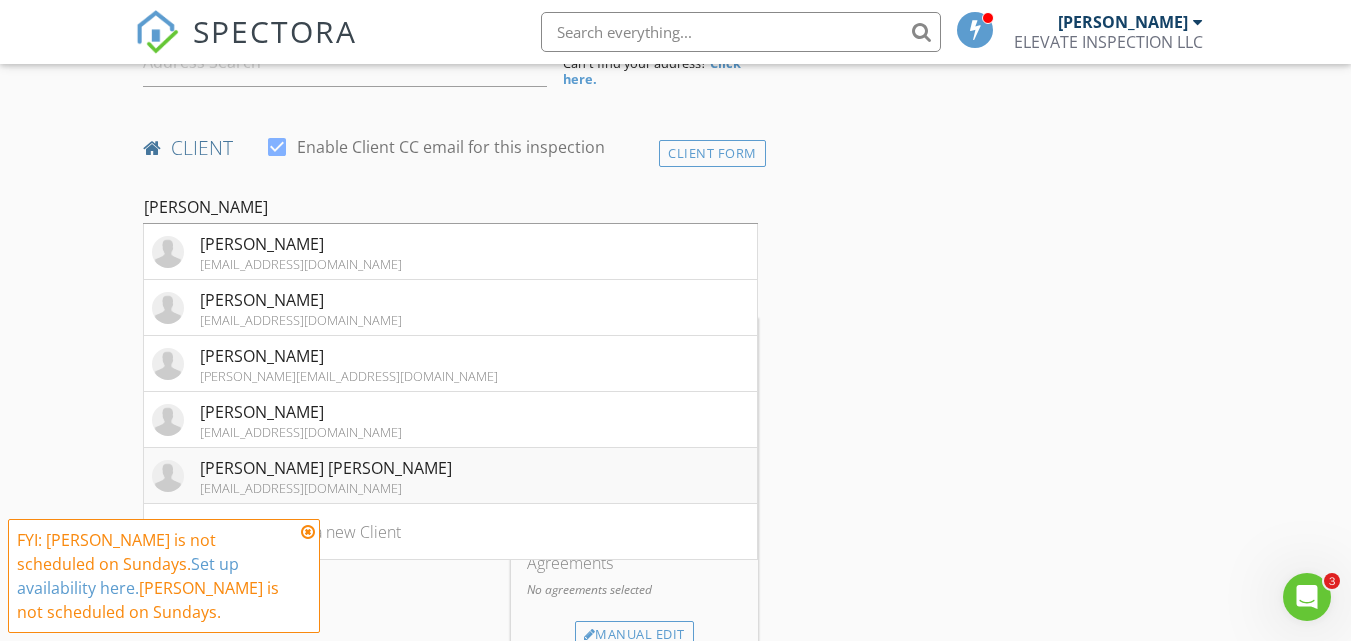 click on "[EMAIL_ADDRESS][DOMAIN_NAME]" at bounding box center (326, 488) 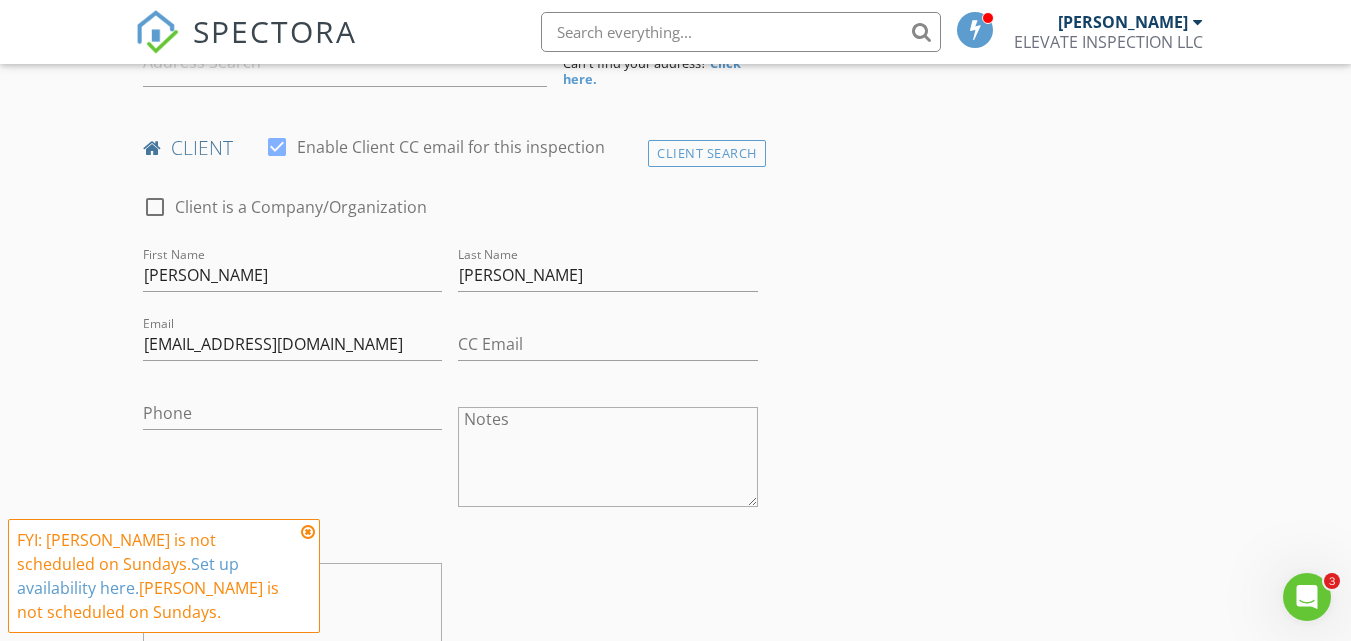 click at bounding box center (741, 32) 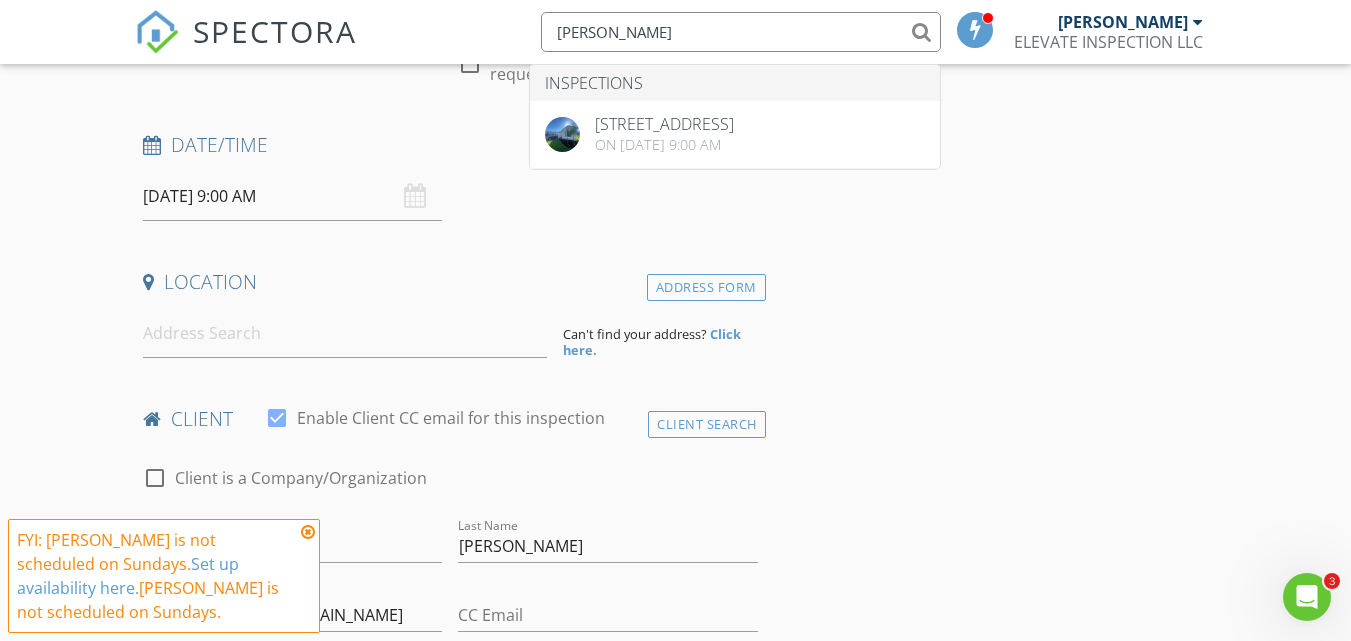 scroll, scrollTop: 300, scrollLeft: 0, axis: vertical 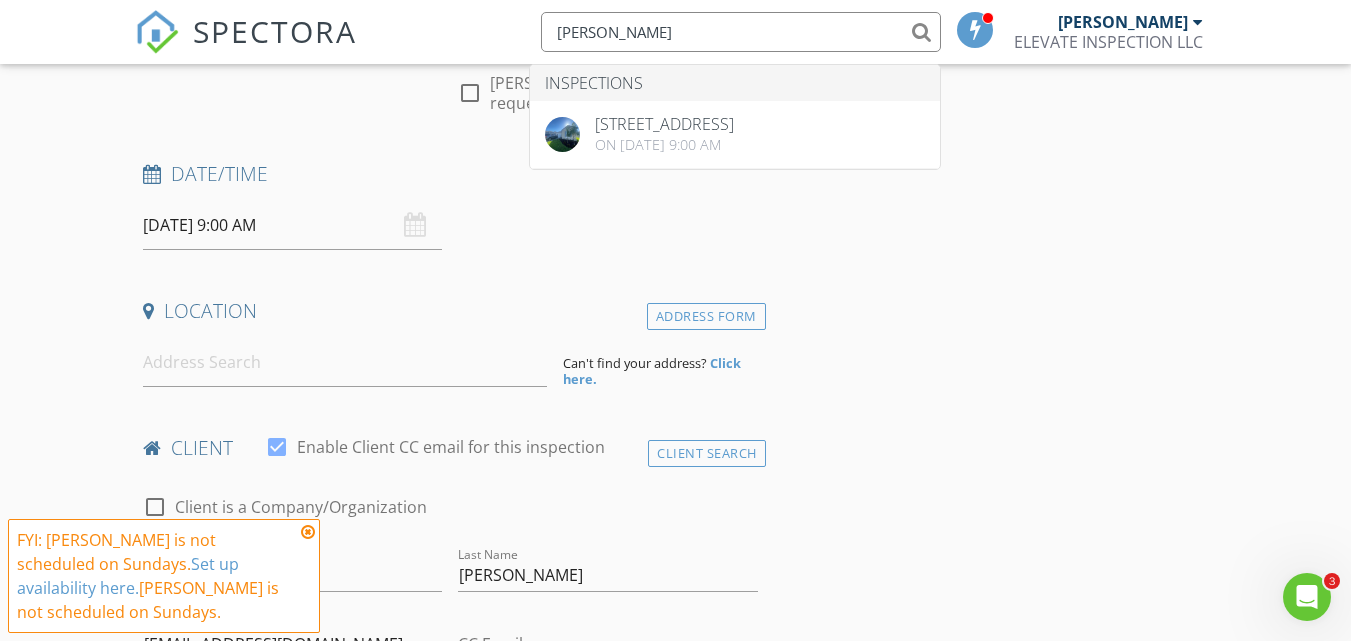type on "[PERSON_NAME]" 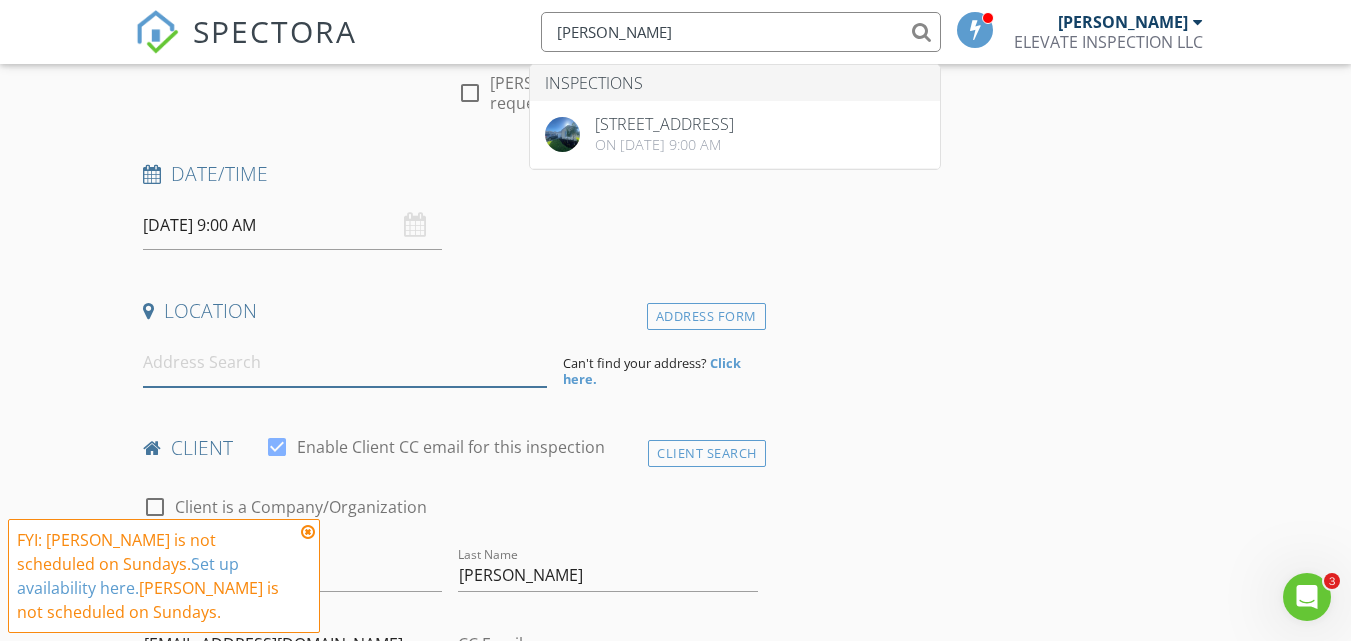 click at bounding box center [345, 362] 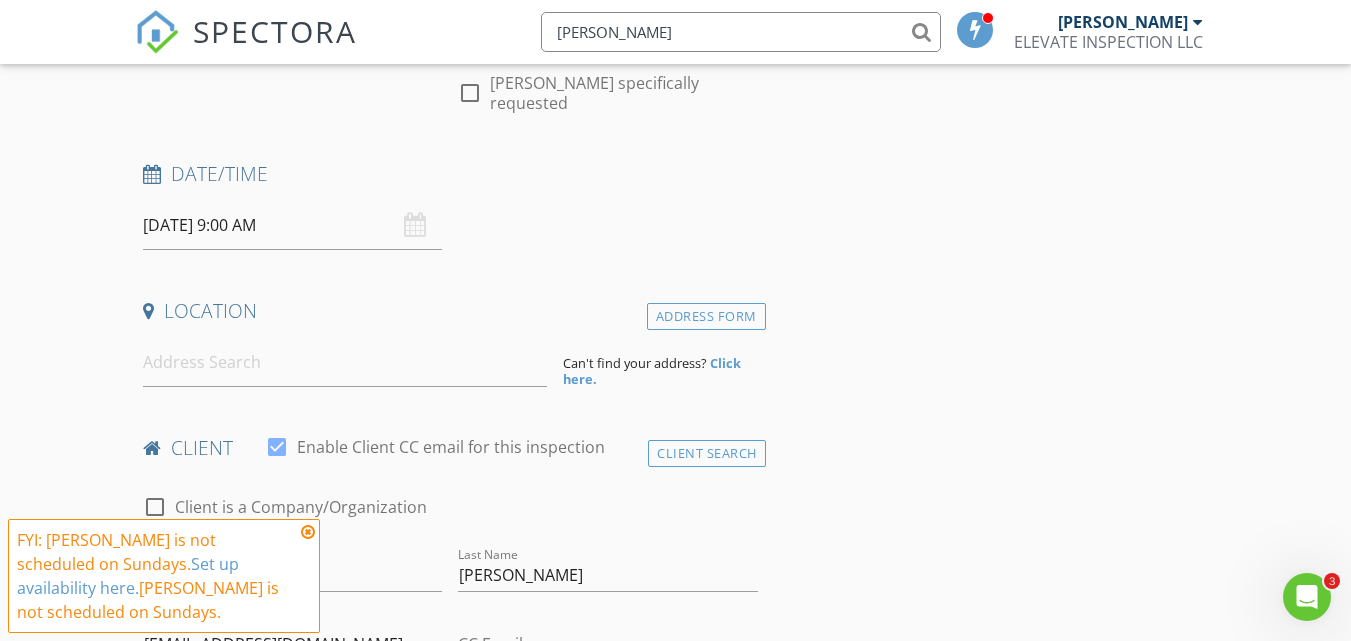 click on "martin cedeno" at bounding box center [741, 32] 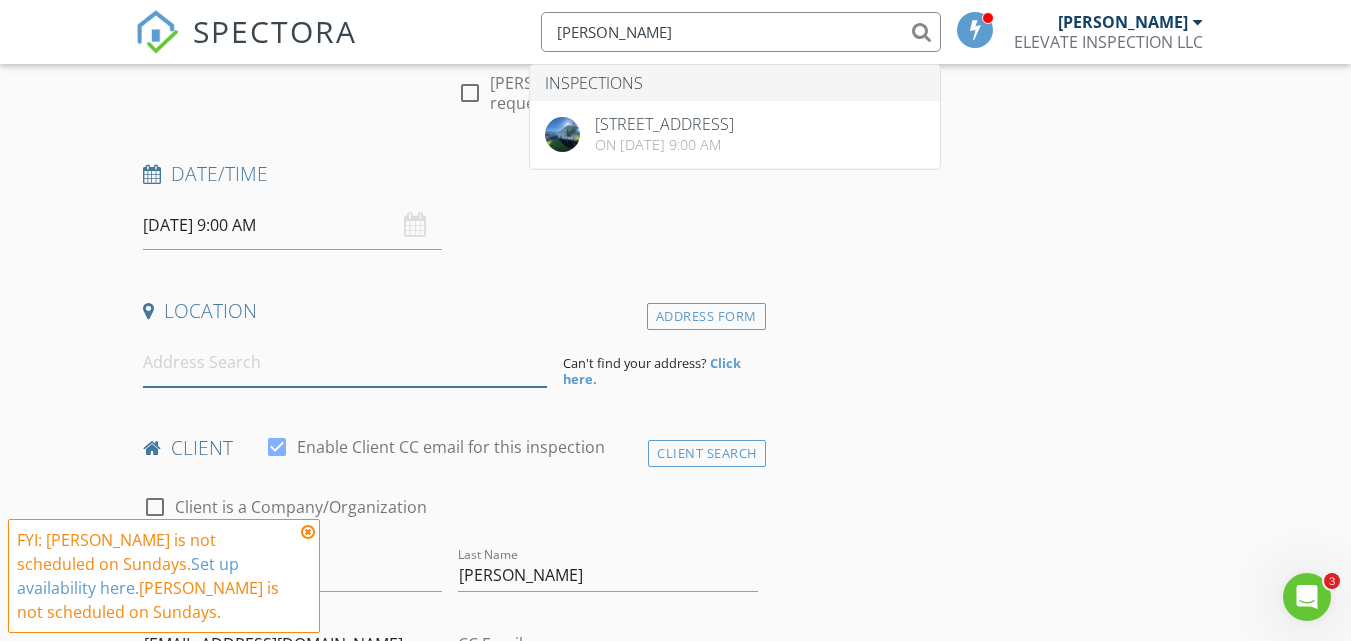 click at bounding box center (345, 362) 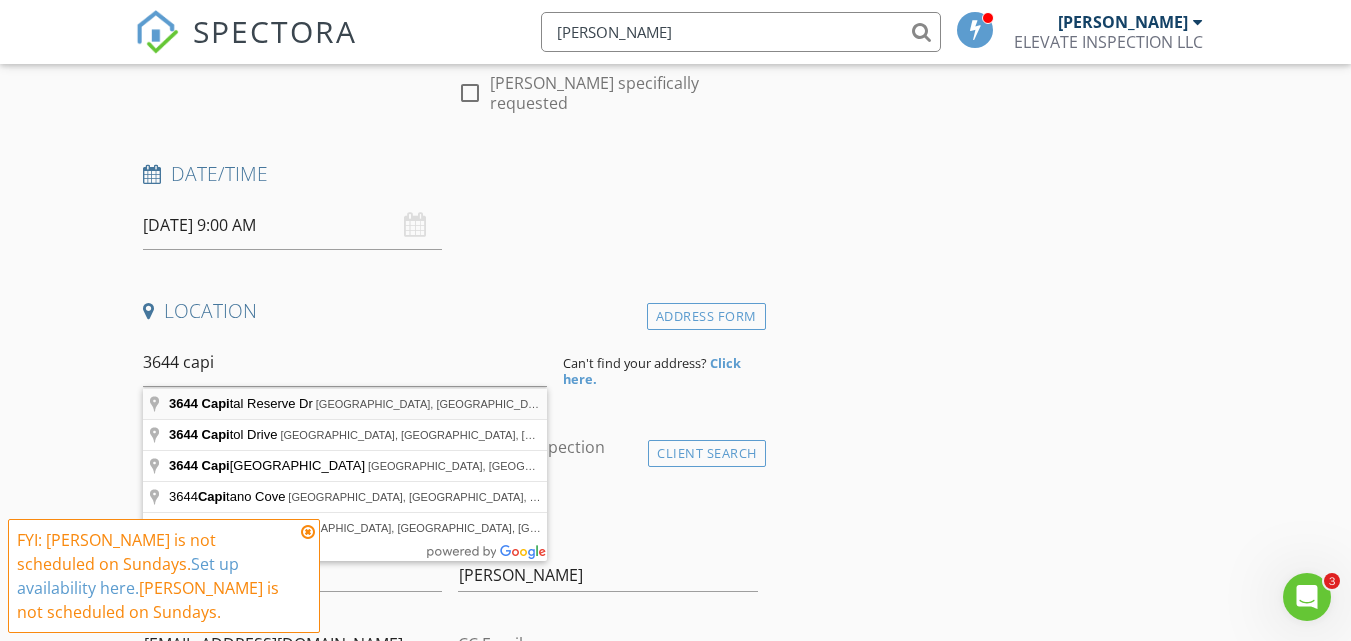 type on "3644 Capital Reserve Dr, Plant City, FL, USA" 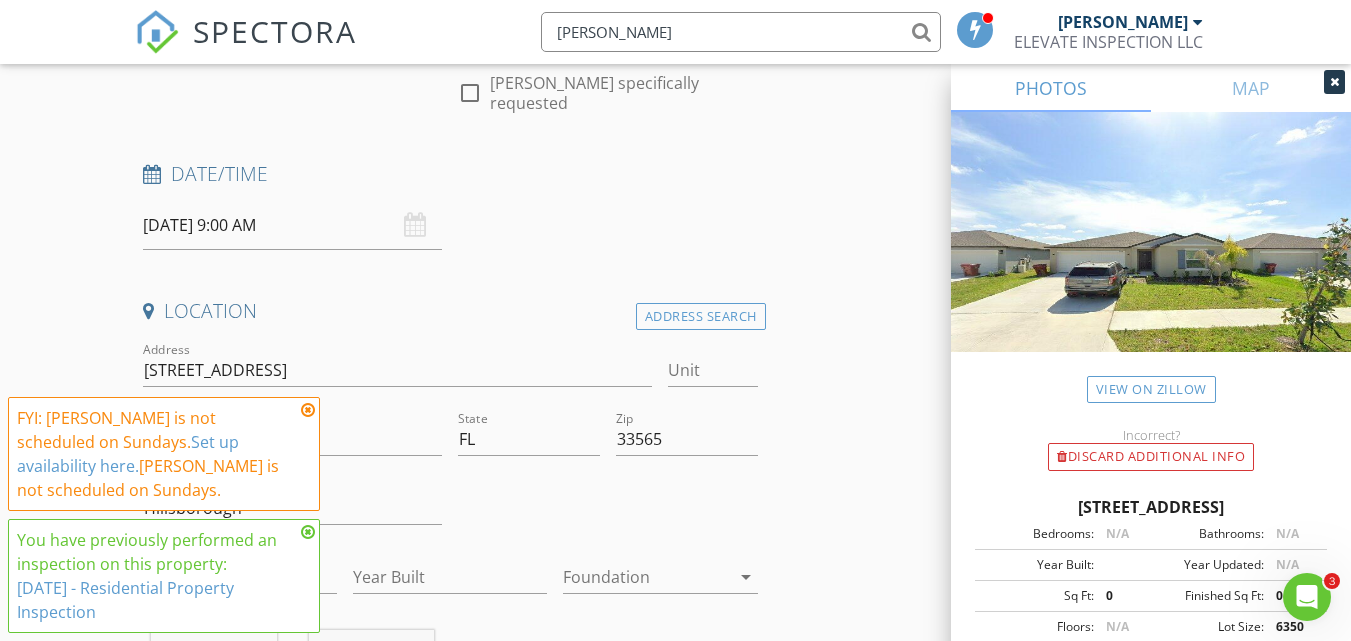 click at bounding box center (308, 410) 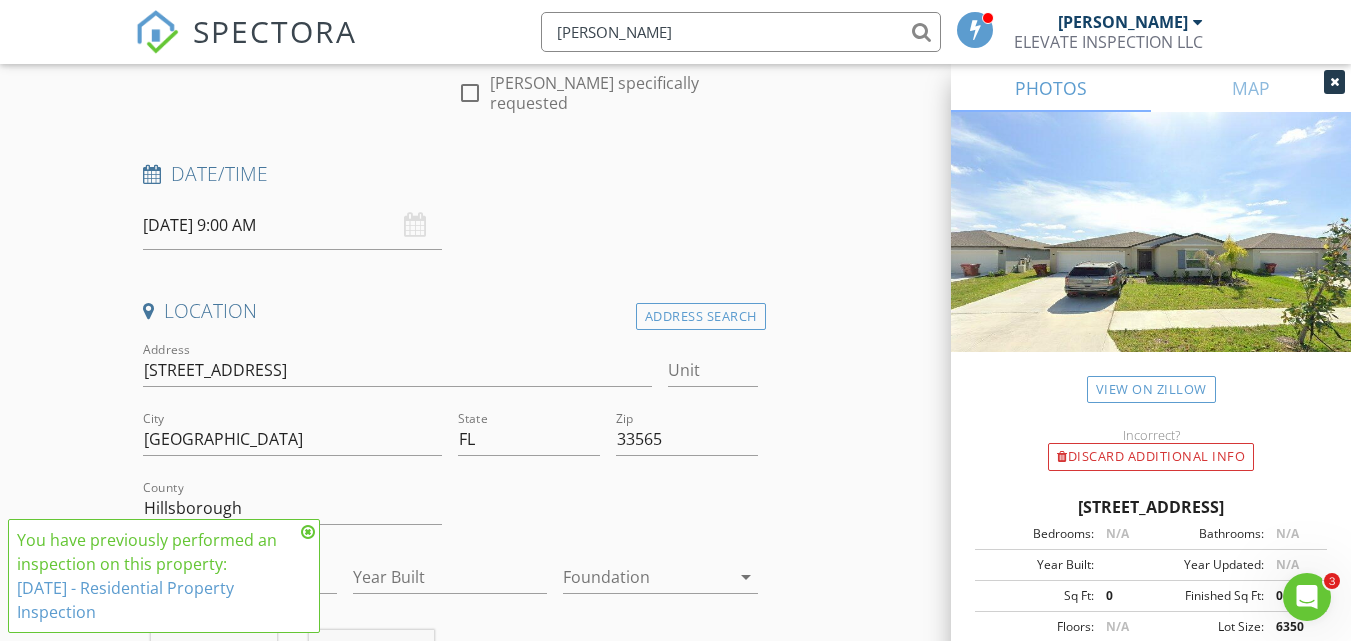 click at bounding box center (308, 532) 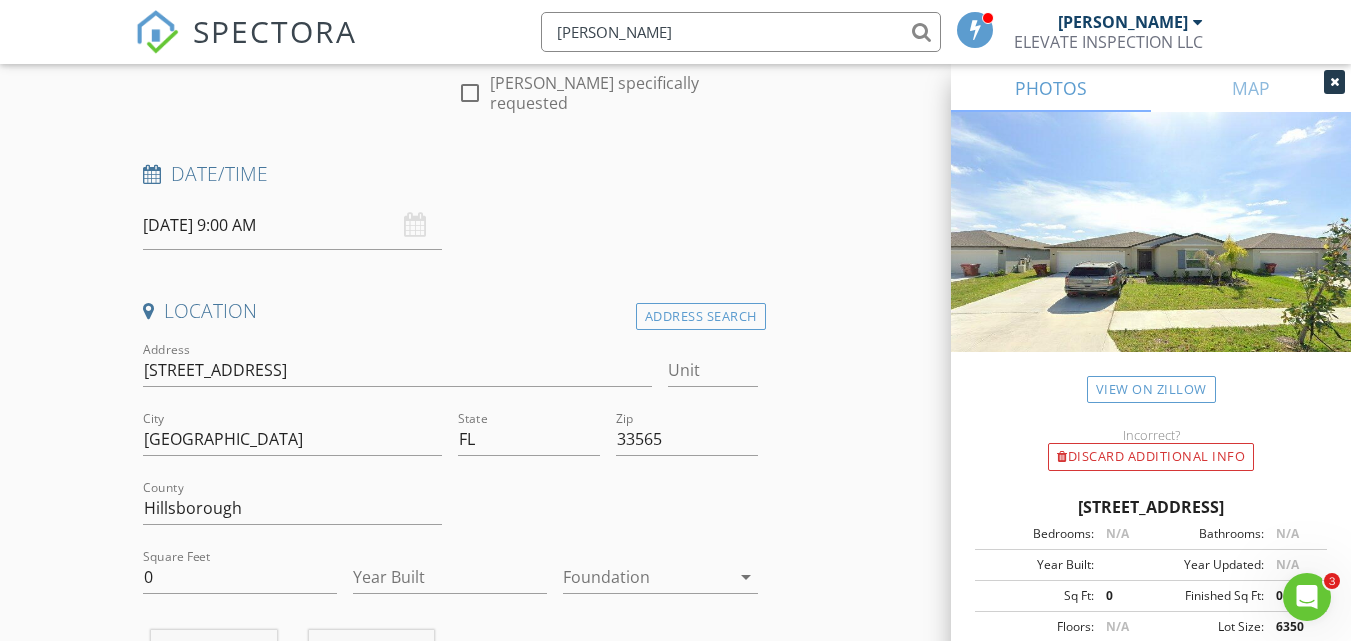 scroll, scrollTop: 500, scrollLeft: 0, axis: vertical 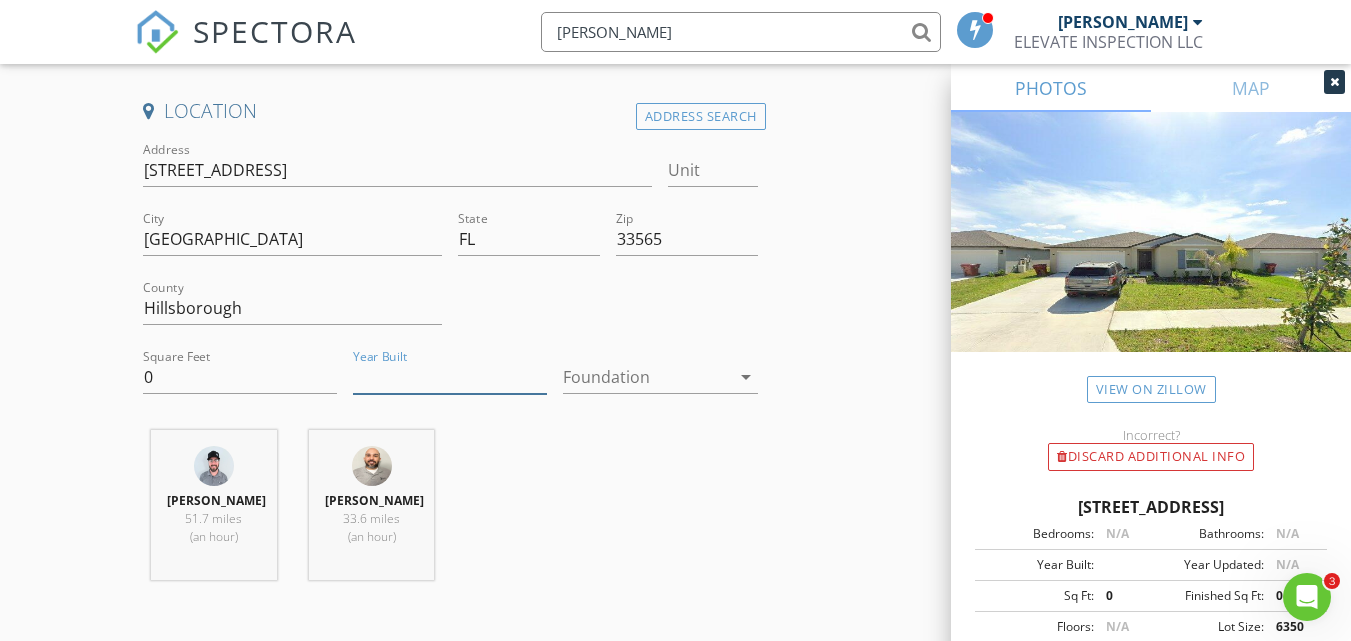 click on "Year Built" at bounding box center (450, 377) 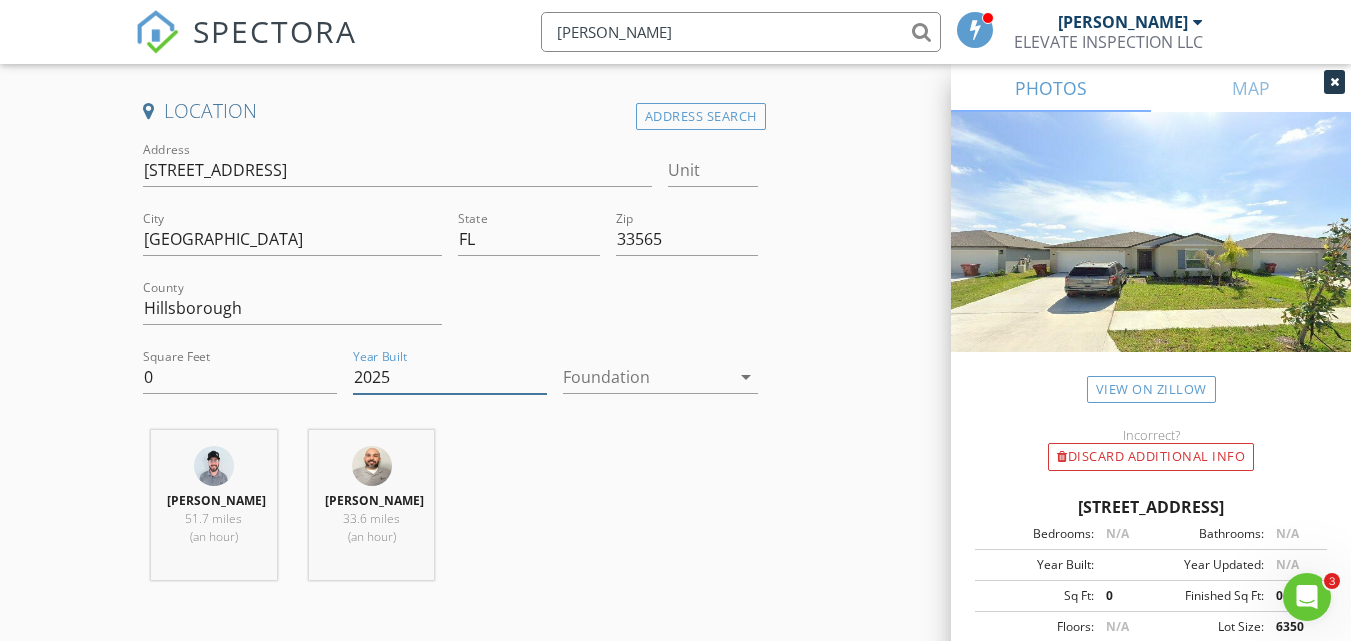 type on "2025" 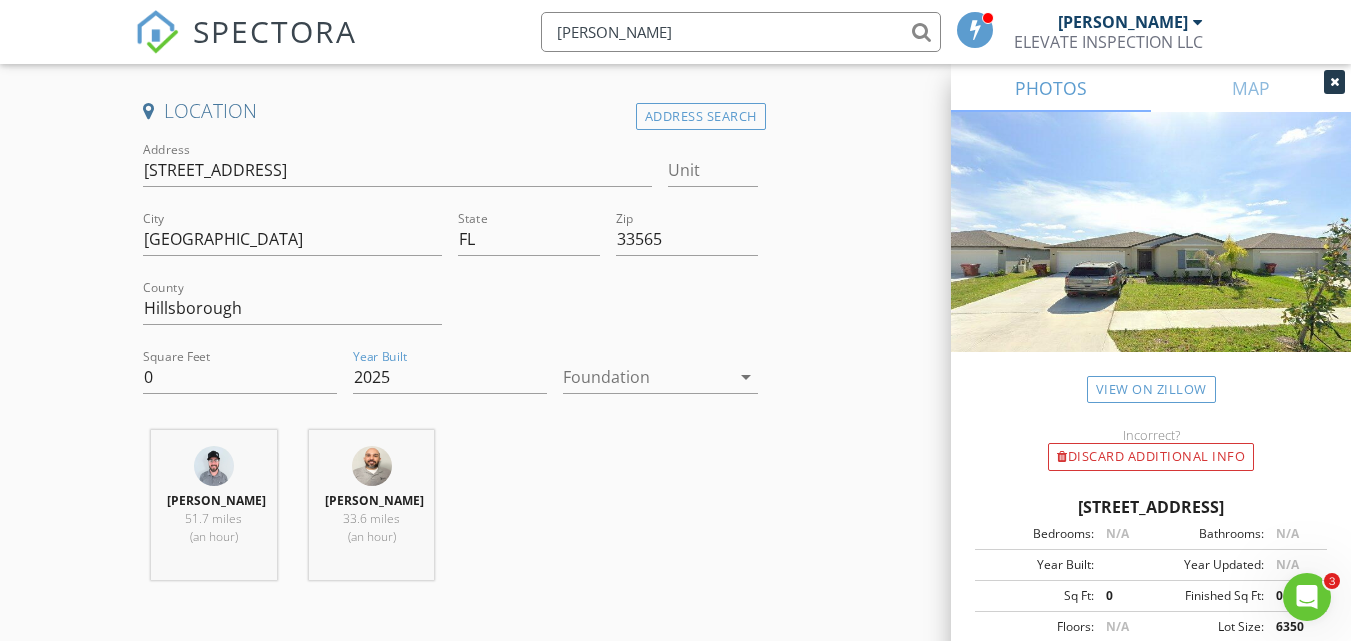 click at bounding box center [646, 377] 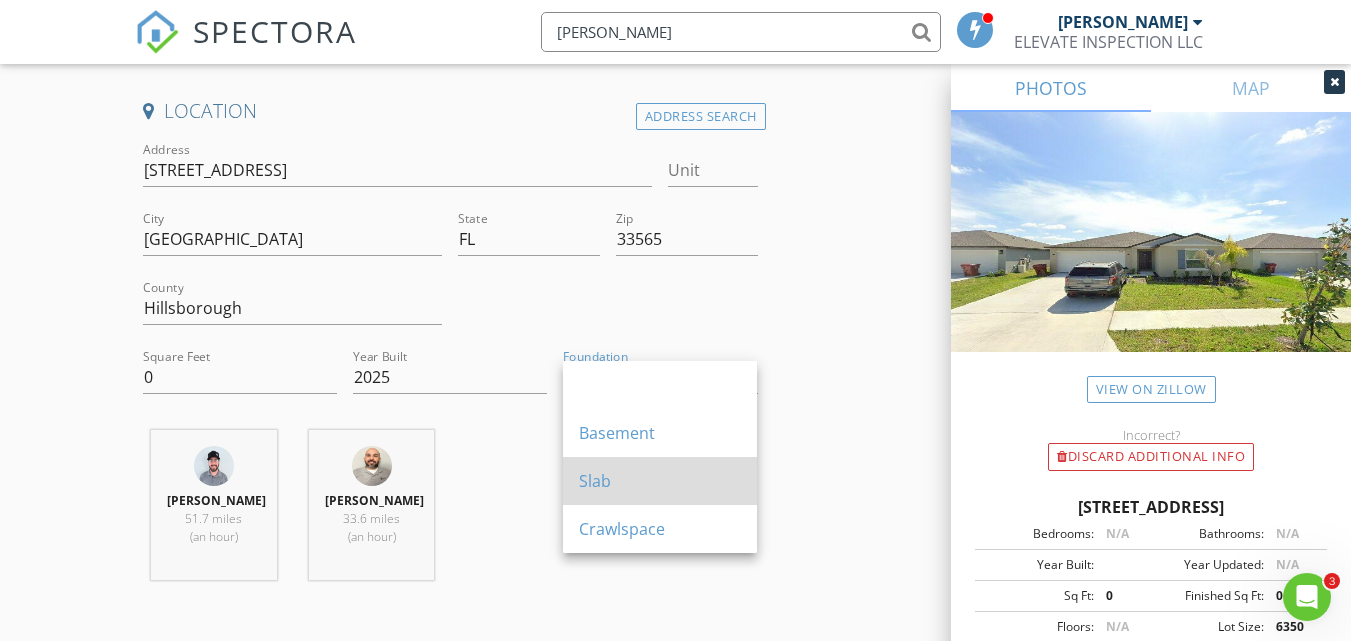 click on "Slab" at bounding box center [660, 481] 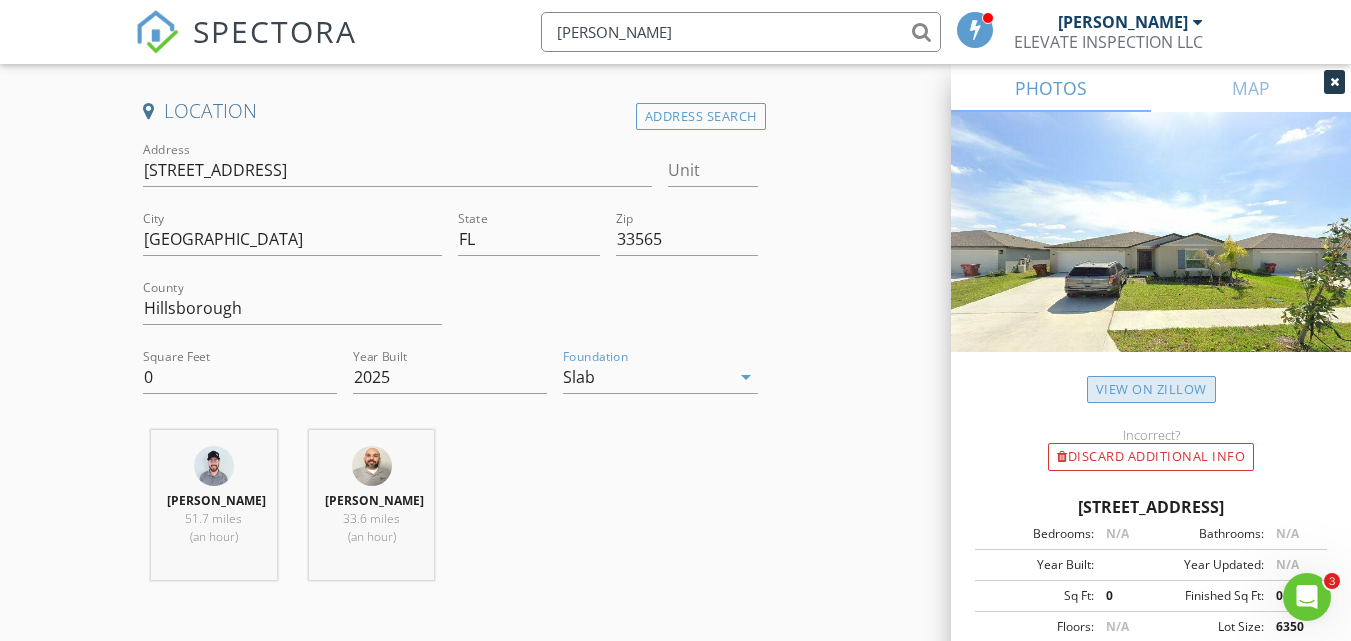 click on "View on Zillow" at bounding box center (1151, 389) 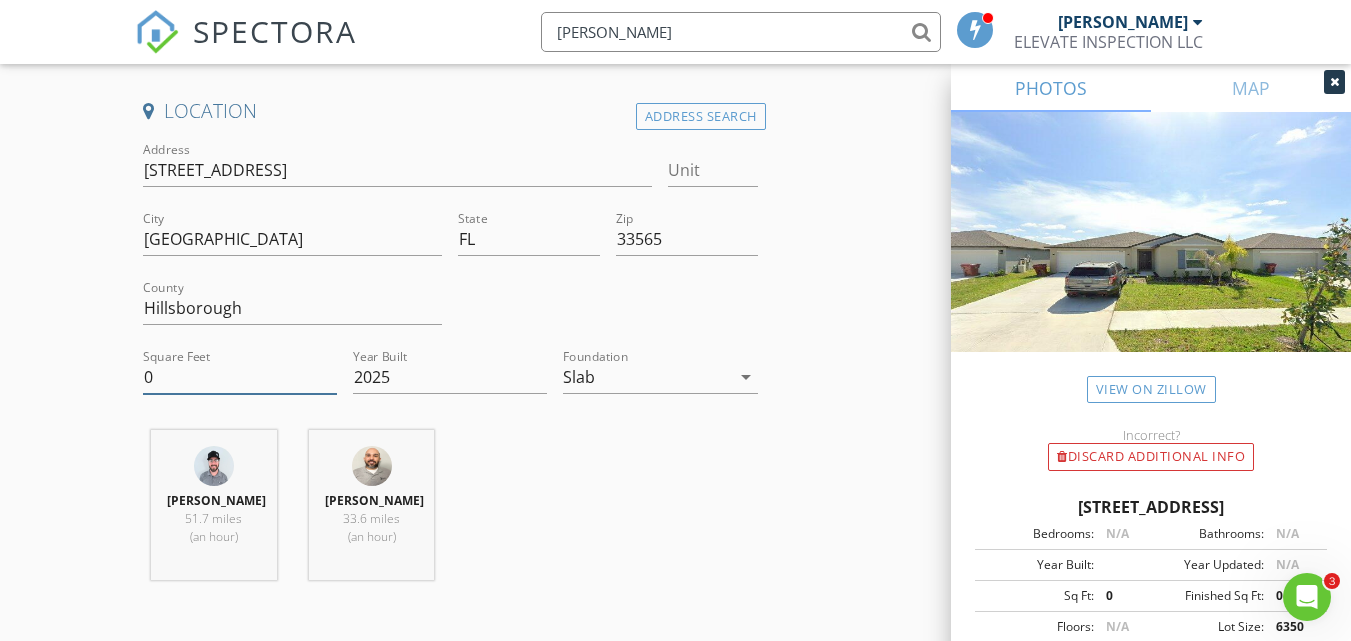 click on "0" at bounding box center (240, 377) 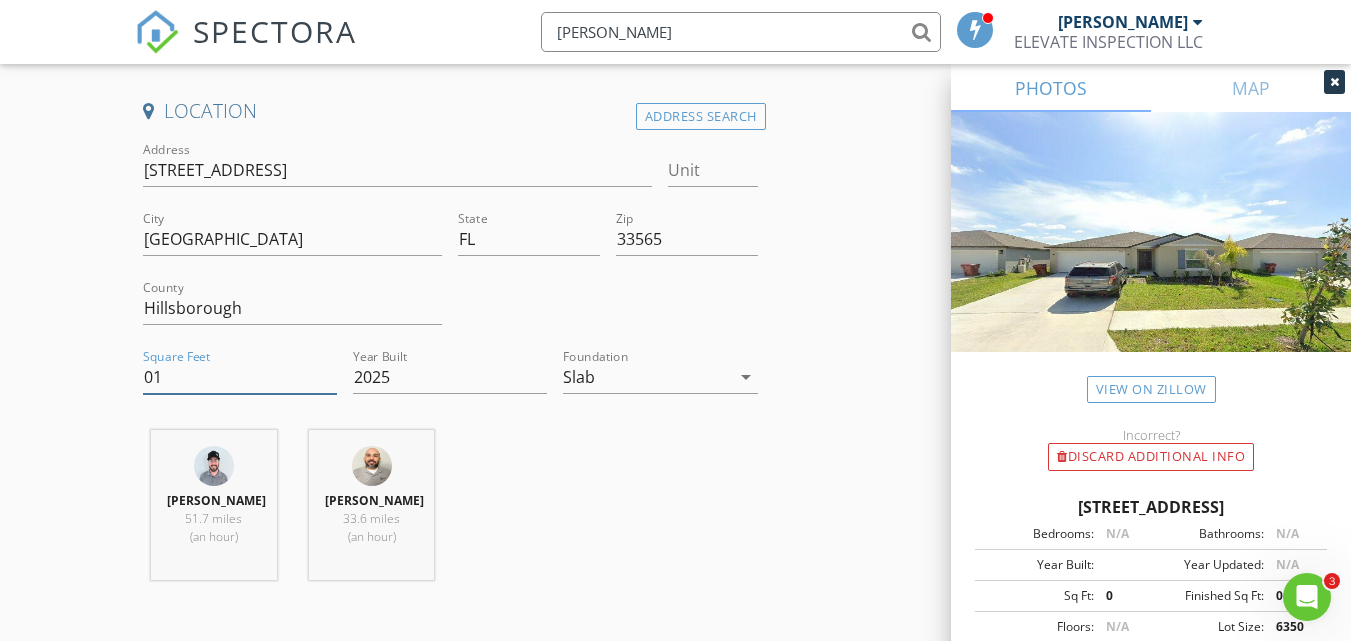 type on "0" 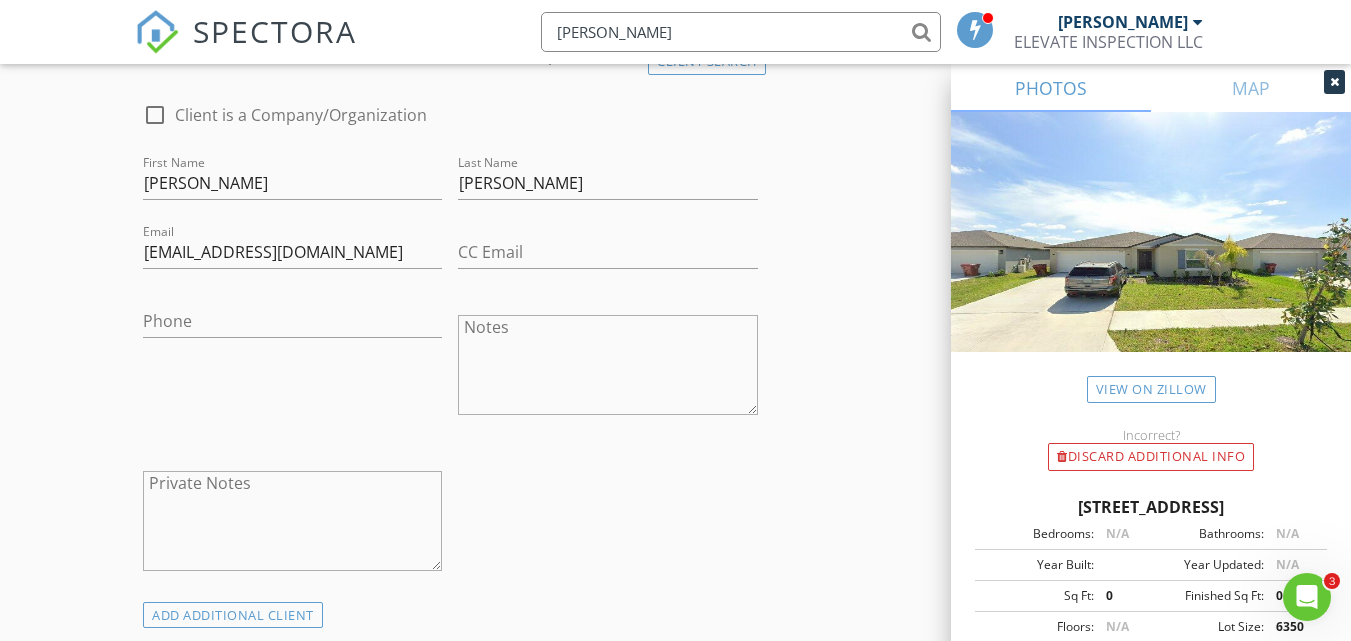 scroll, scrollTop: 1200, scrollLeft: 0, axis: vertical 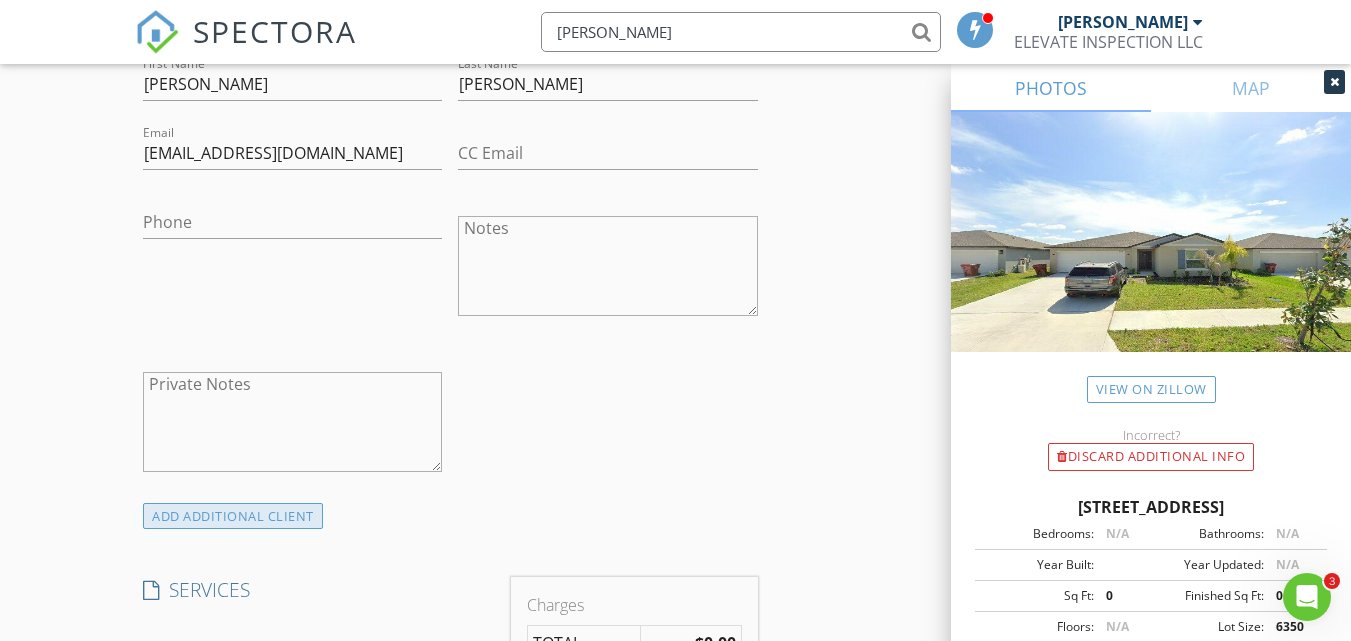 type on "1936" 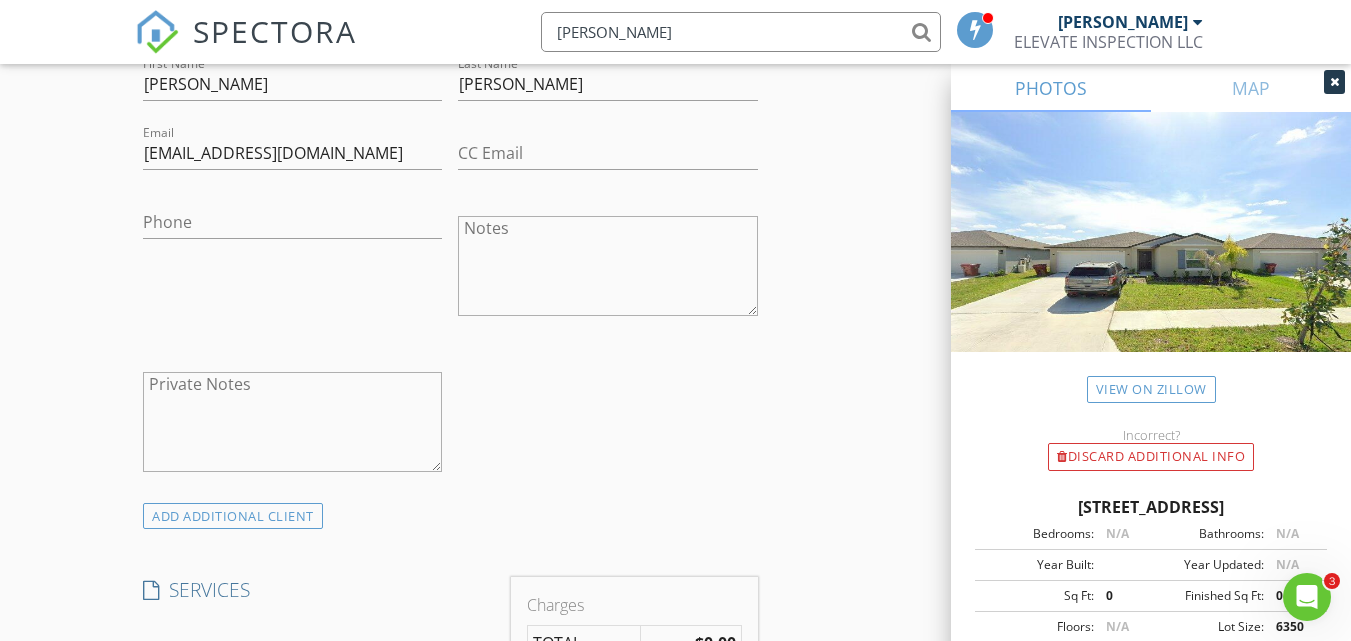 click on "ADD ADDITIONAL client" at bounding box center (233, 516) 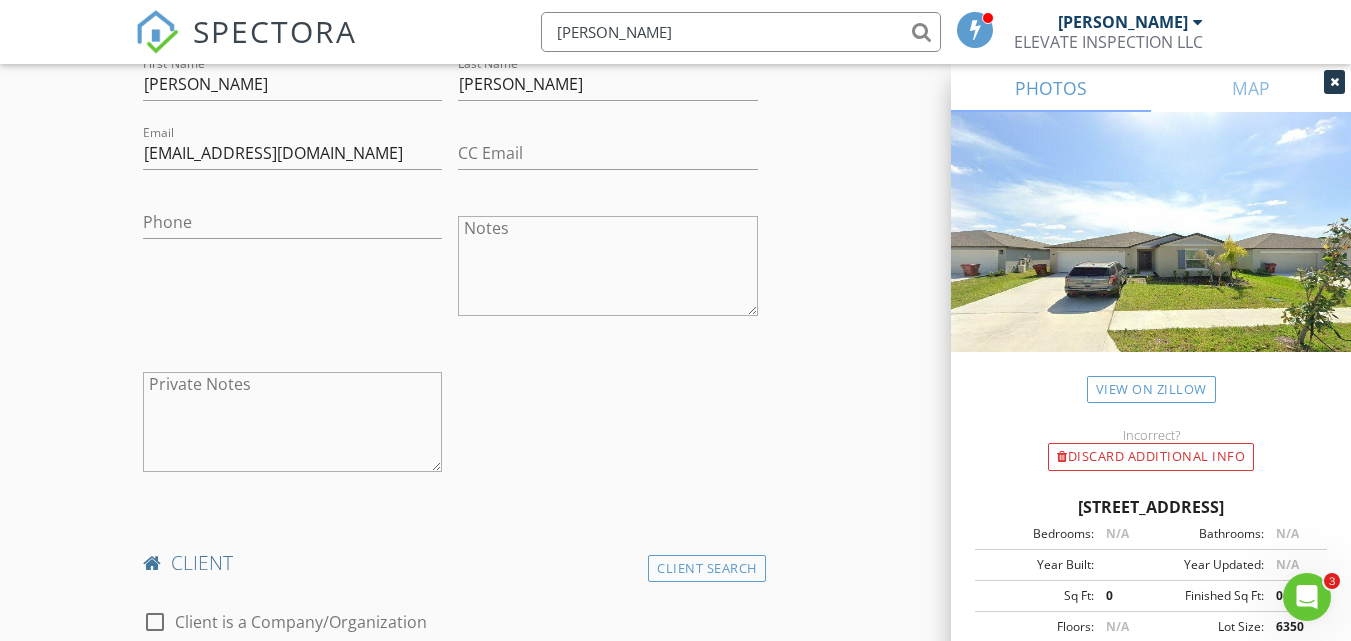 scroll, scrollTop: 1400, scrollLeft: 0, axis: vertical 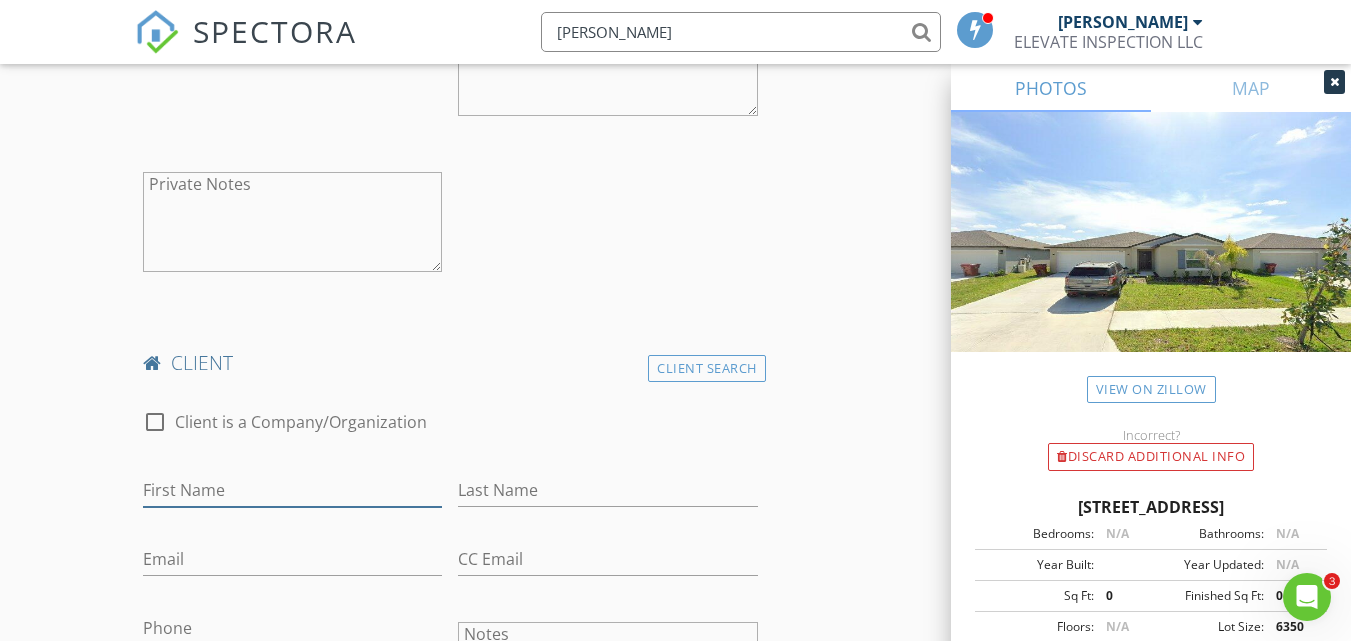 click on "First Name" at bounding box center (292, 490) 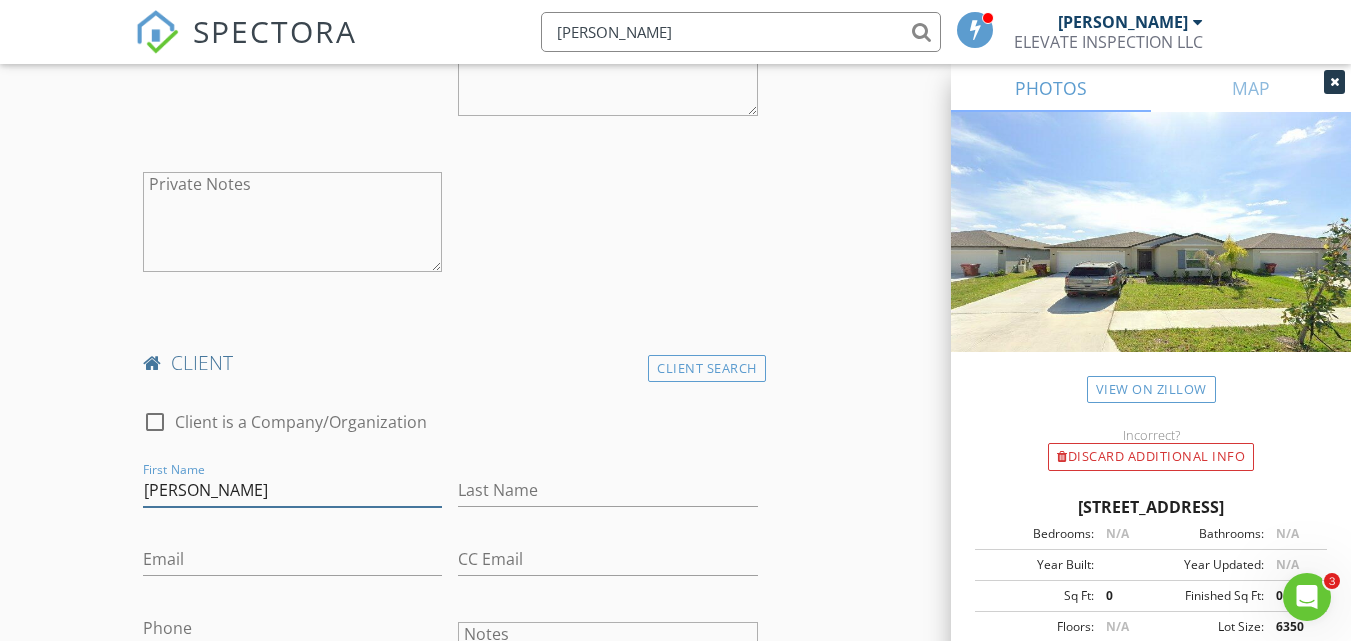 type on "Michelle" 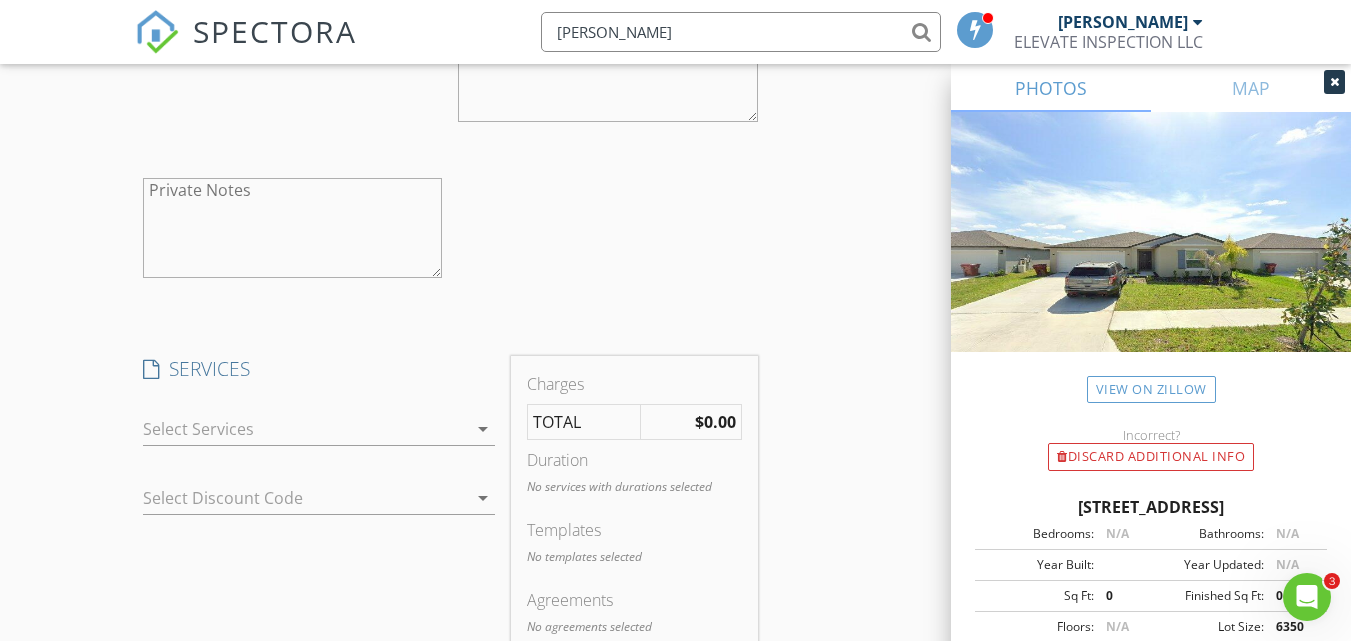 scroll, scrollTop: 2200, scrollLeft: 0, axis: vertical 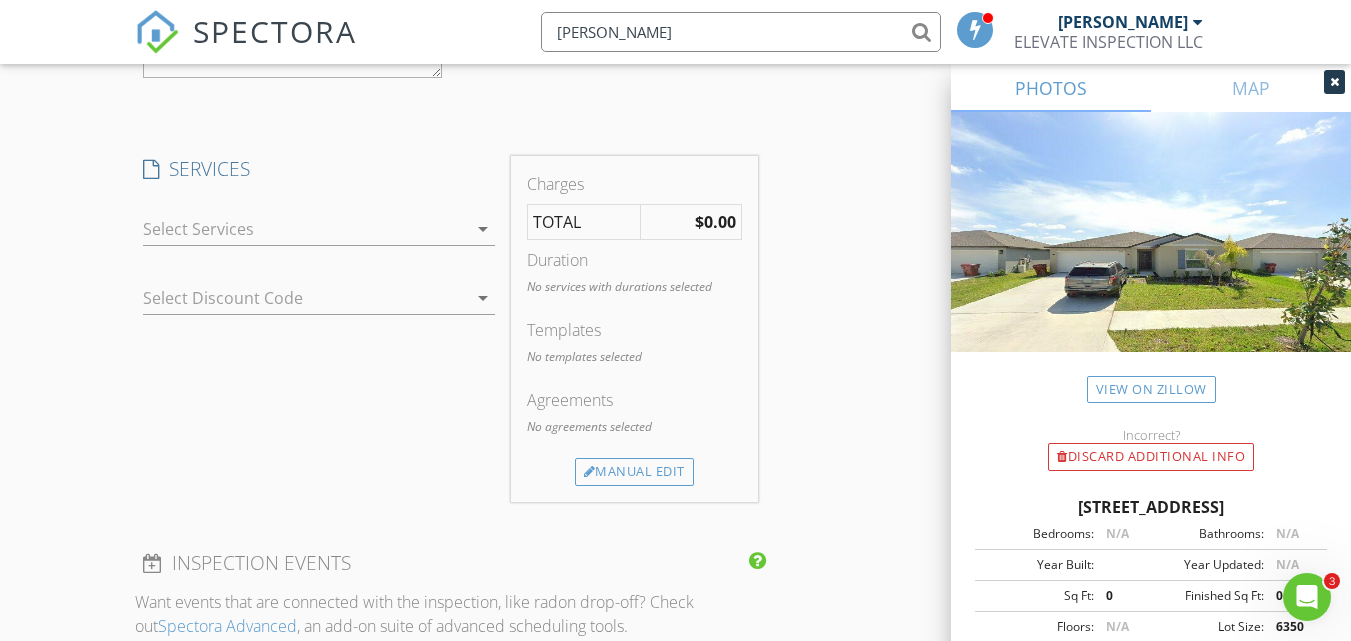 type on "Juan" 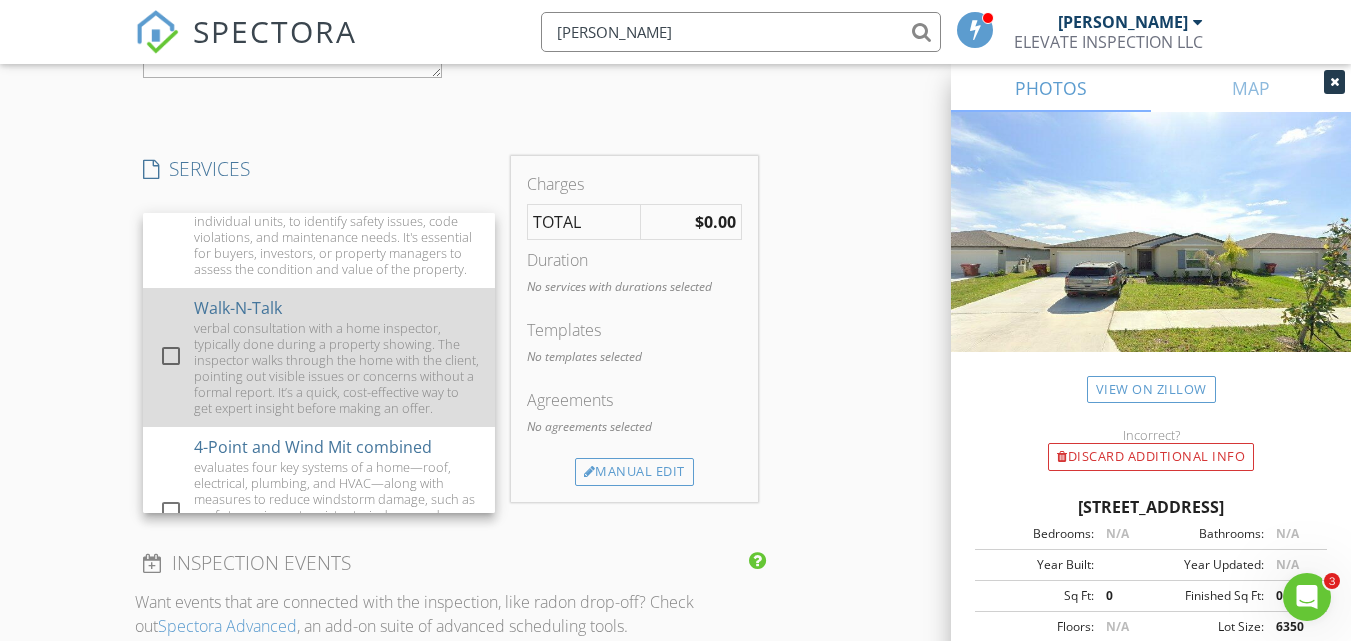 scroll, scrollTop: 1300, scrollLeft: 0, axis: vertical 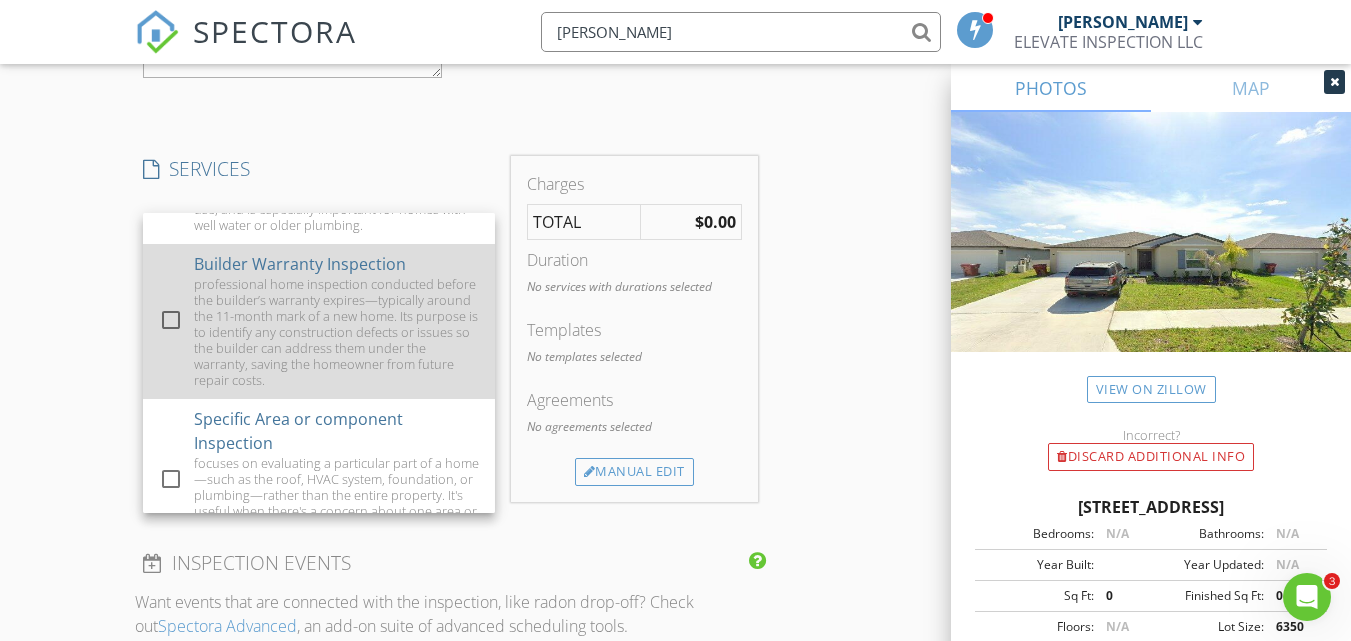 click on "professional home inspection conducted before the builder’s warranty expires—typically around the 11-month mark of a new home. Its purpose is to identify any construction defects or issues so the builder can address them under the warranty, saving the homeowner from future repair costs." at bounding box center (336, 332) 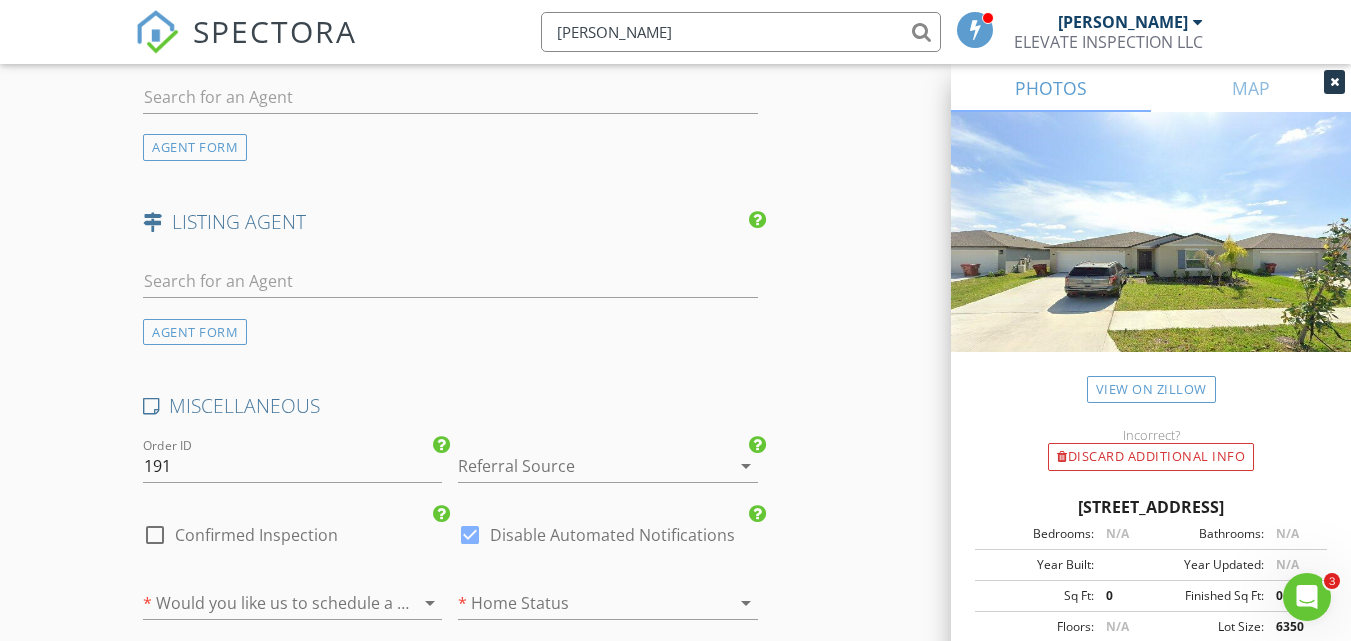 scroll, scrollTop: 3400, scrollLeft: 0, axis: vertical 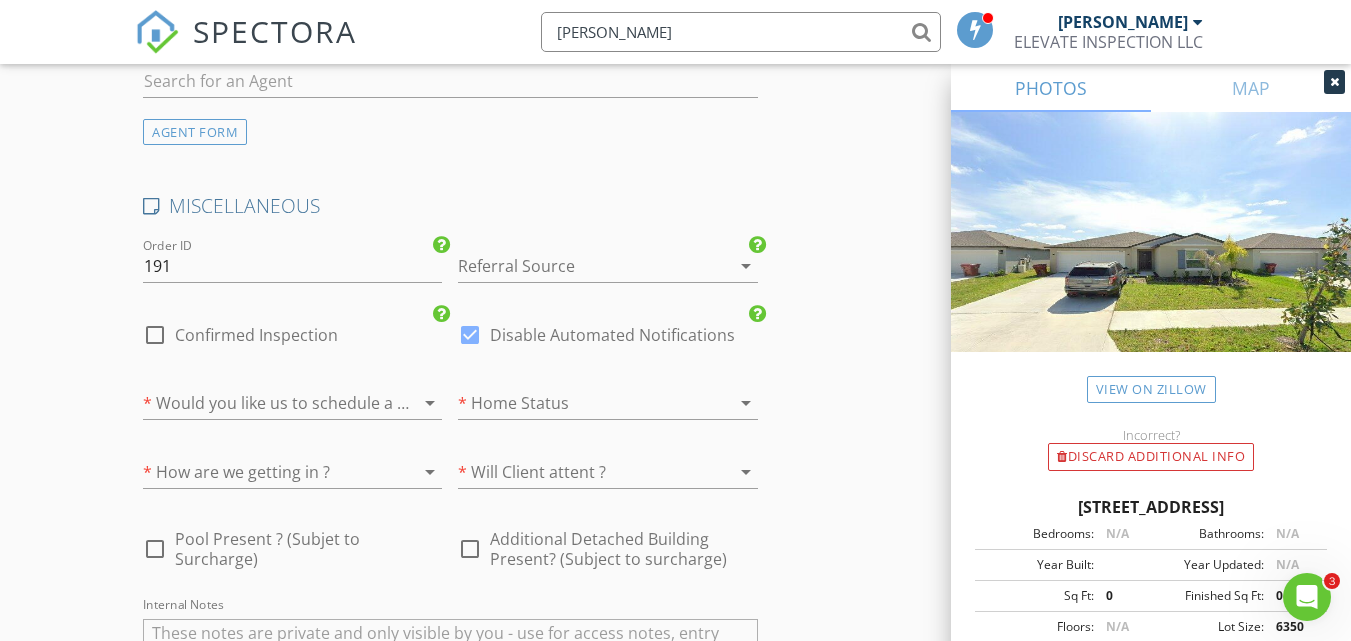 click at bounding box center (579, 266) 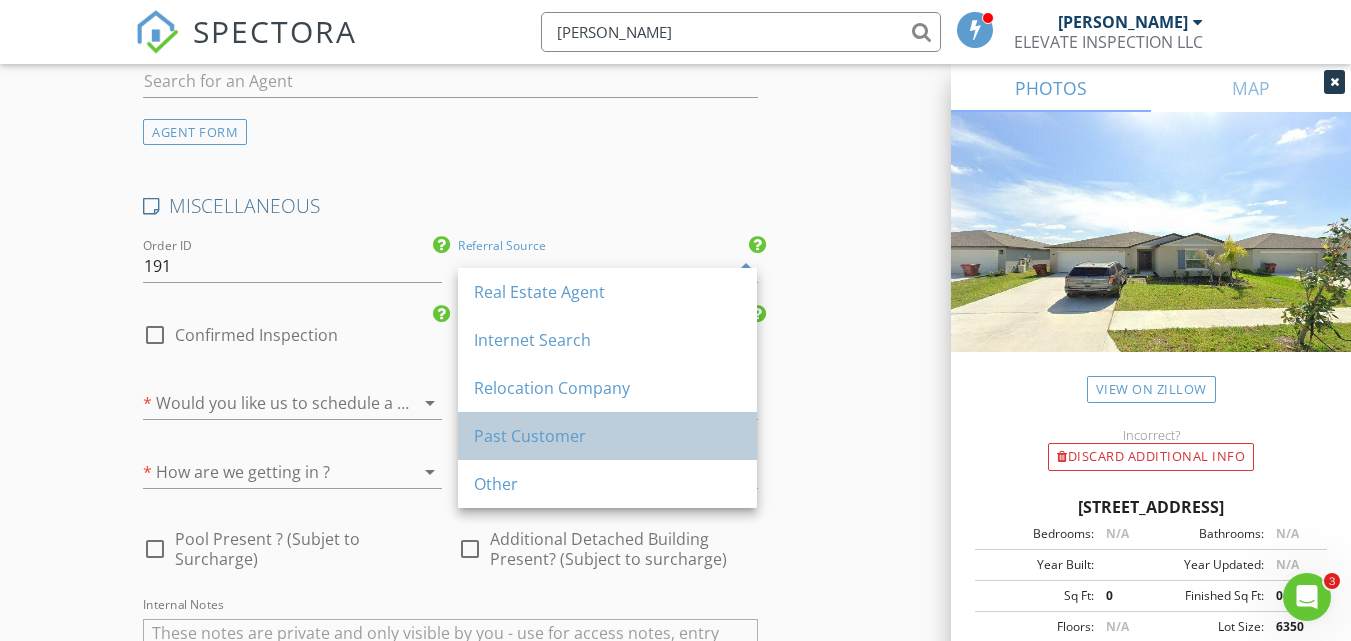 click on "Past Customer" at bounding box center [607, 436] 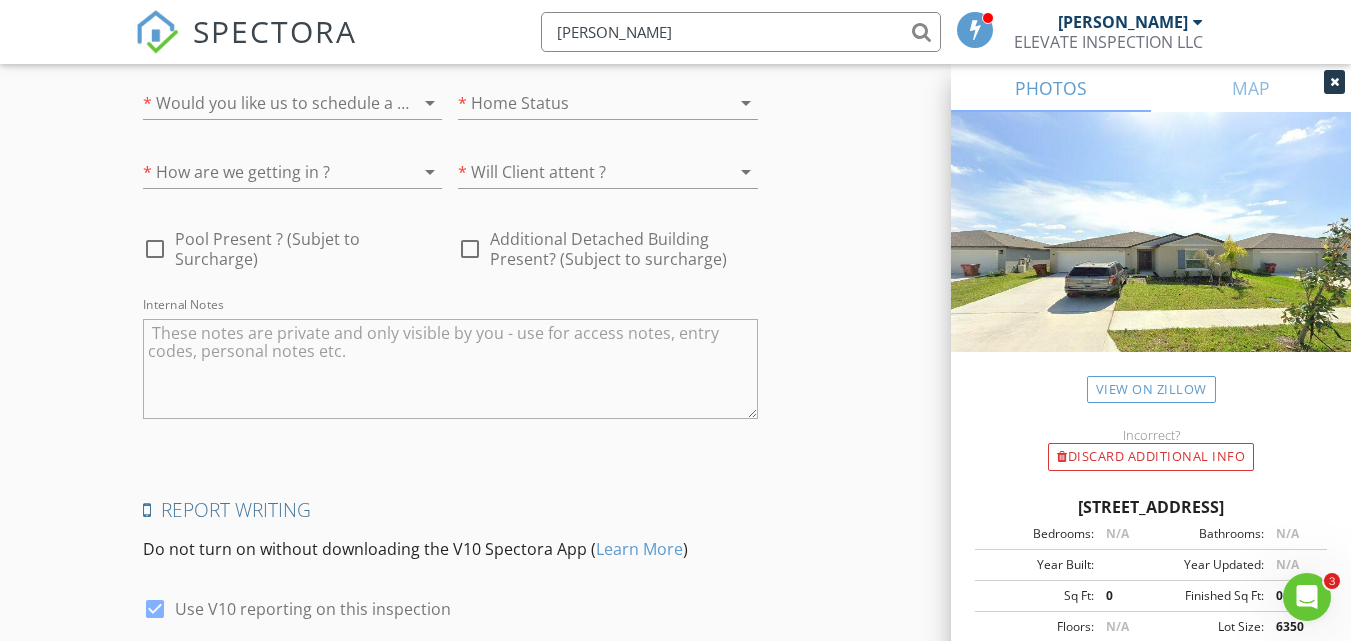 scroll, scrollTop: 3887, scrollLeft: 0, axis: vertical 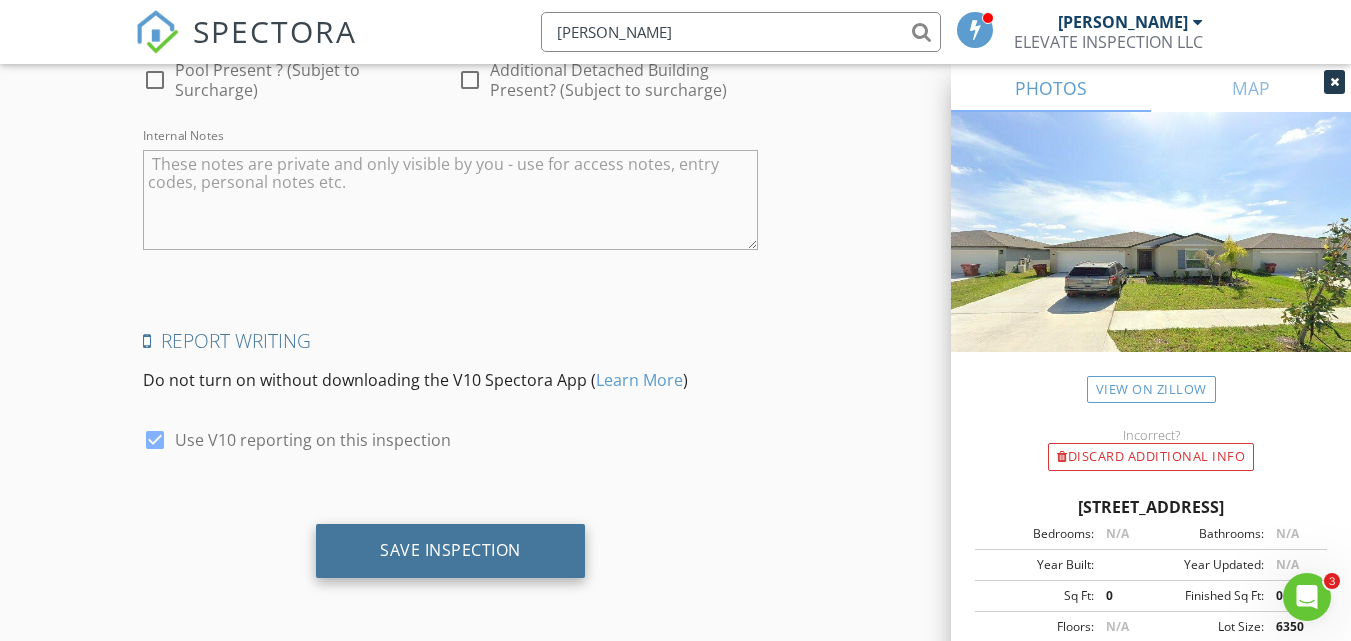 click on "Save Inspection" at bounding box center [450, 550] 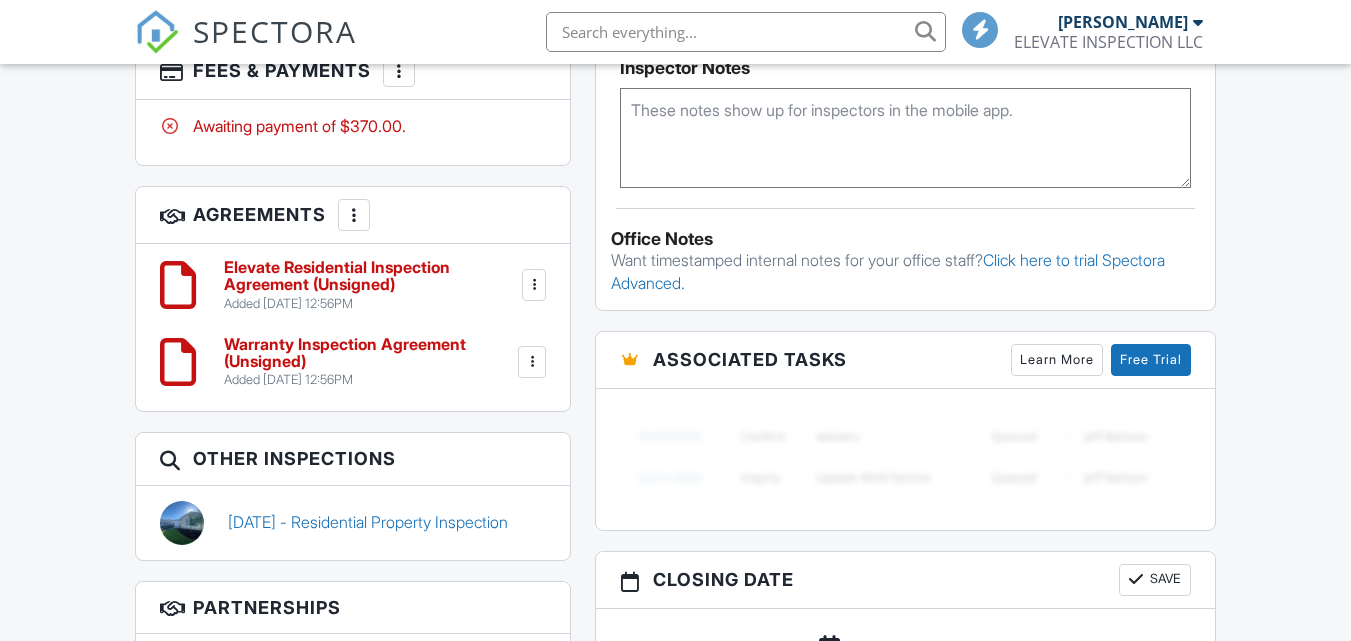 scroll, scrollTop: 1700, scrollLeft: 0, axis: vertical 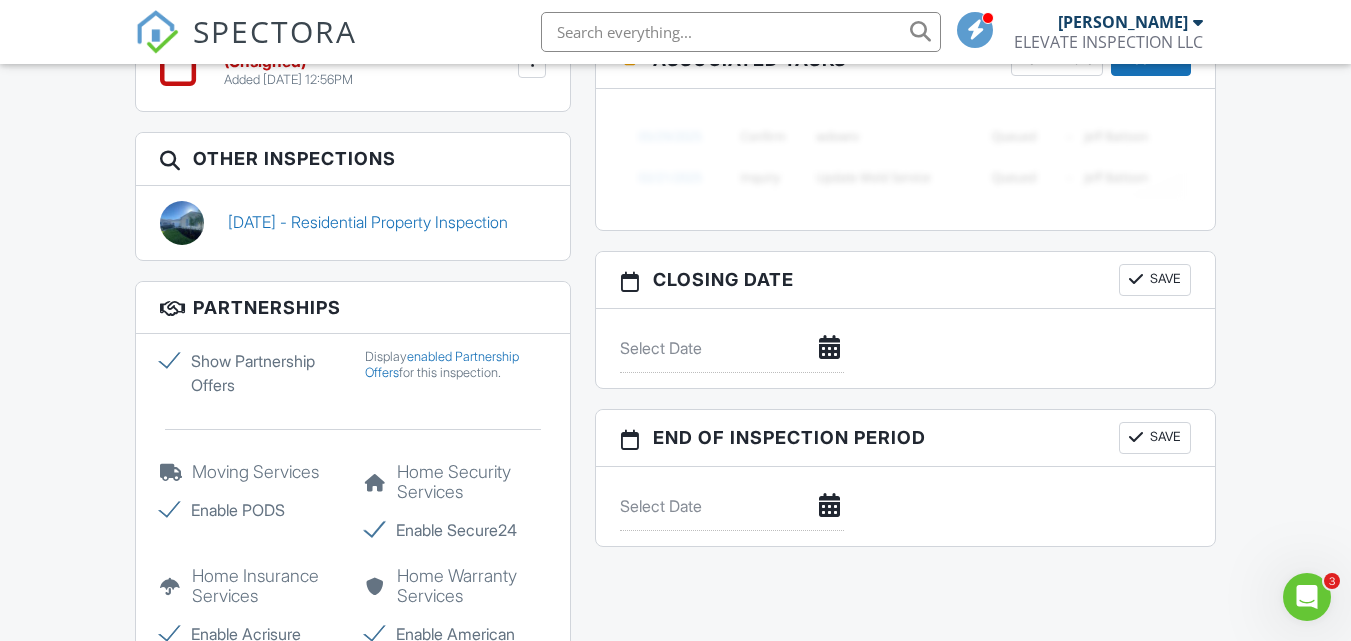 click on "Show Partnership Offers" at bounding box center (250, 373) 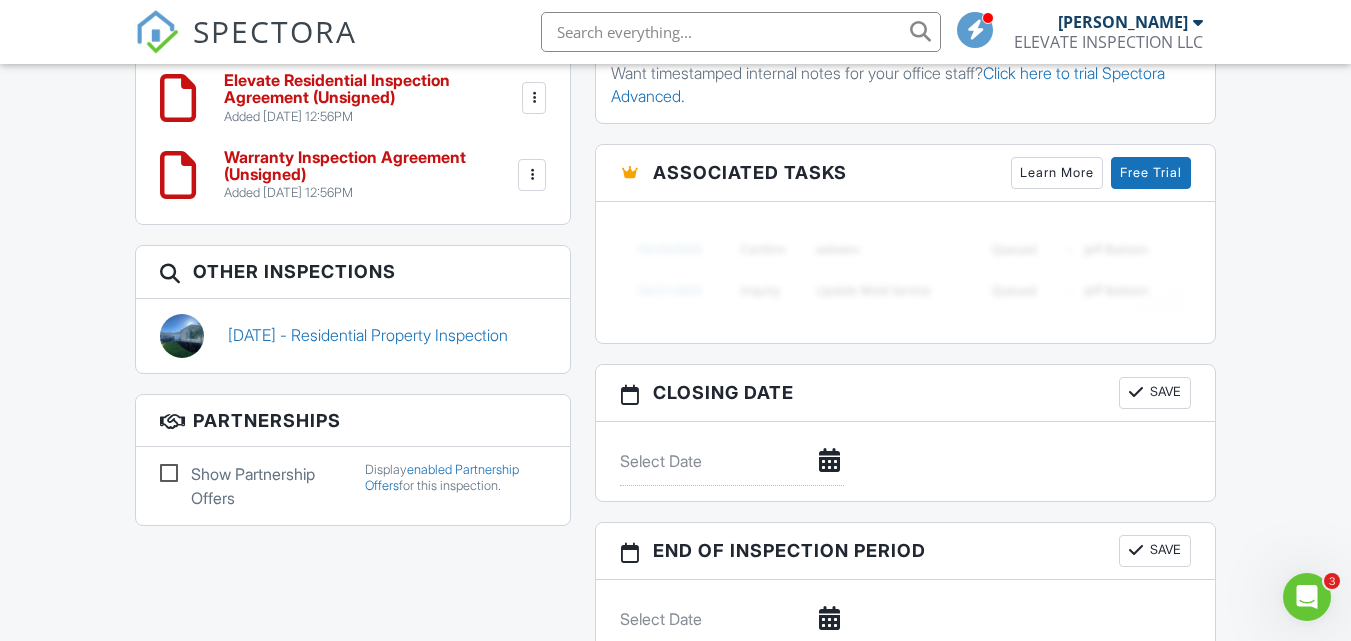 scroll, scrollTop: 2000, scrollLeft: 0, axis: vertical 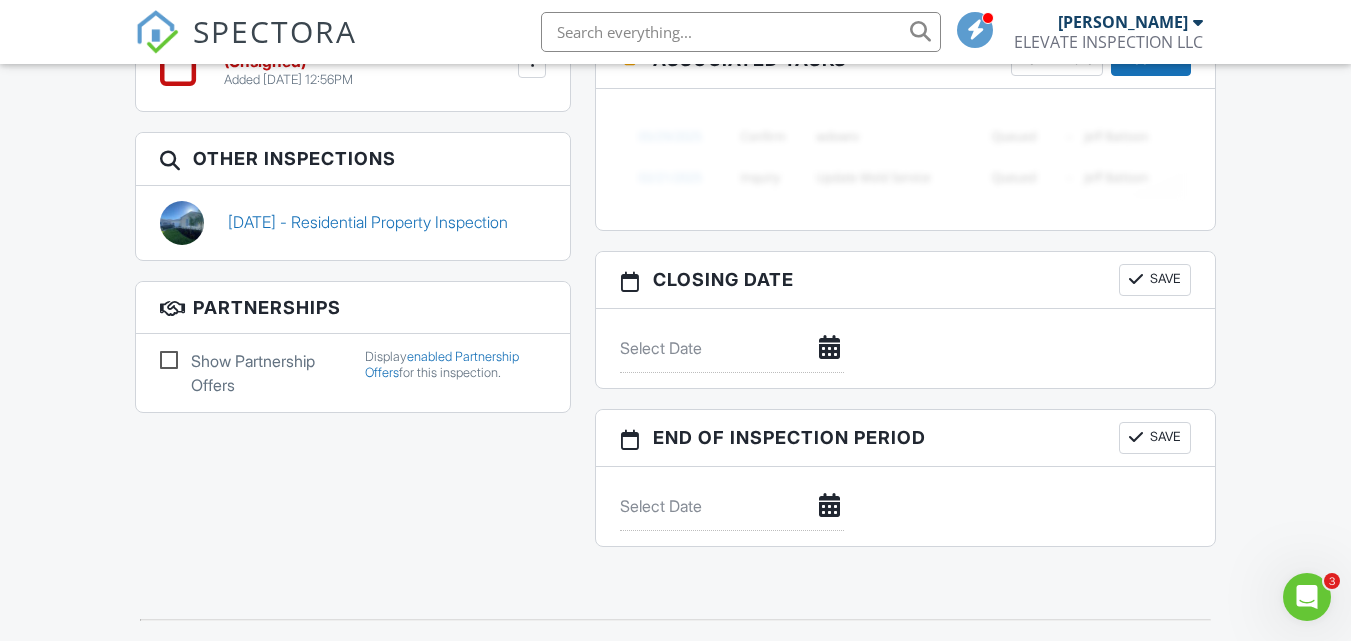 click on "Show Partnership Offers" at bounding box center (250, 373) 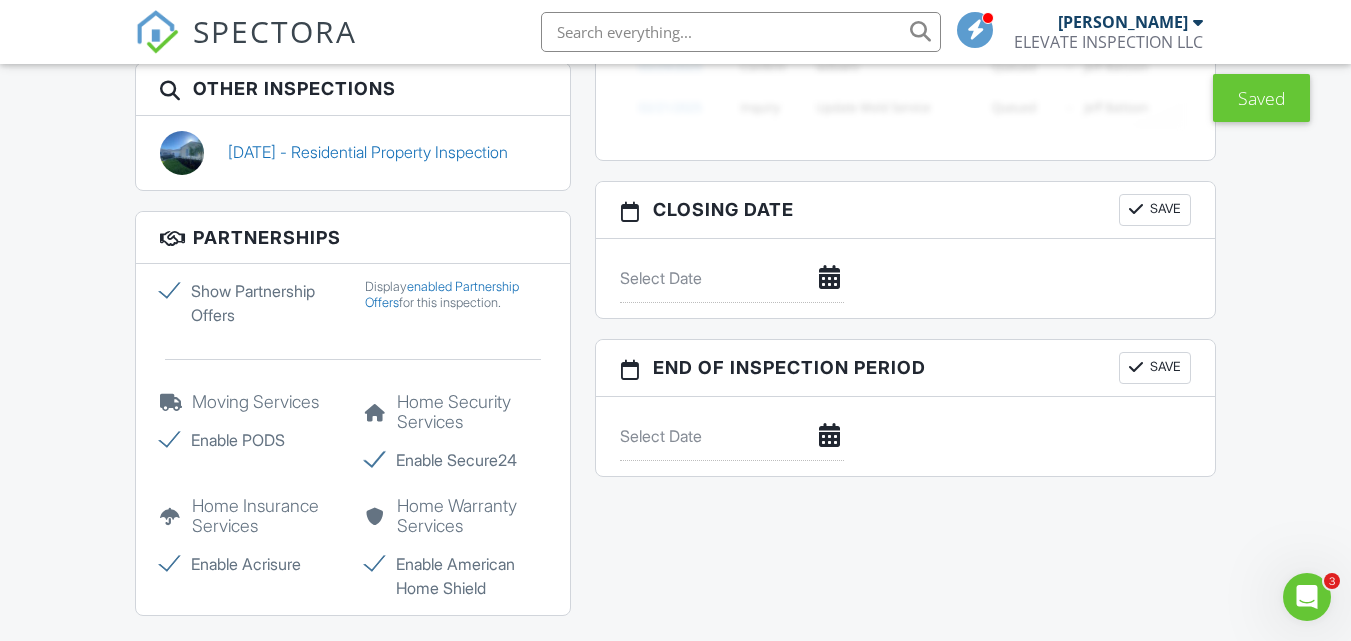 scroll, scrollTop: 2200, scrollLeft: 0, axis: vertical 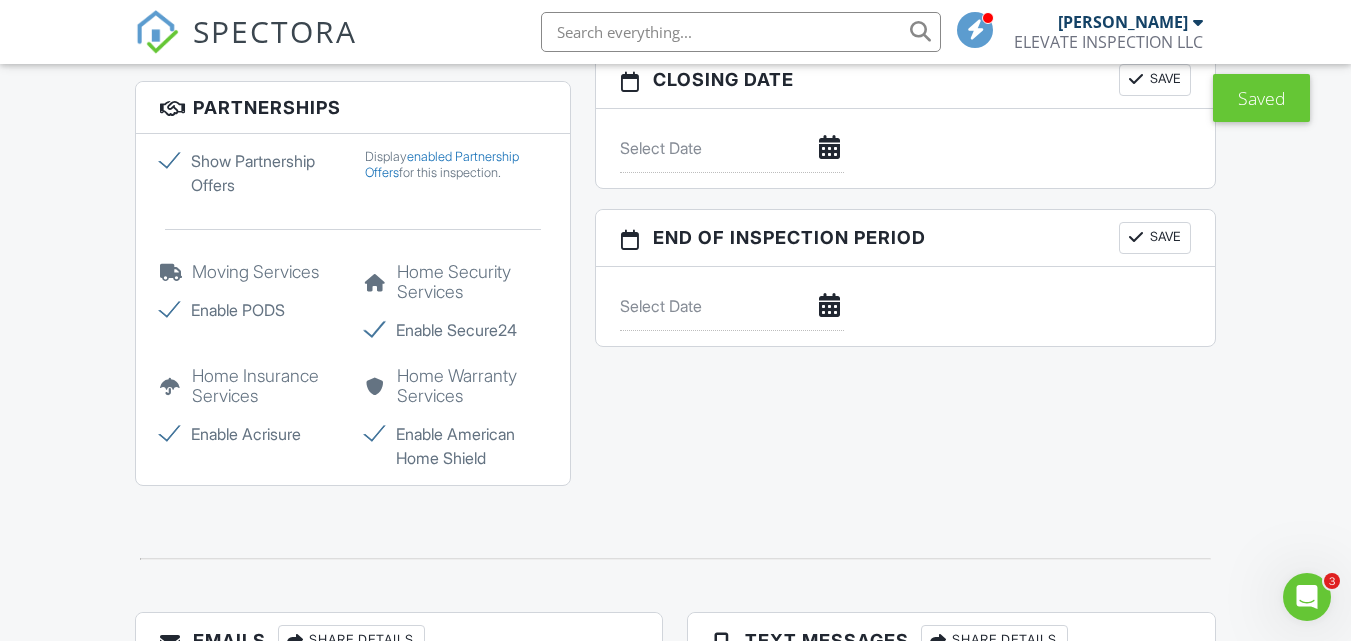 click on "Enable PODS" at bounding box center (250, 310) 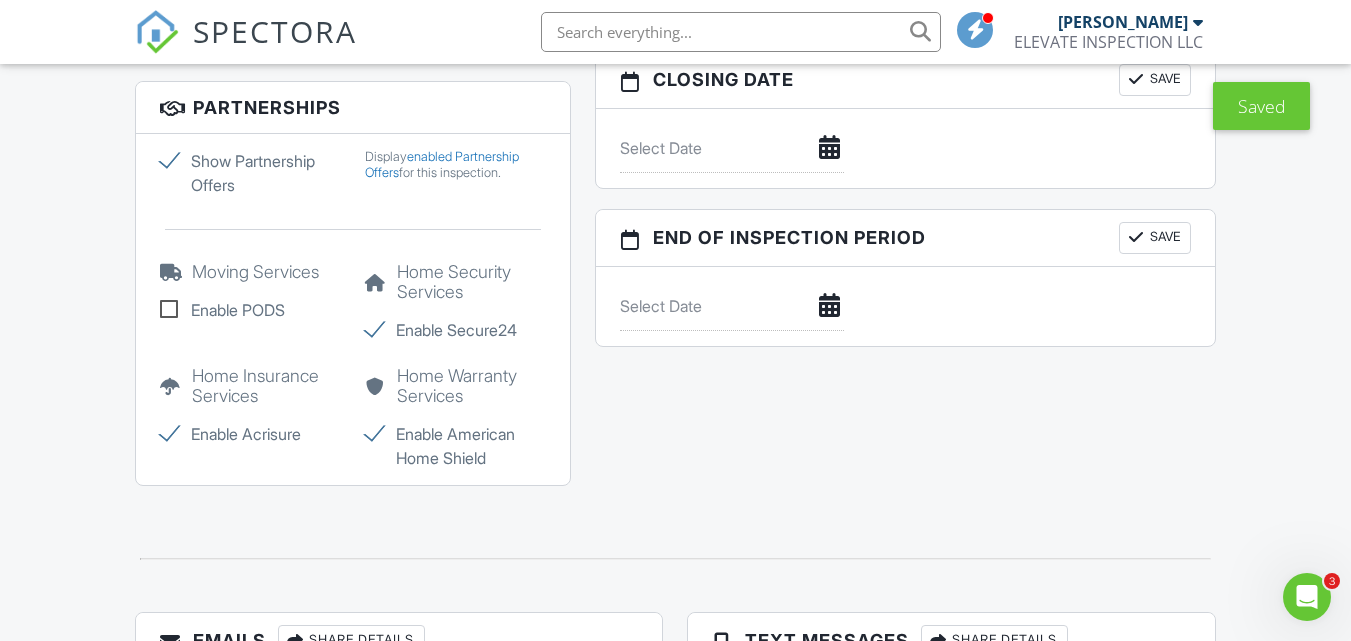 click on "Enable Acrisure" at bounding box center [250, 434] 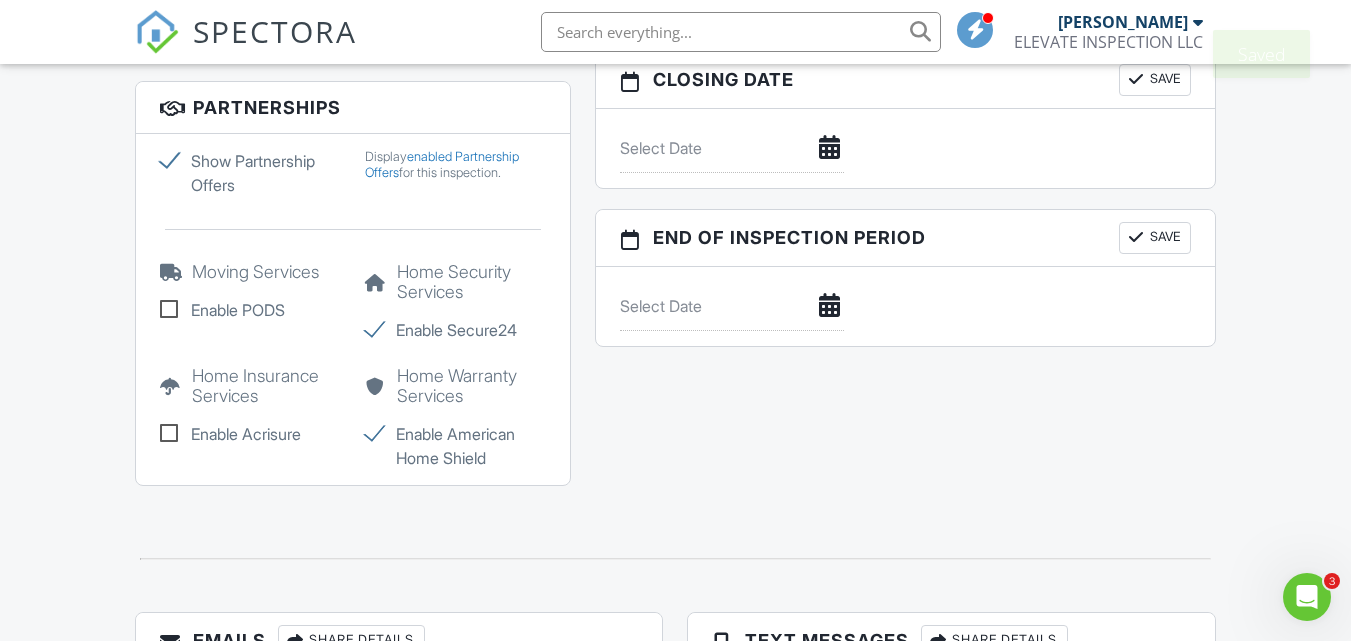 click on "Enable American Home Shield" at bounding box center (455, 446) 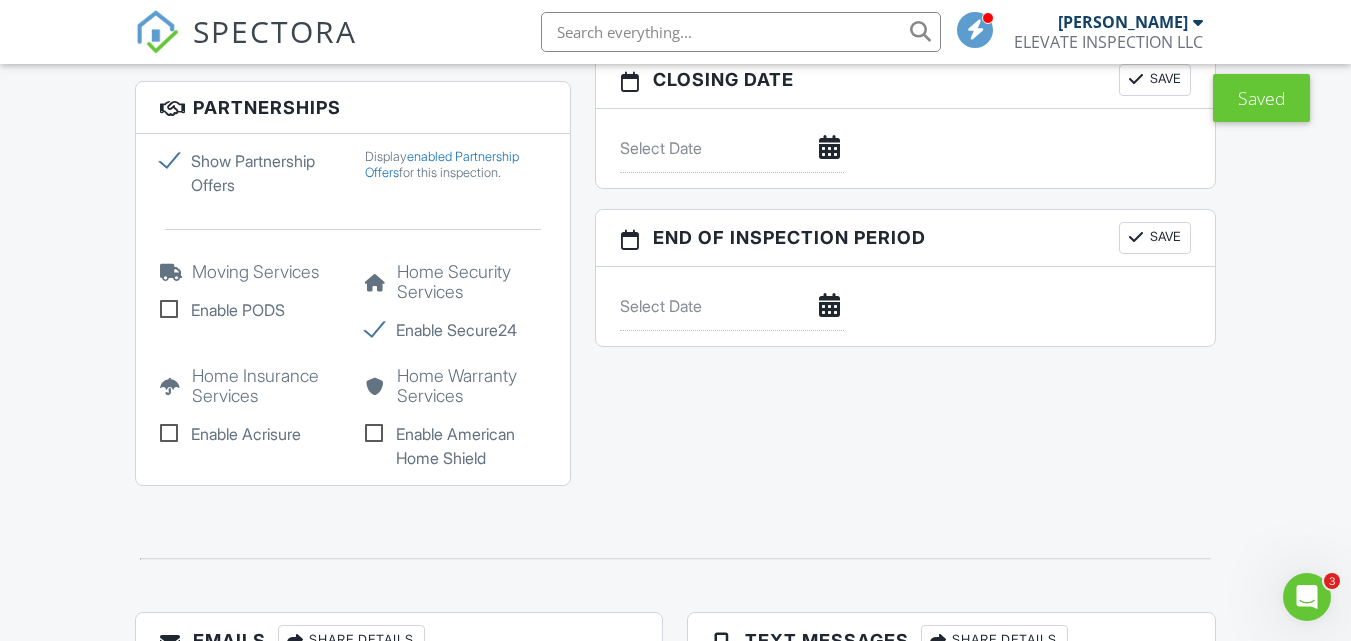 click on "Enable Acrisure" at bounding box center [250, 434] 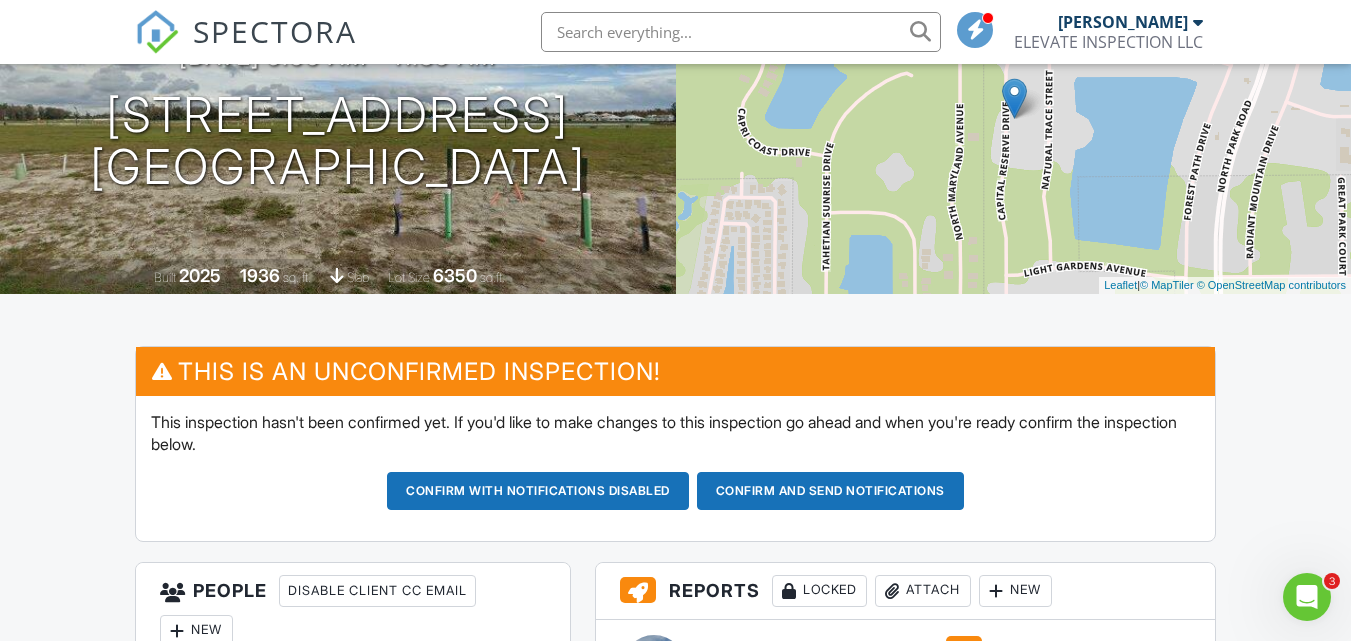 scroll, scrollTop: 400, scrollLeft: 0, axis: vertical 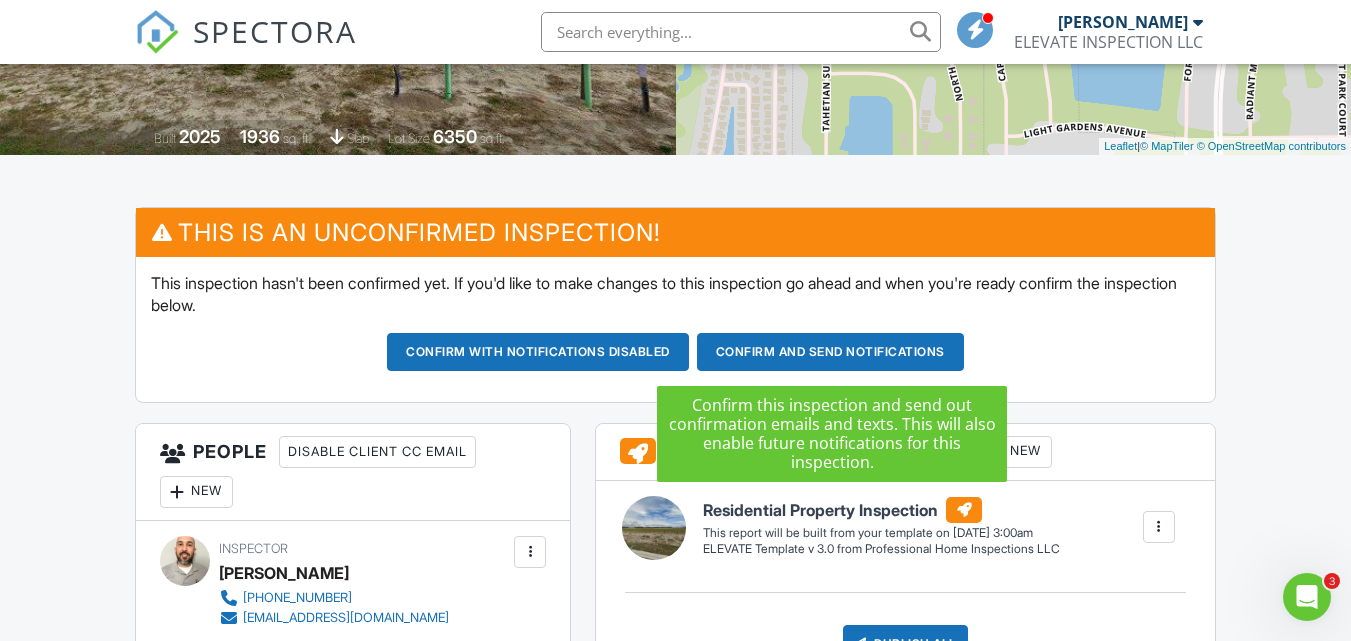 click on "Confirm and send notifications" at bounding box center [538, 352] 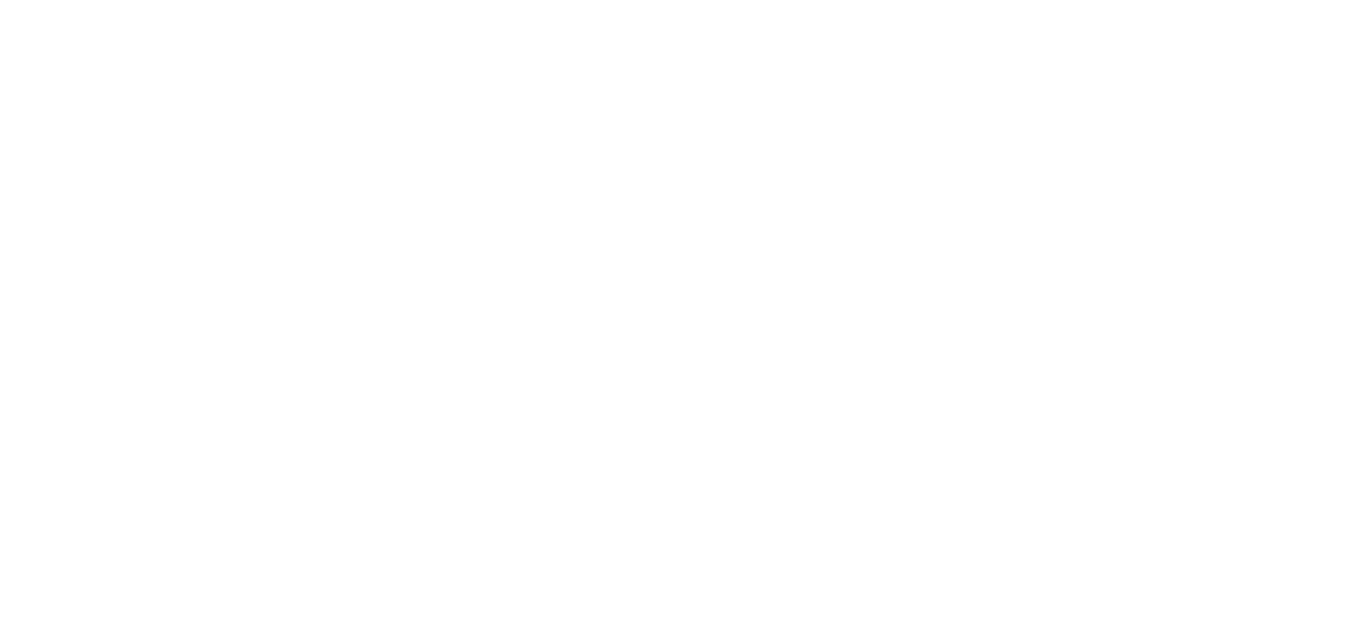 scroll, scrollTop: 0, scrollLeft: 0, axis: both 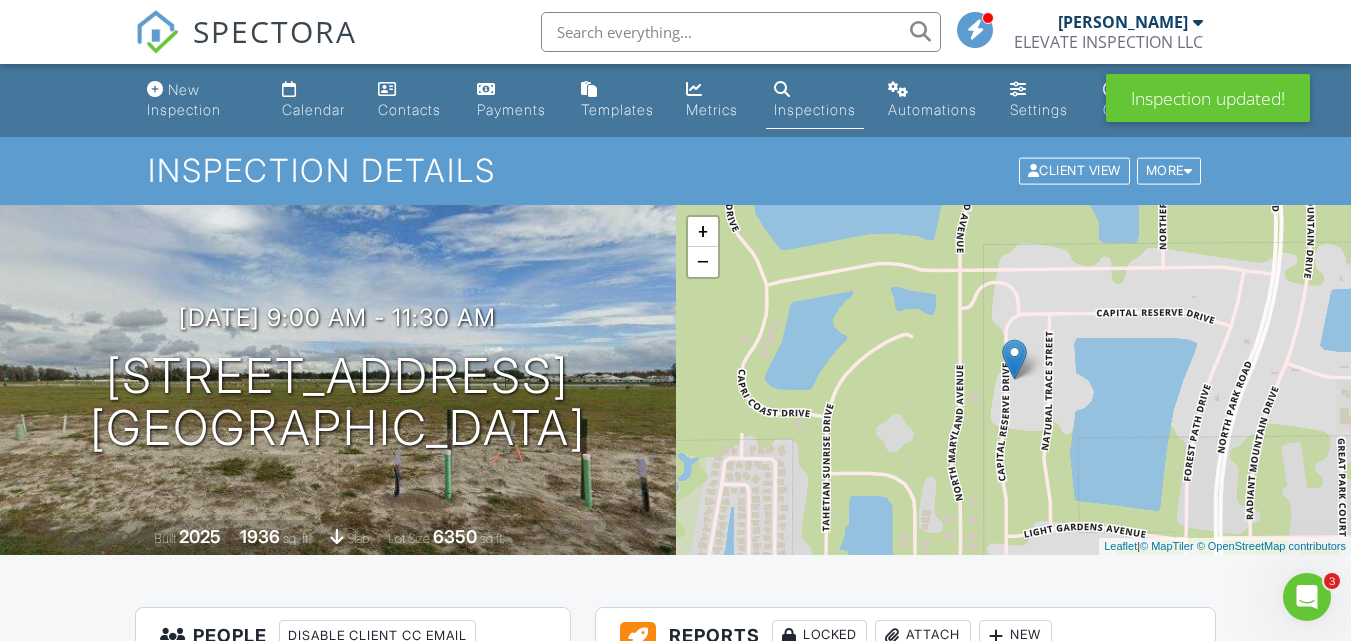 click on "New Inspection" at bounding box center (184, 99) 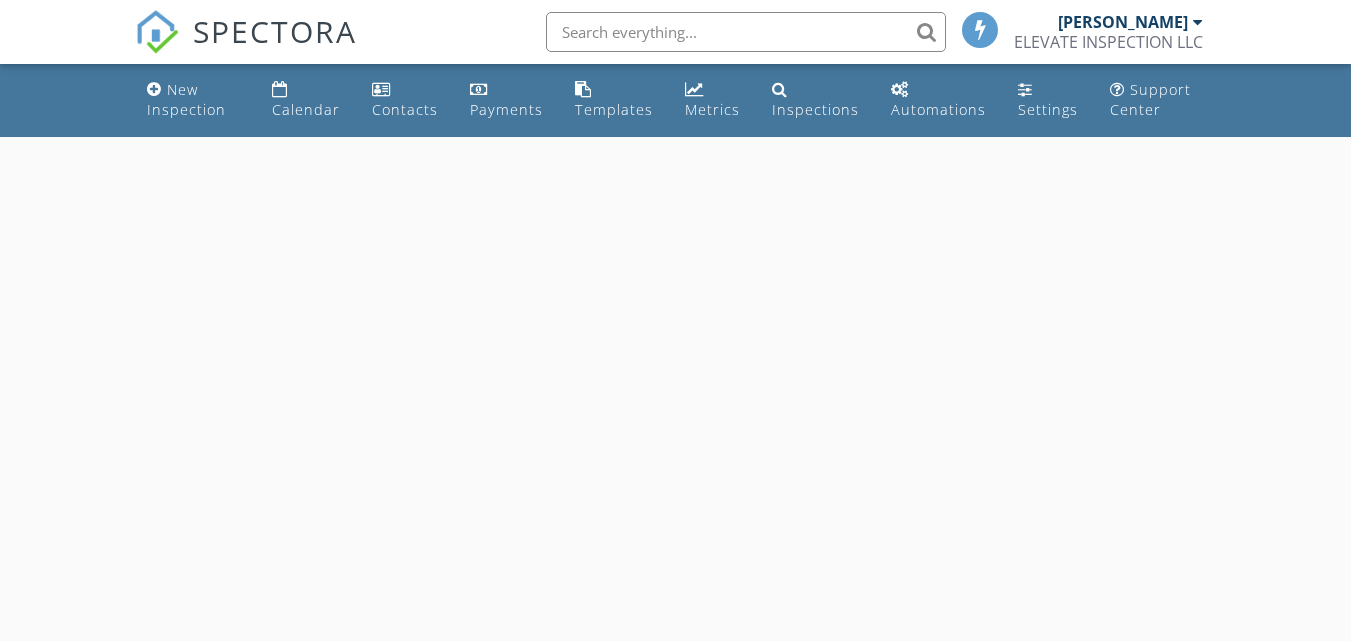 scroll, scrollTop: 0, scrollLeft: 0, axis: both 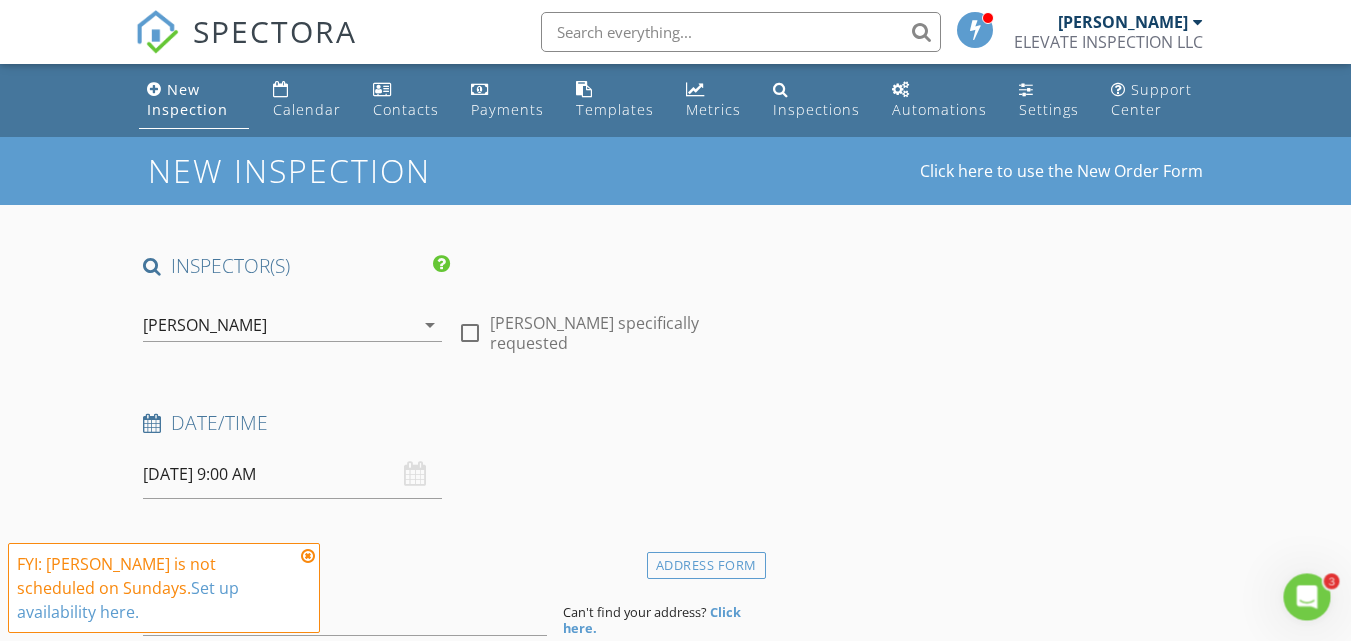 click on "arrow_drop_down" at bounding box center (430, 325) 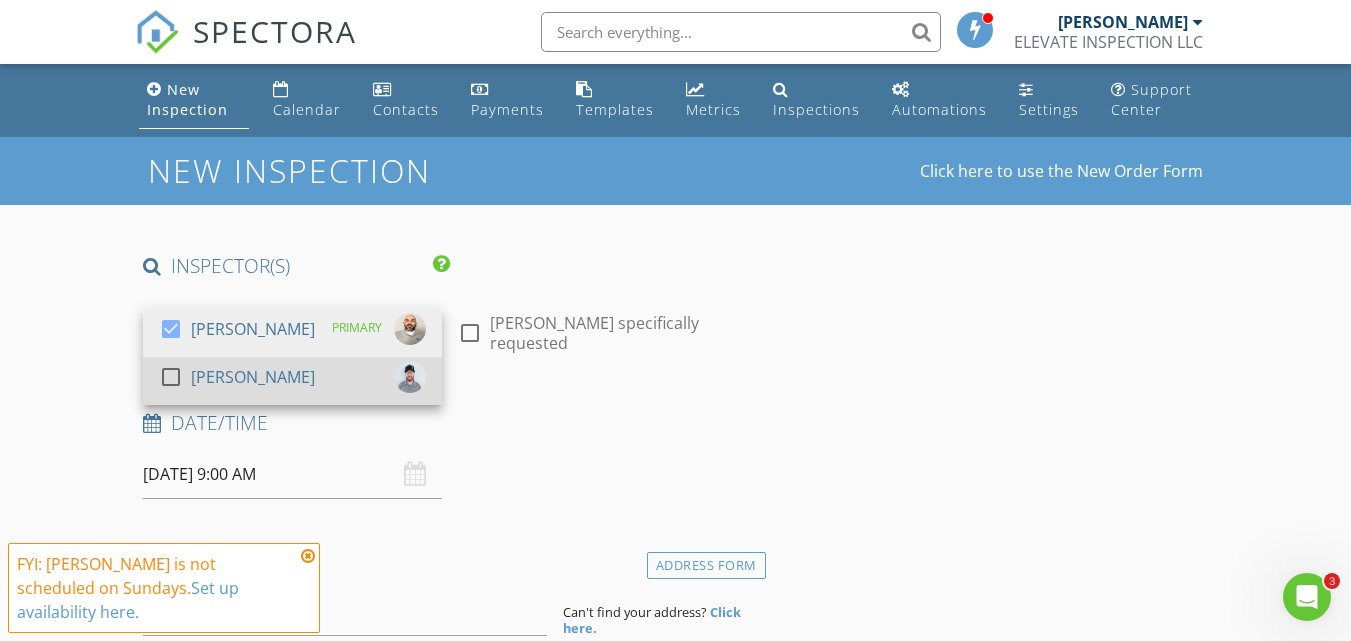 click on "check_box_outline_blank   [PERSON_NAME]" at bounding box center (237, 381) 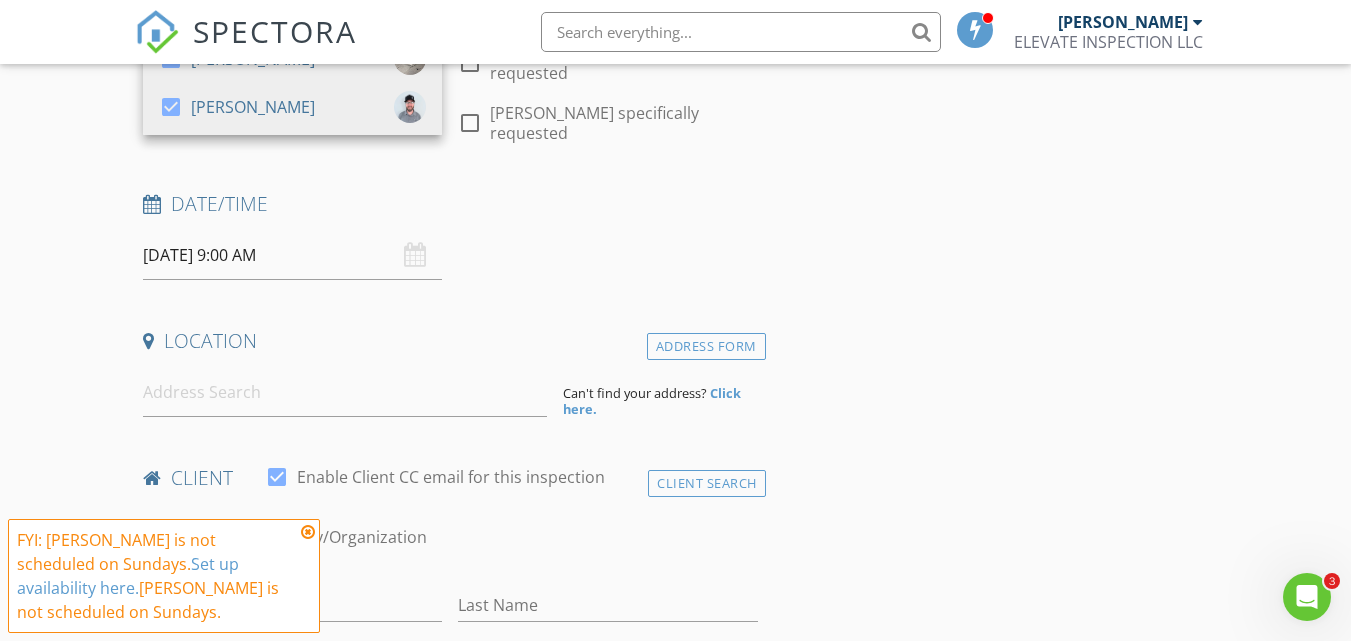 scroll, scrollTop: 300, scrollLeft: 0, axis: vertical 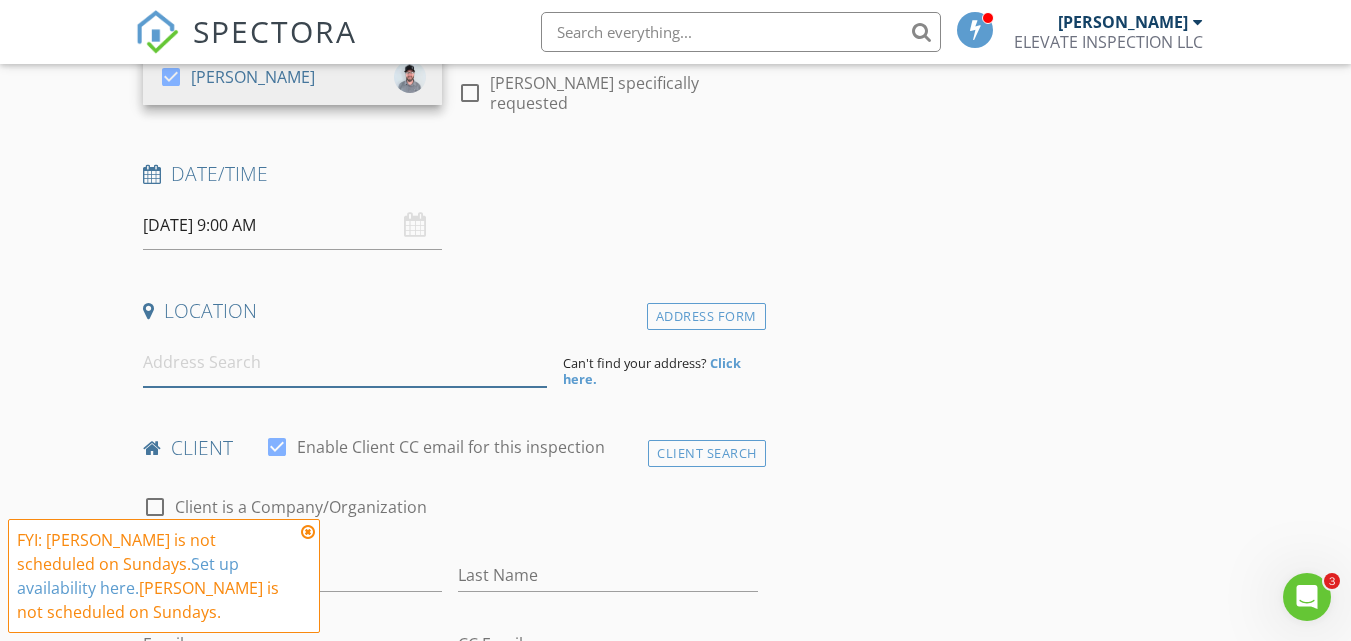 click at bounding box center [345, 362] 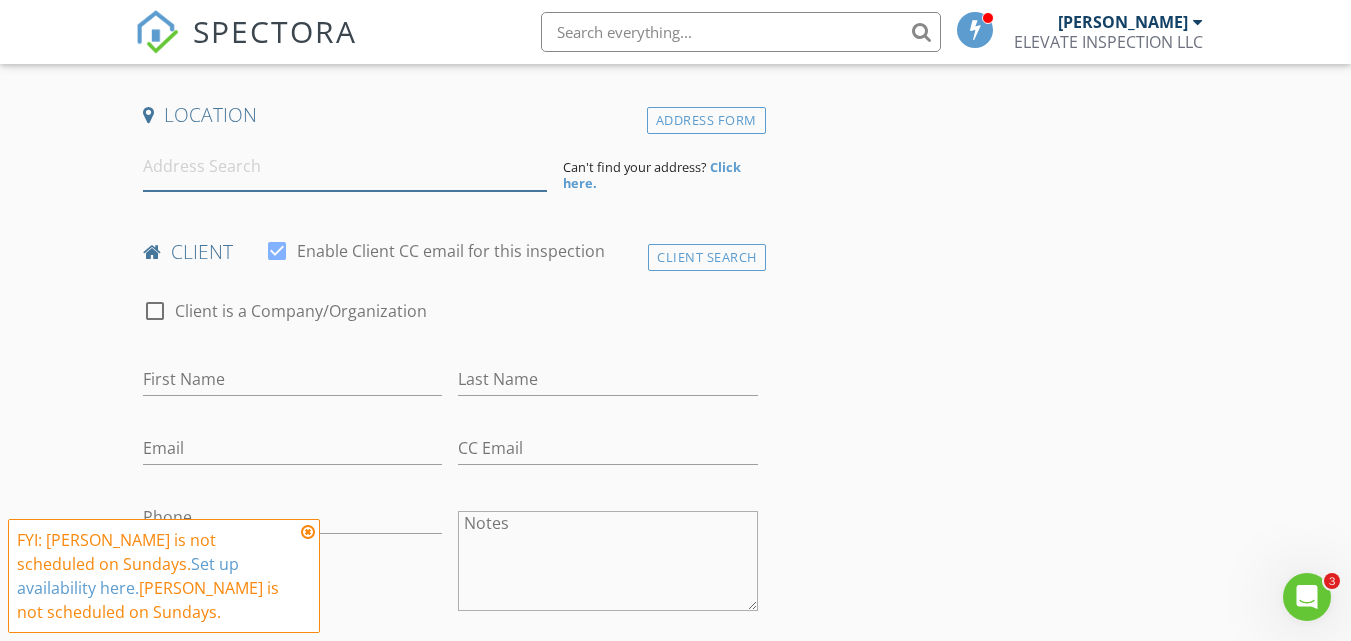 scroll, scrollTop: 500, scrollLeft: 0, axis: vertical 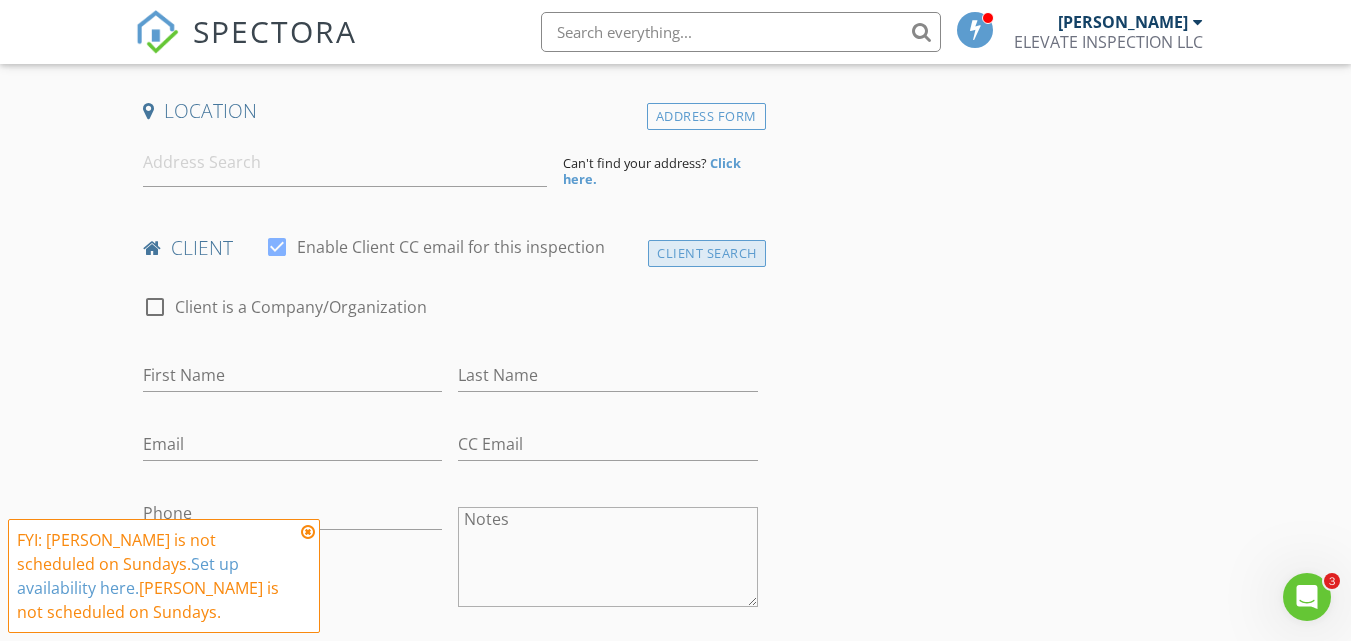 click on "Client Search" at bounding box center [707, 253] 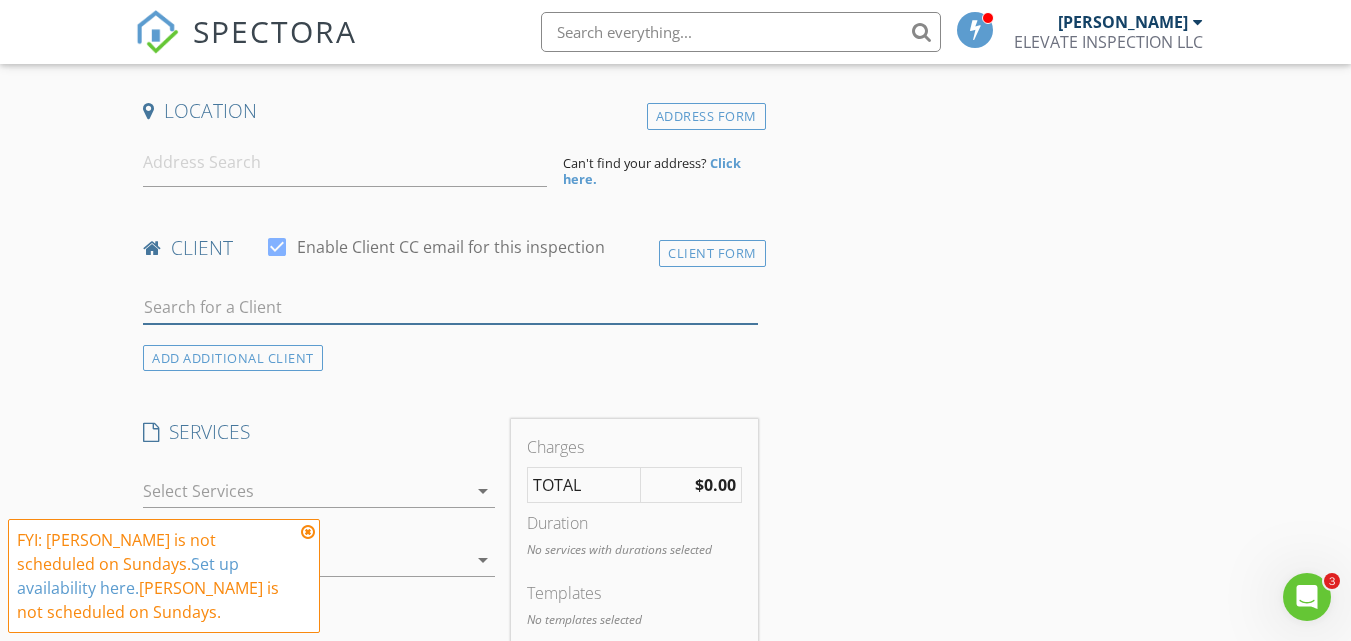click at bounding box center (450, 307) 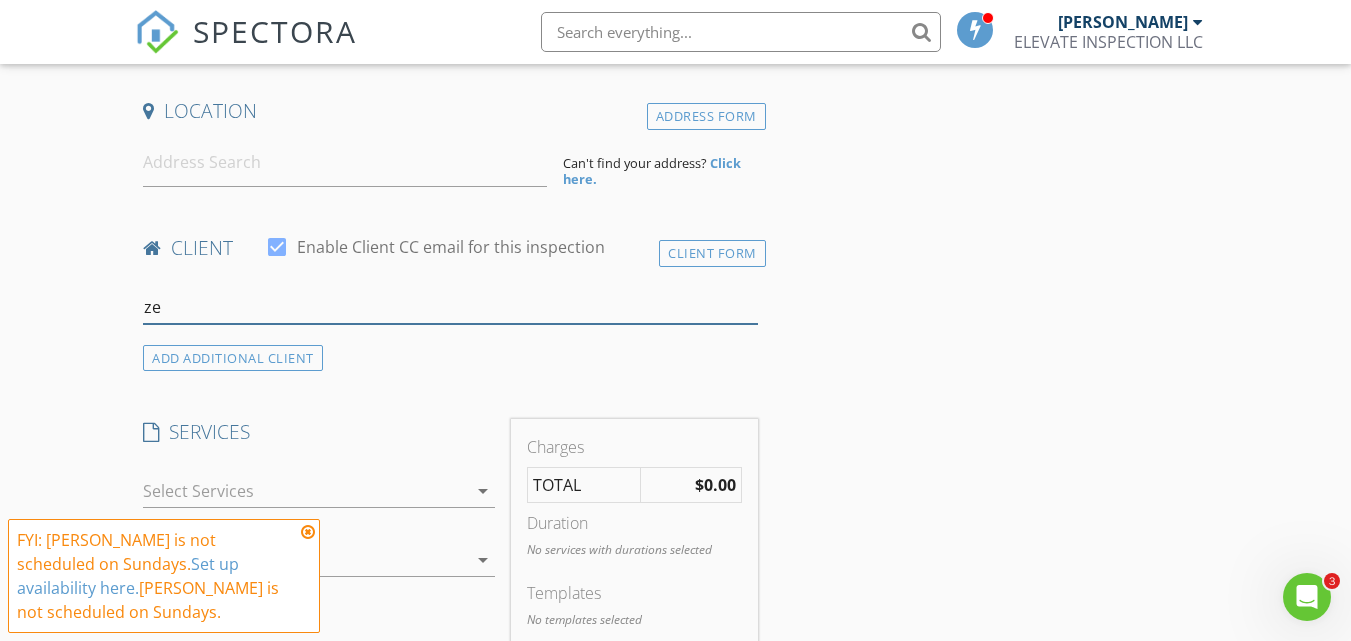 type on "z" 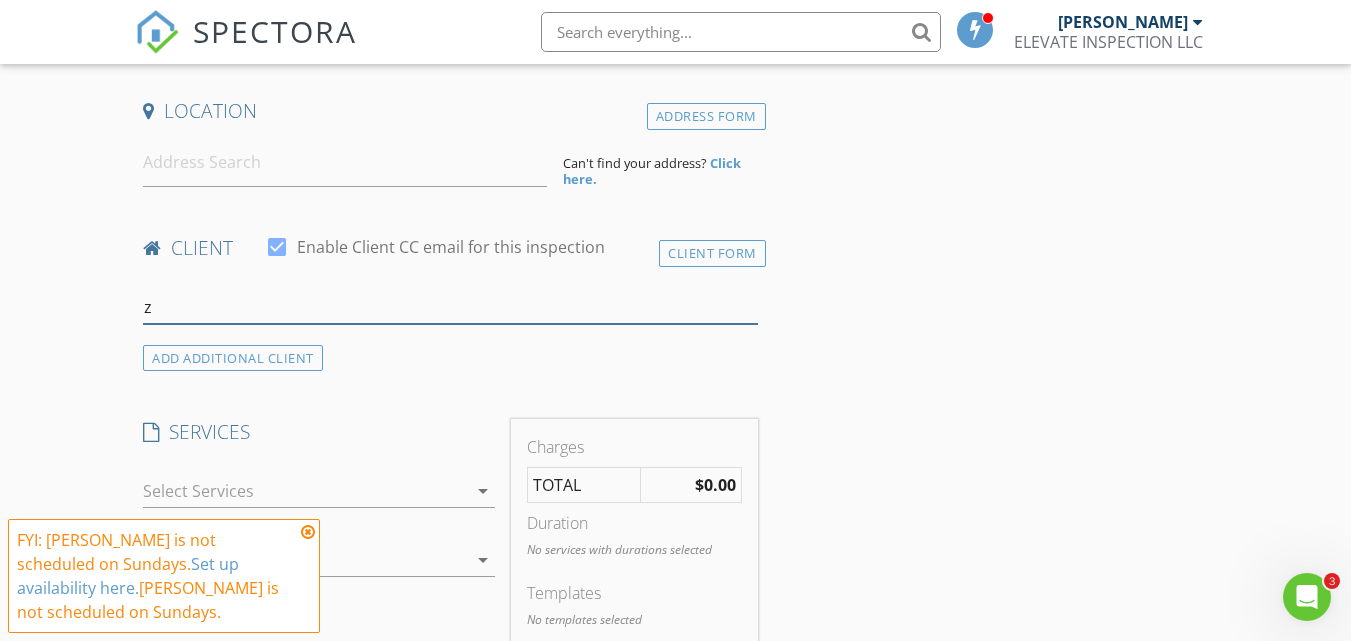 type 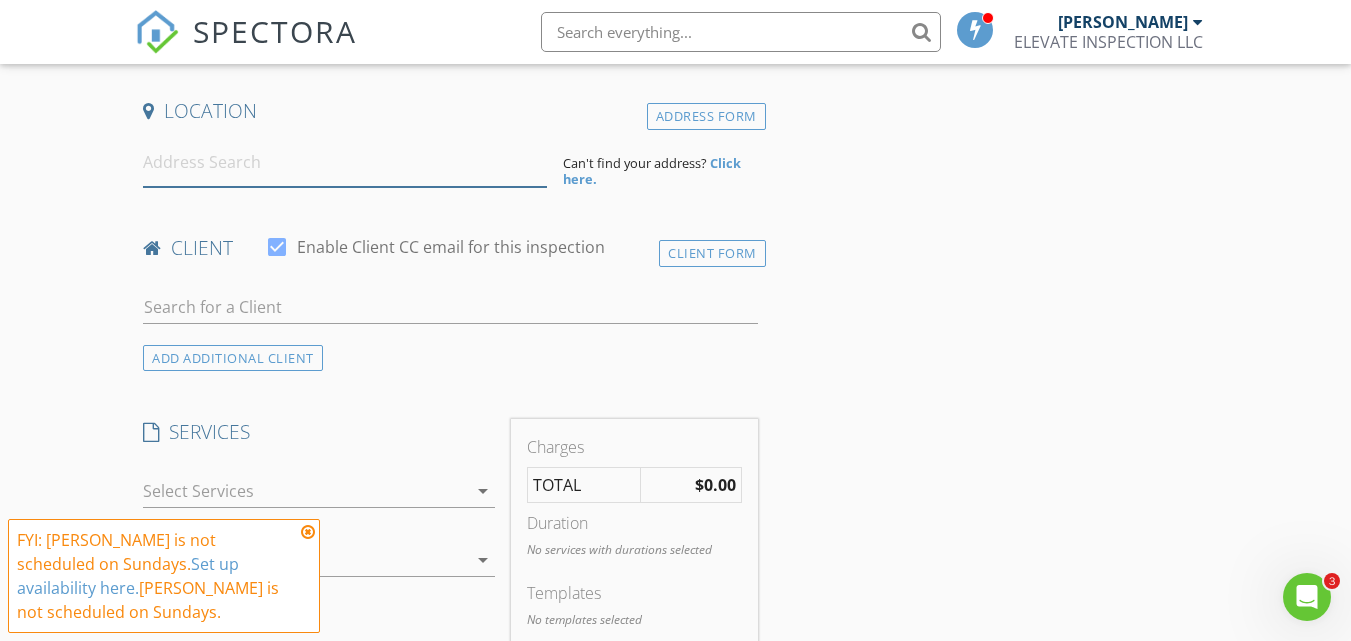 click at bounding box center (345, 162) 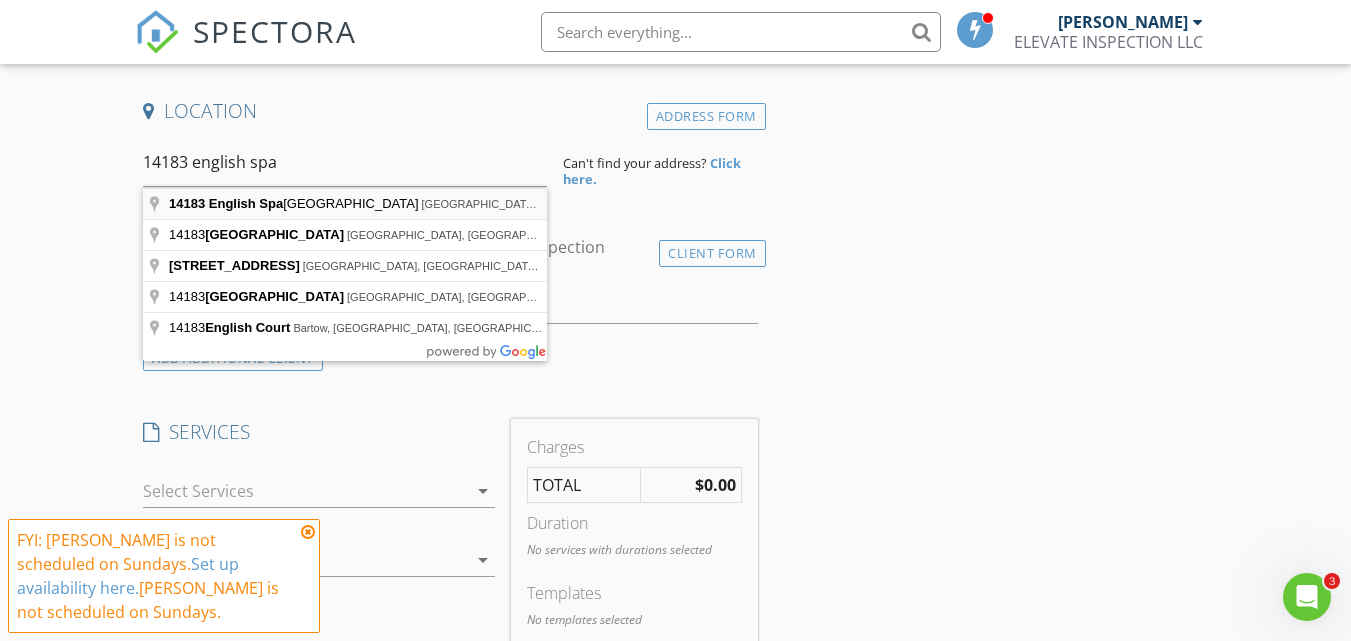type on "14183 English Sparrow Road, Brooksville, FL, USA" 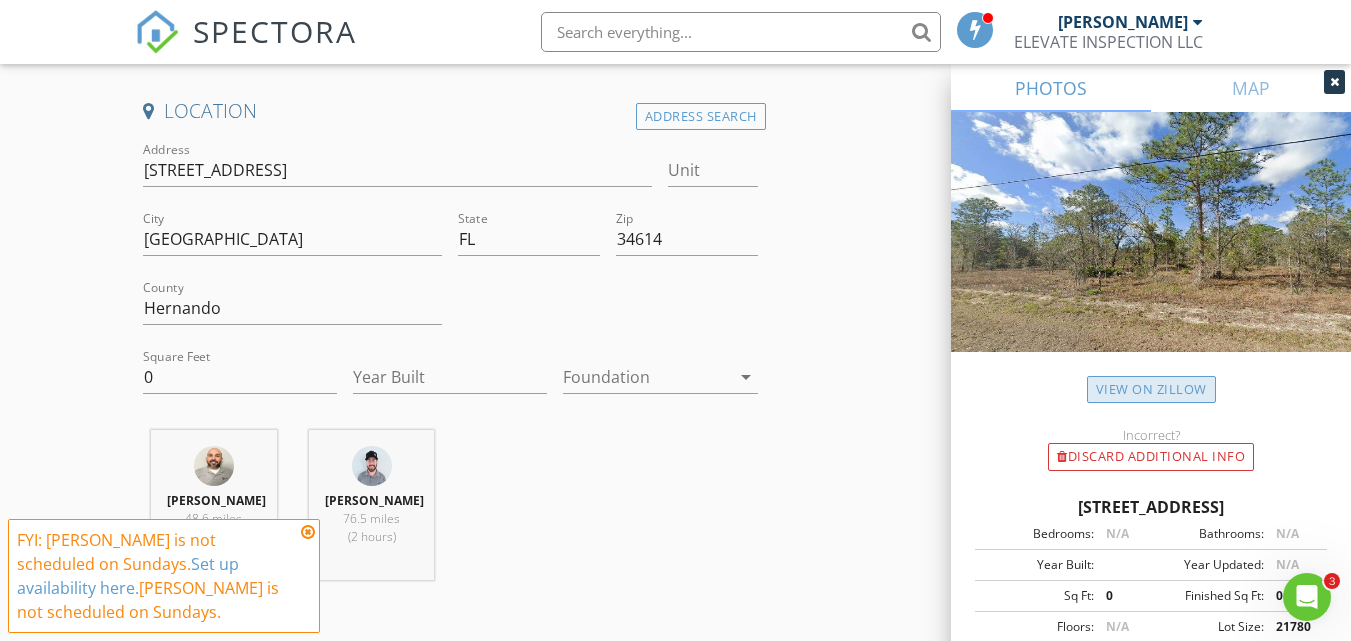 click on "View on Zillow" at bounding box center [1151, 389] 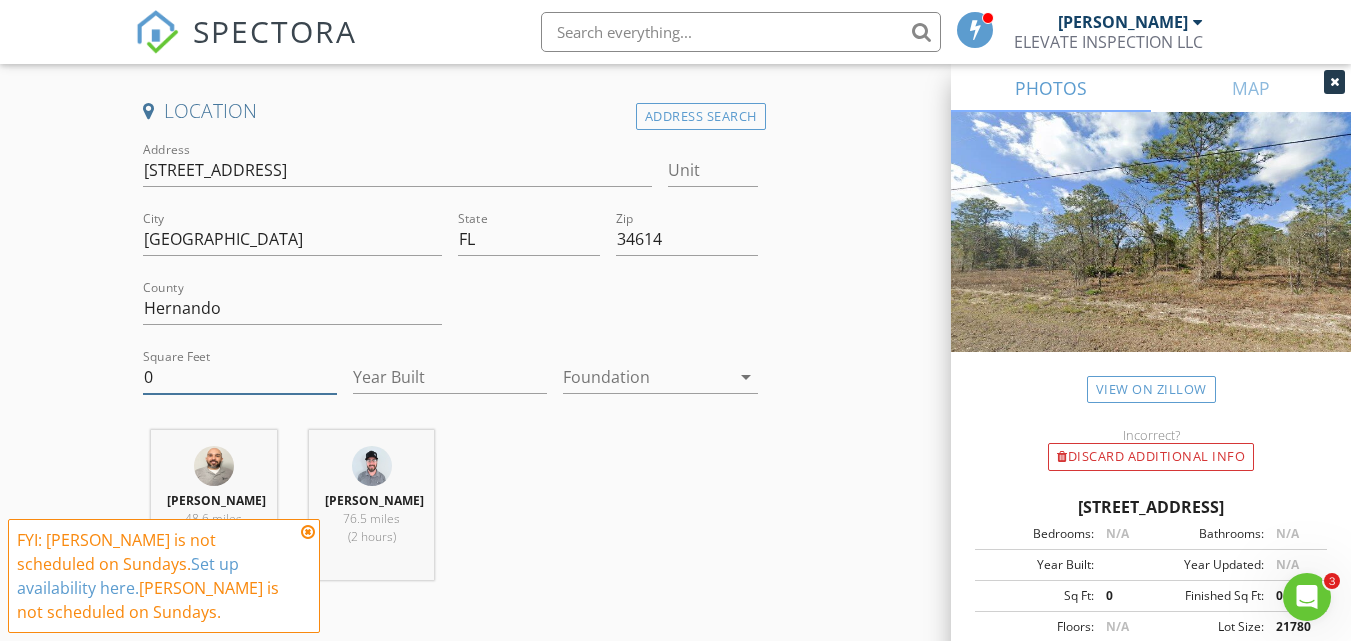 click on "0" at bounding box center [240, 377] 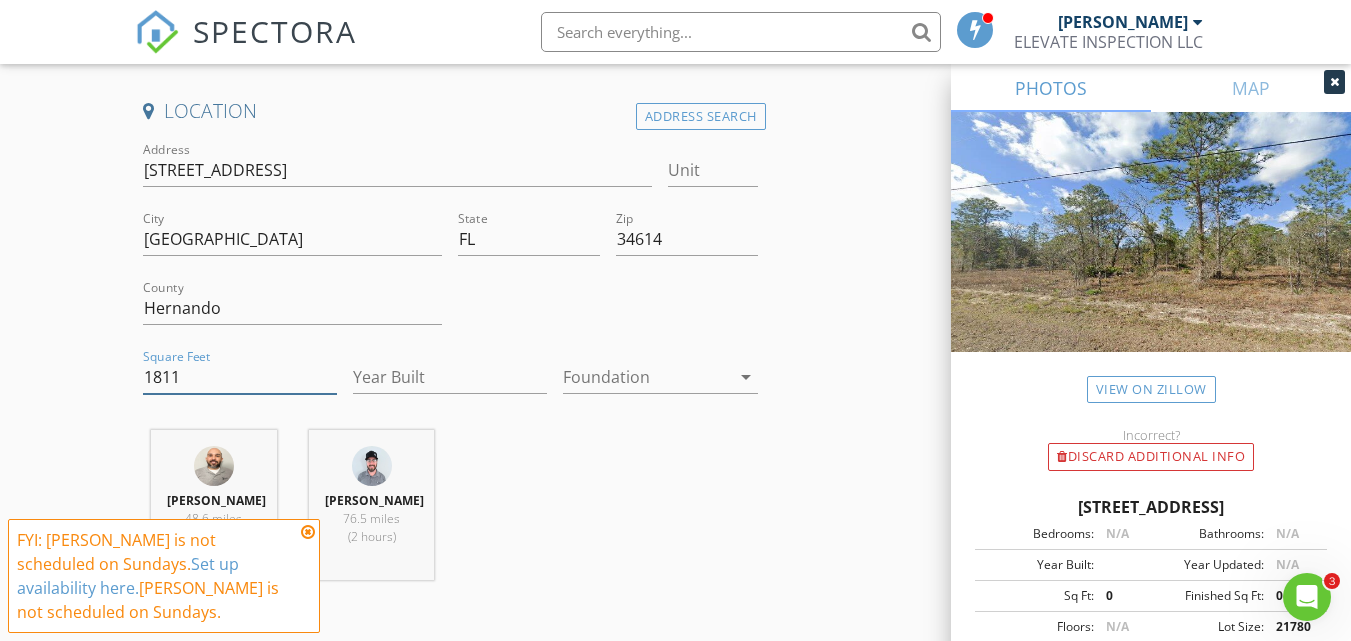 type on "1811" 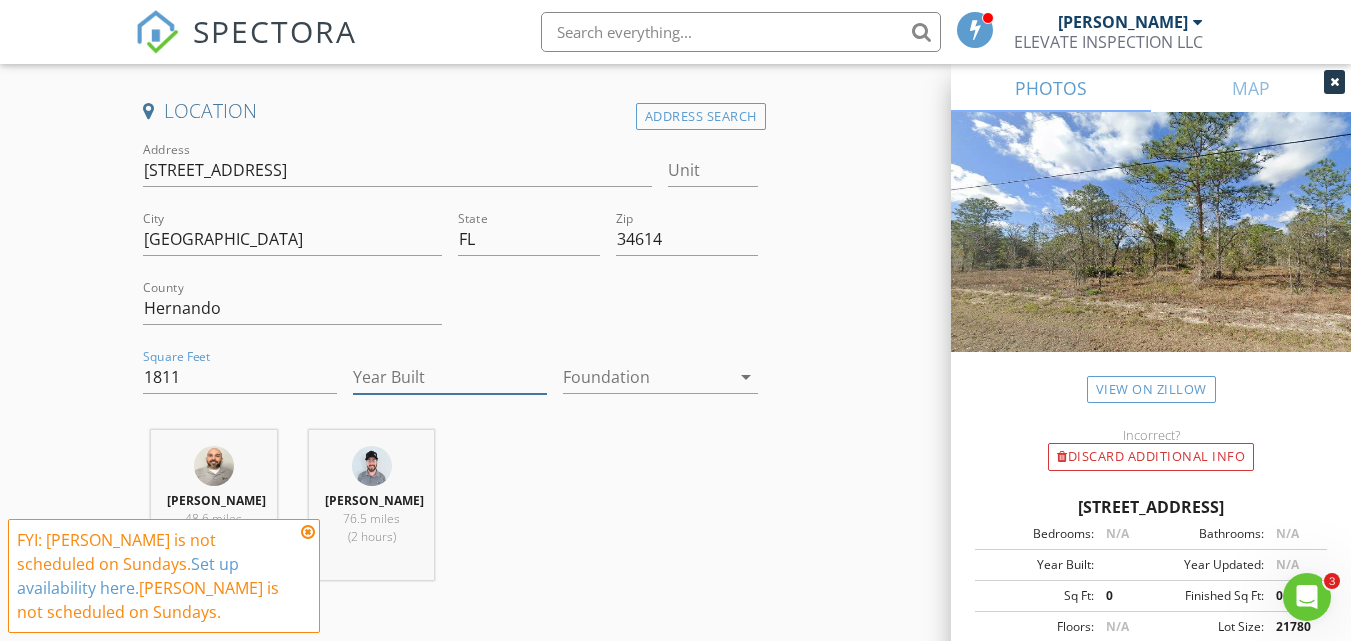 click on "Year Built" at bounding box center [450, 377] 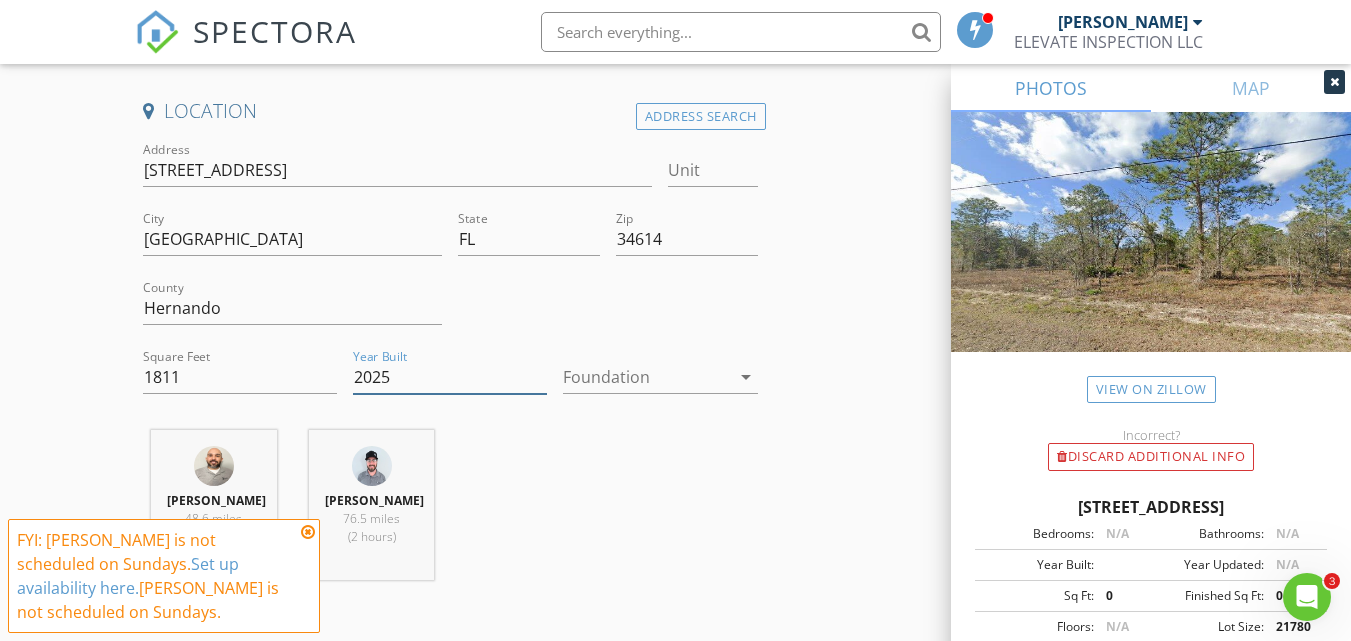 type on "2025" 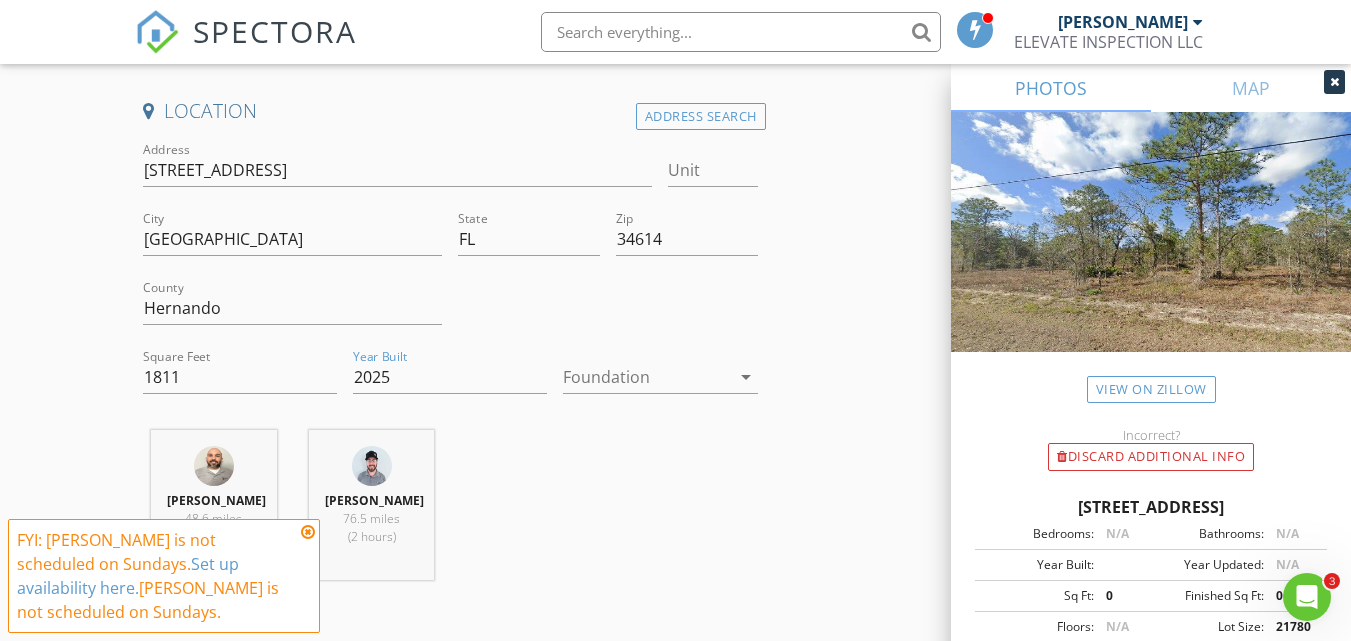 click at bounding box center [646, 377] 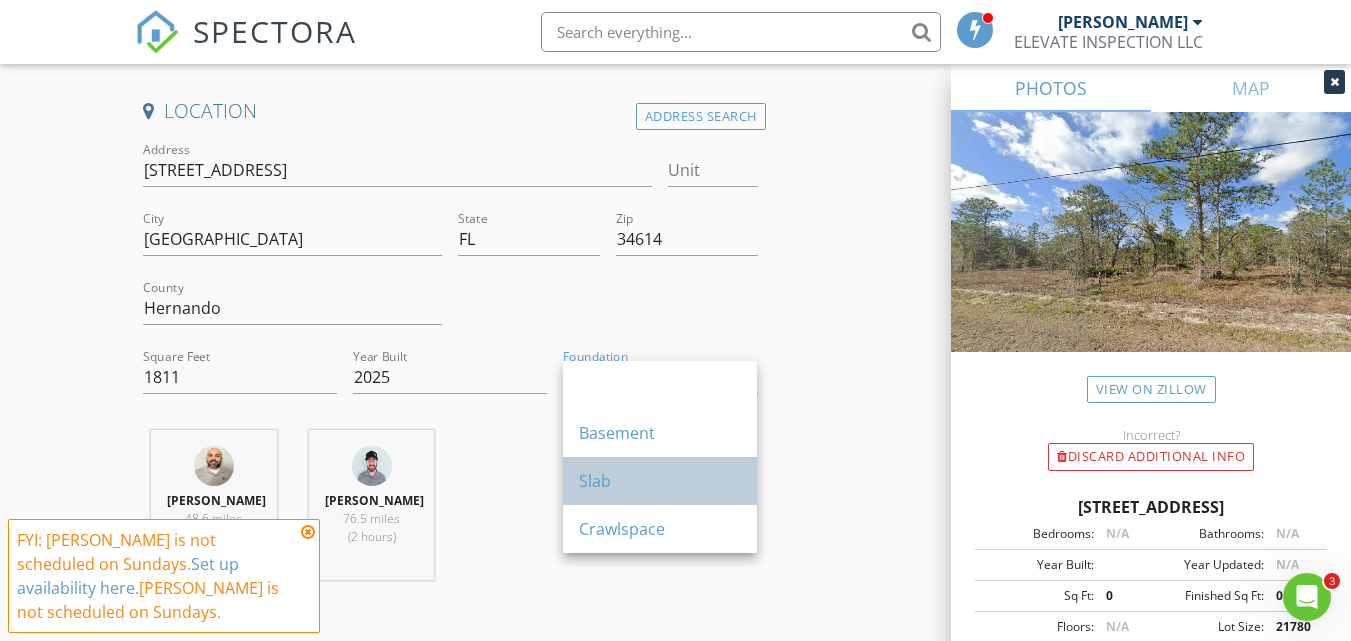 click on "Slab" at bounding box center (660, 481) 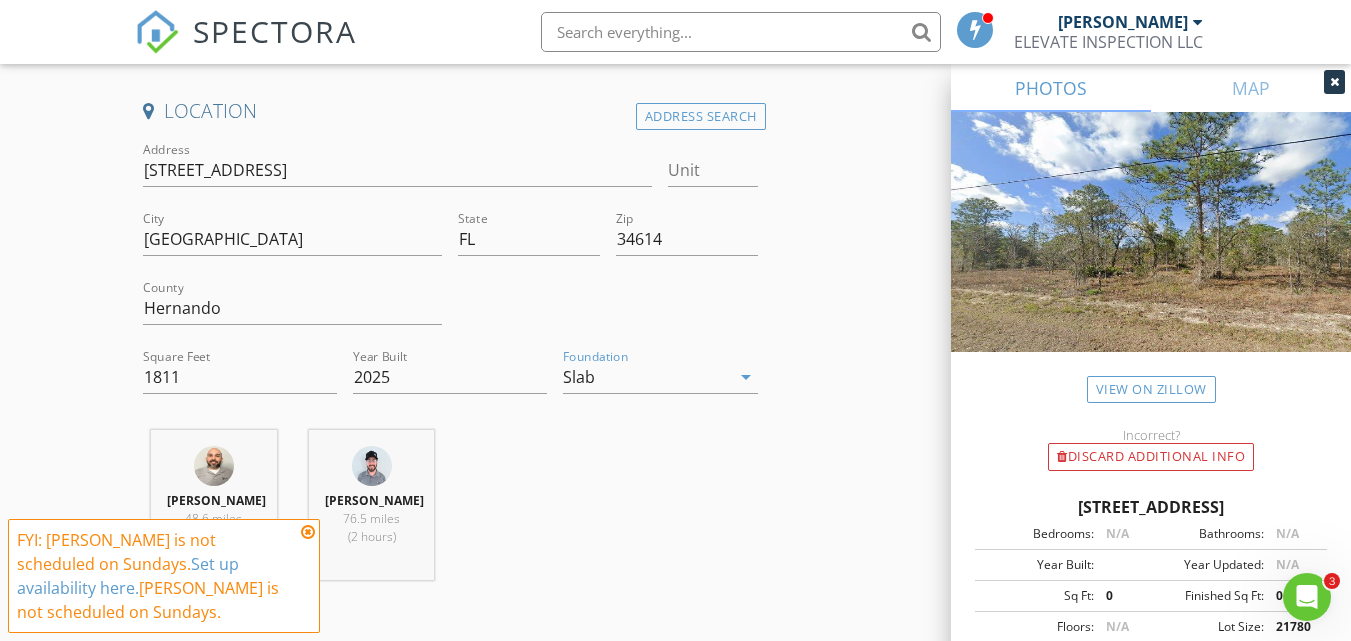 click on "New Inspection
Click here to use the New Order Form
INSPECTOR(S)
check_box   Jorge Cermeno   PRIMARY   check_box   Vance Robinson     Jorge Cermeno,  Vance Robinson arrow_drop_down   check_box_outline_blank Jorge Cermeno specifically requested check_box_outline_blank Vance Robinson specifically requested
Date/Time
07/13/2025 9:00 AM
Location
Address Search       Address 14183 English Sparrow Rd   Unit   City Brooksville   State FL   Zip 34614   County Hernando     Square Feet 1811   Year Built 2025   Foundation Slab arrow_drop_down     Jorge Cermeno     48.6 miles     (an hour)         Vance Robinson     76.5 miles     (2 hours)
client
check_box Enable Client CC email for this inspection   Client Form
ADD ADDITIONAL client
SERVICES" at bounding box center (675, 1270) 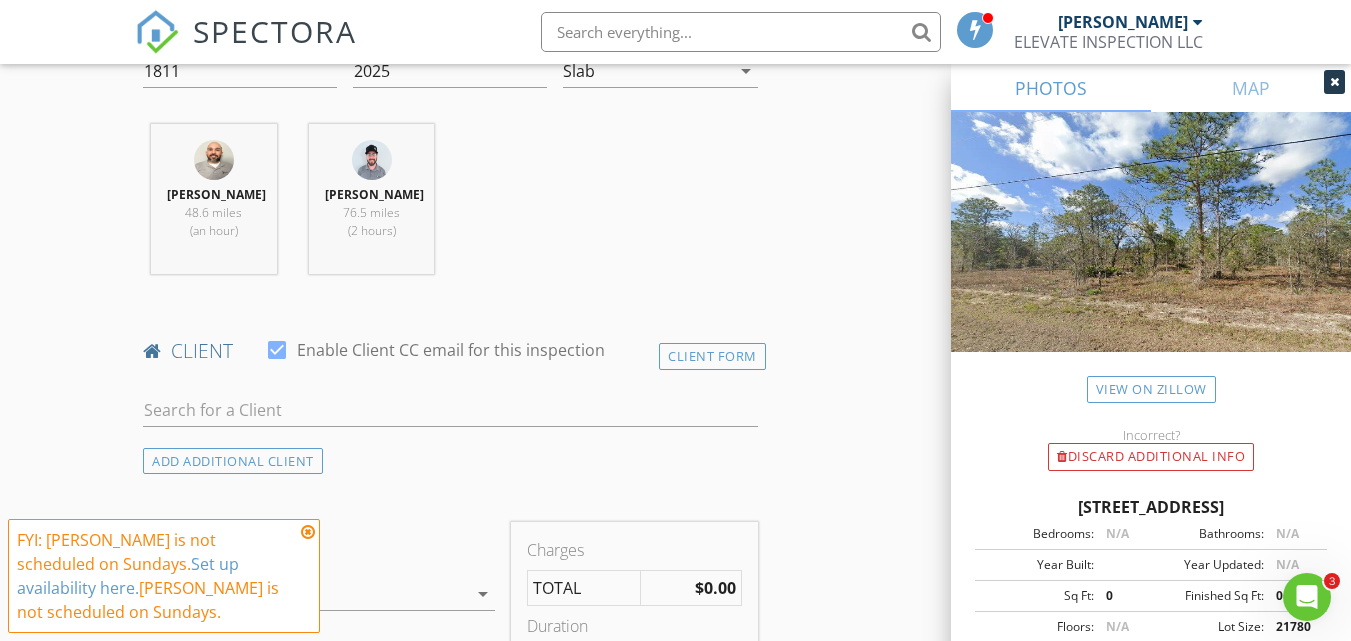 scroll, scrollTop: 1000, scrollLeft: 0, axis: vertical 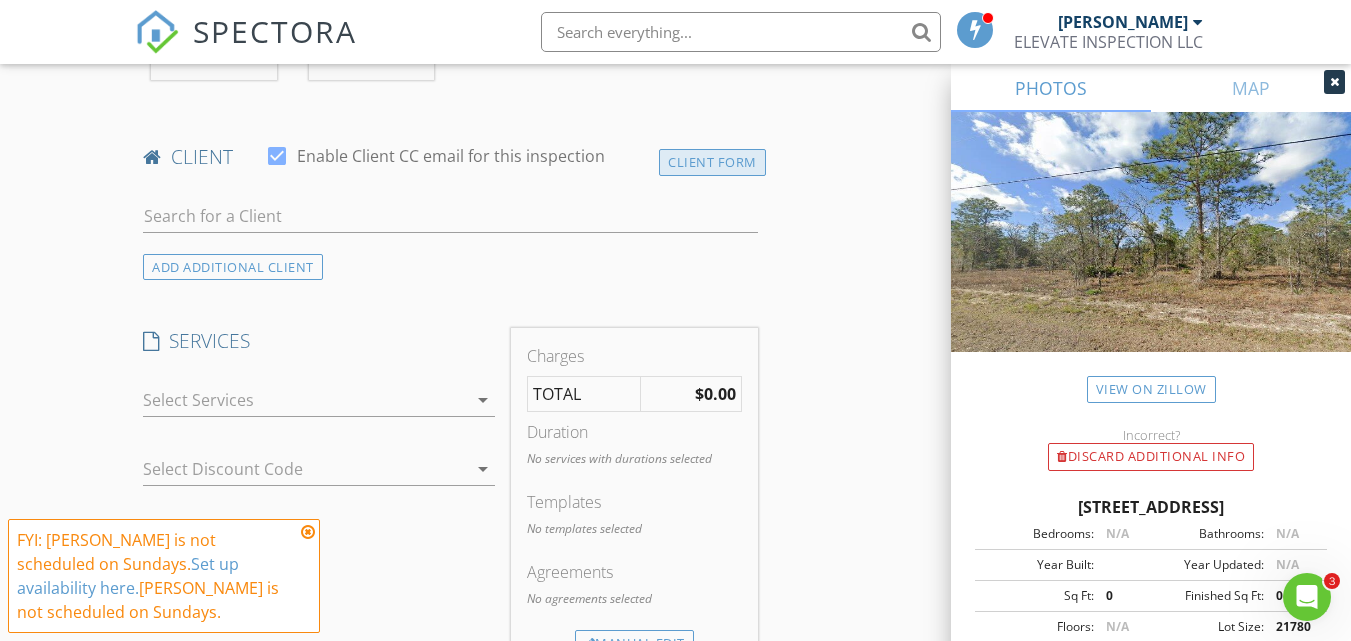 click on "Client Form" at bounding box center [712, 162] 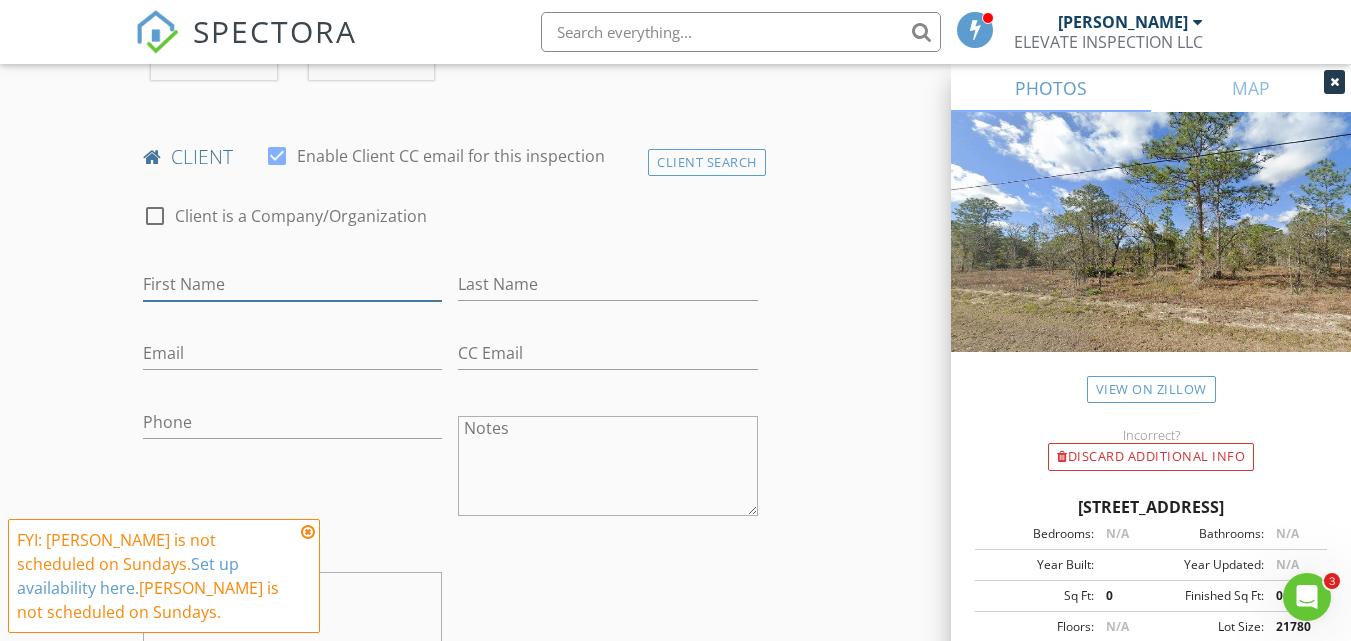 click on "First Name" at bounding box center [292, 284] 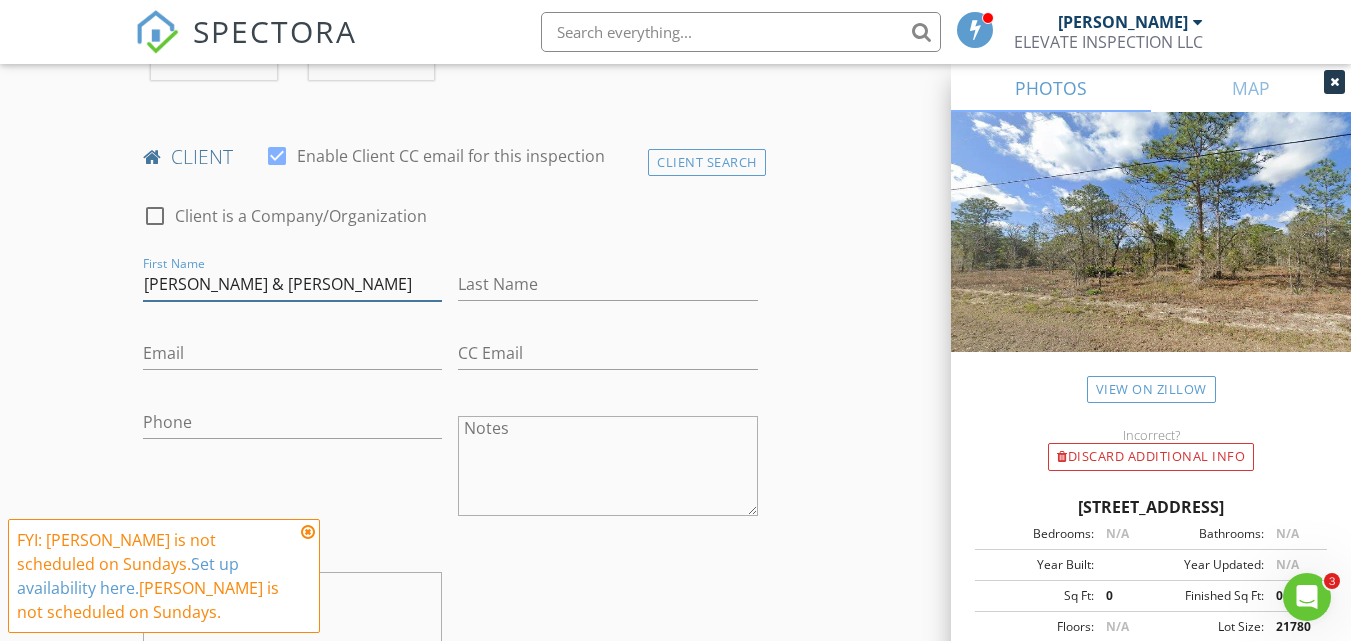 type on "[PERSON_NAME] & [PERSON_NAME]" 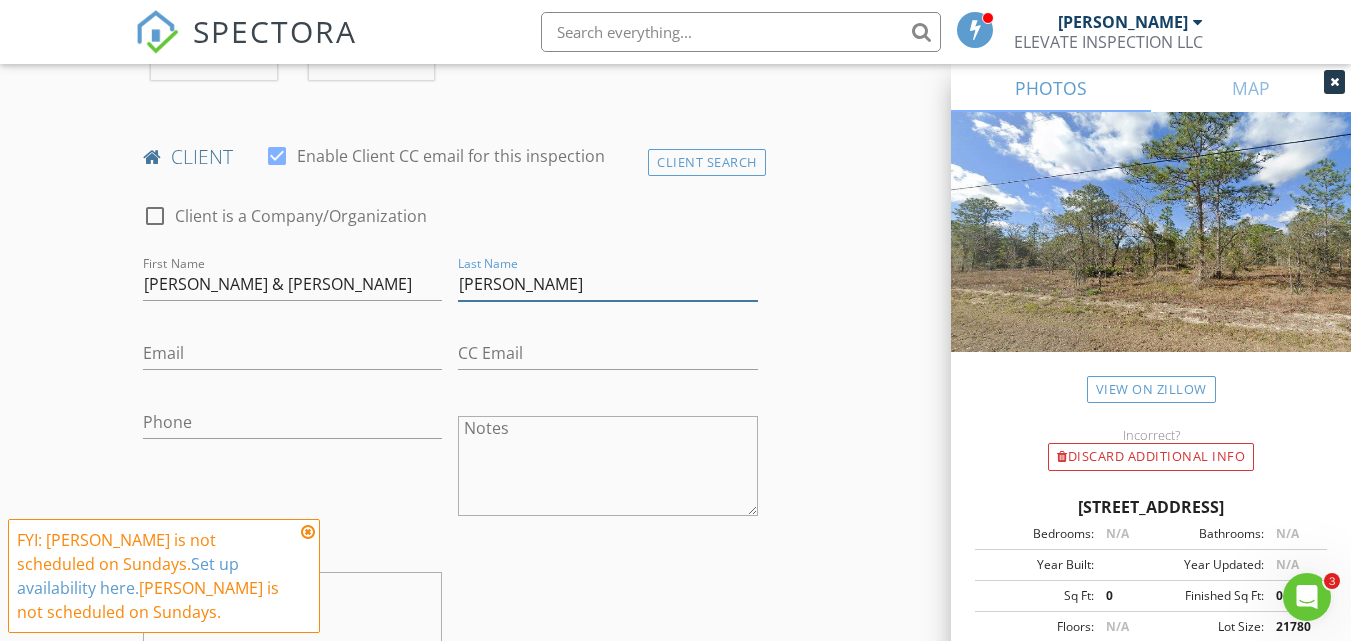 type on "[PERSON_NAME]" 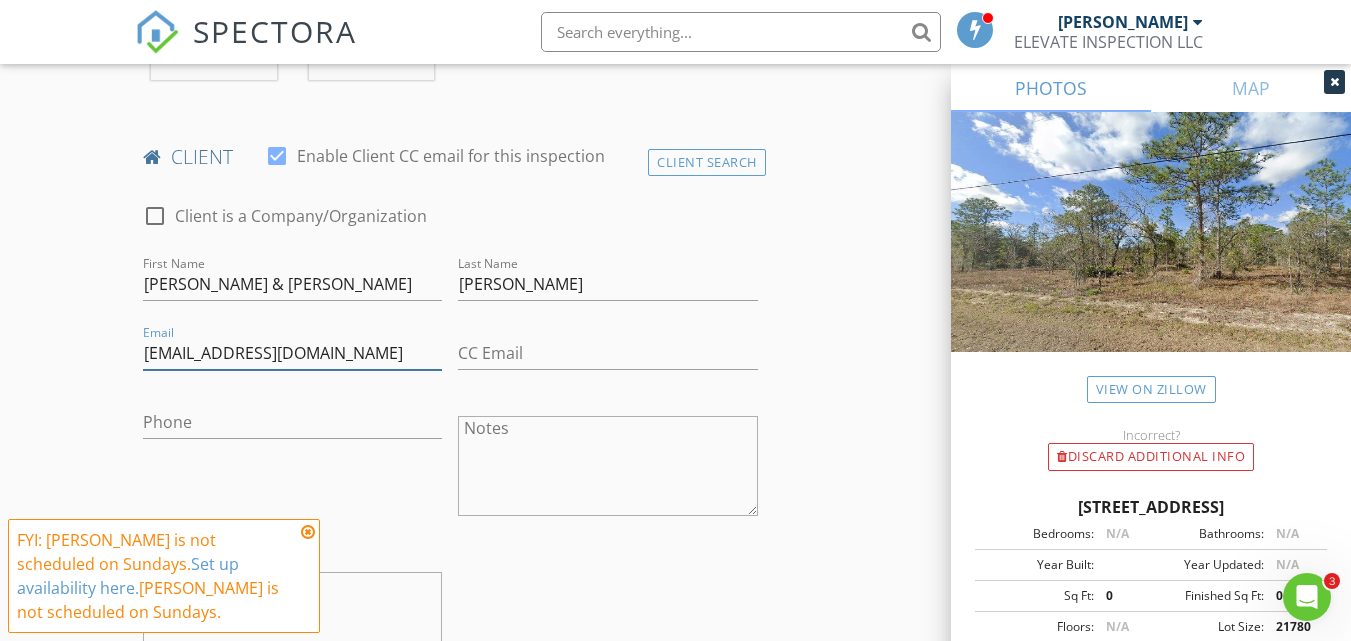 type on "[EMAIL_ADDRESS][DOMAIN_NAME]" 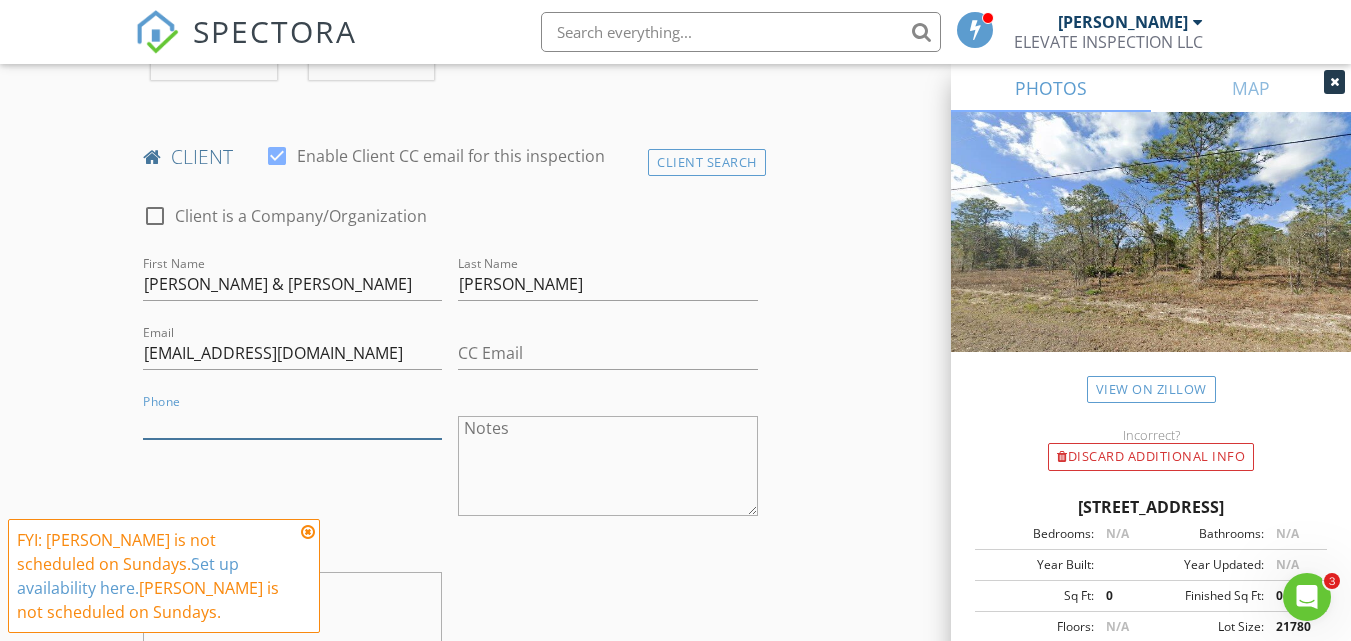 click on "Phone" at bounding box center (292, 422) 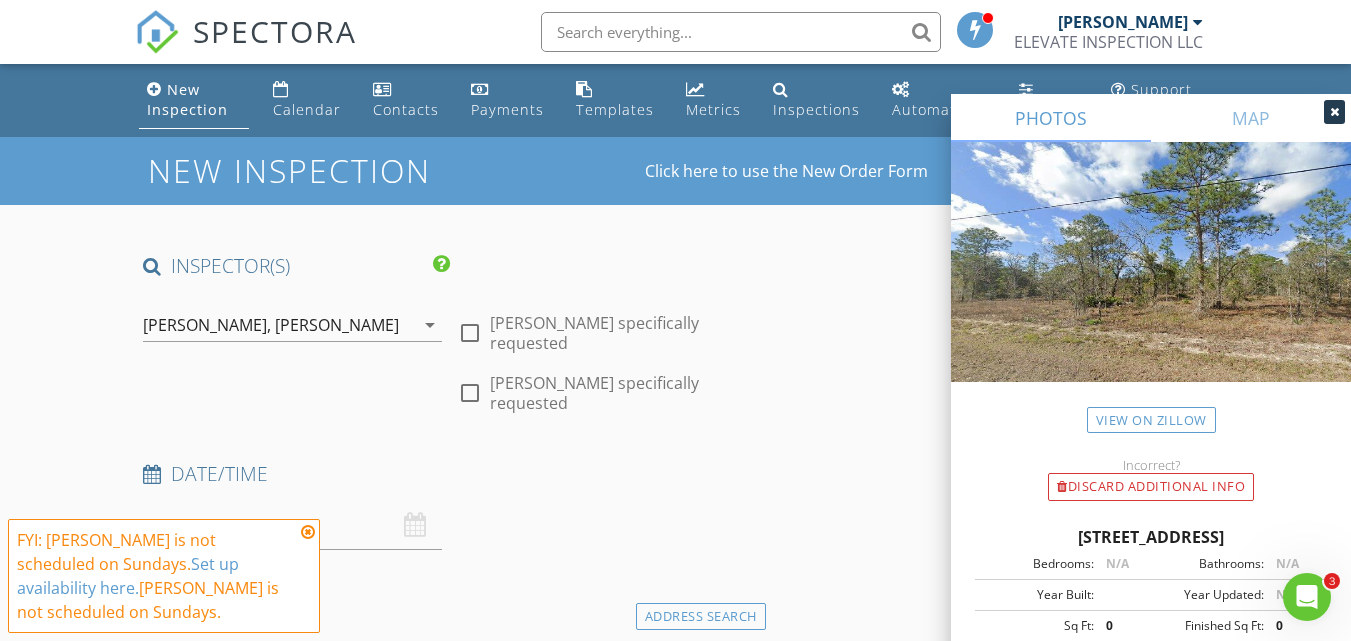 scroll, scrollTop: 200, scrollLeft: 0, axis: vertical 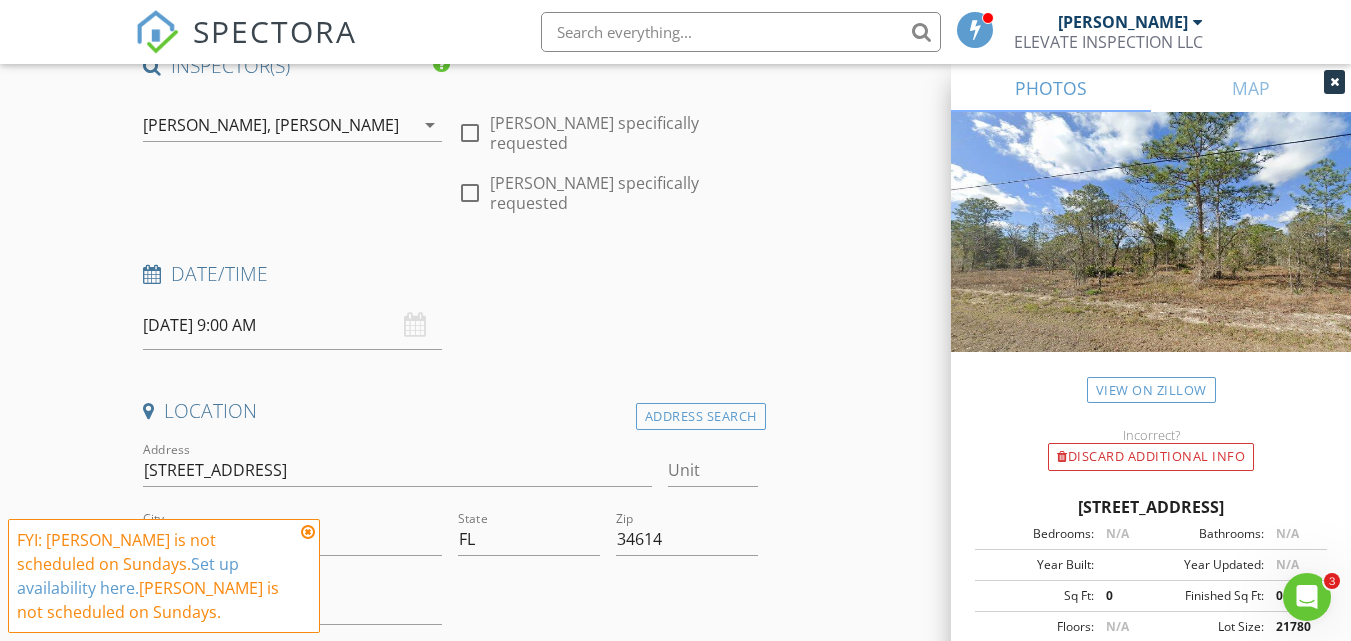 click on "07/13/2025 9:00 AM" at bounding box center [292, 325] 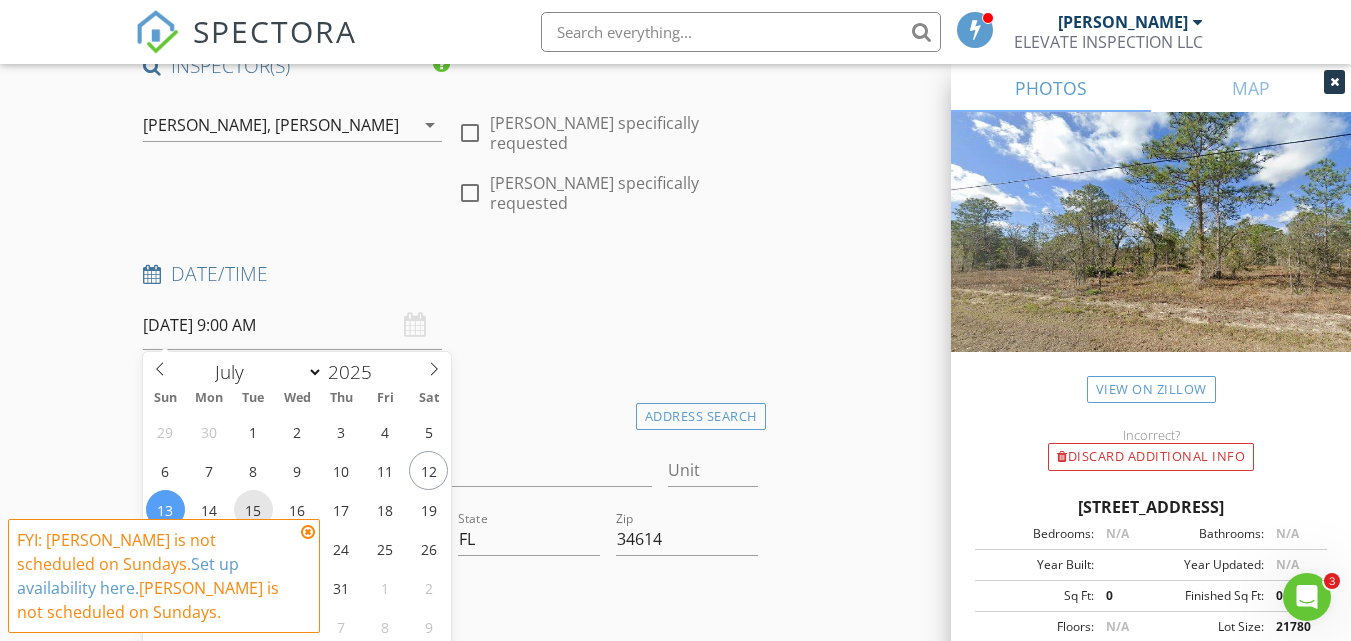 type on "[DATE] 9:00 AM" 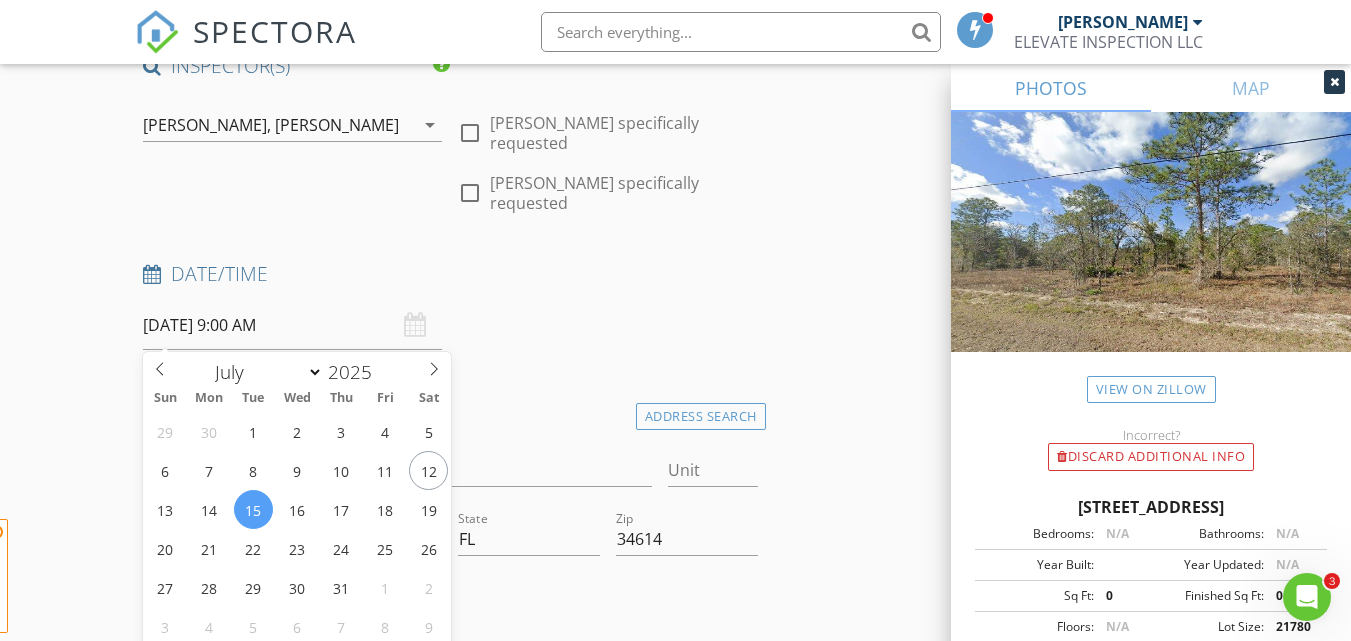 scroll, scrollTop: 546, scrollLeft: 0, axis: vertical 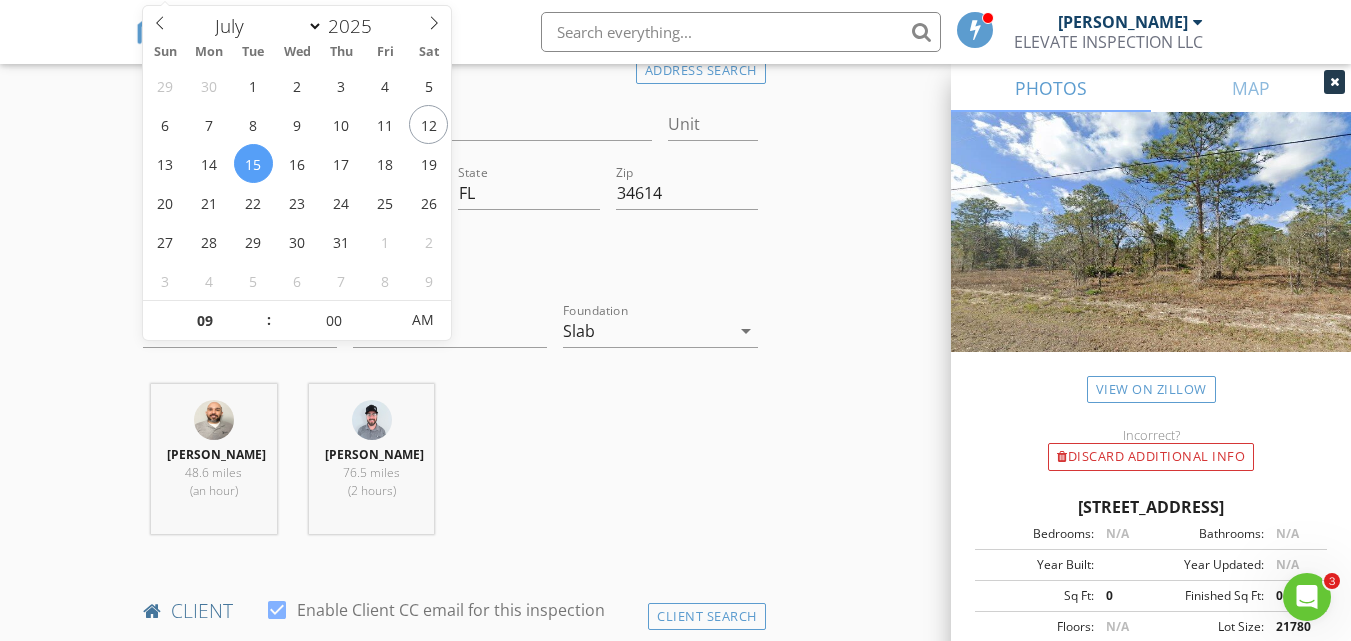 click on "New Inspection
Click here to use the New Order Form
INSPECTOR(S)
check_box   Jorge Cermeno   PRIMARY   check_box   Vance Robinson     Jorge Cermeno,  Vance Robinson arrow_drop_down   check_box_outline_blank Jorge Cermeno specifically requested check_box_outline_blank Vance Robinson specifically requested
Date/Time
07/15/2025 9:00 AM
Location
Address Search       Address 14183 English Sparrow Rd   Unit   City Brooksville   State FL   Zip 34614   County Hernando     Square Feet 1811   Year Built 2025   Foundation Slab arrow_drop_down     Jorge Cermeno     48.6 miles     (an hour)         Vance Robinson     76.5 miles     (2 hours)
client
check_box Enable Client CC email for this inspection   Client Search     check_box_outline_blank Client is a Company/Organization     First Name Zenia & Felix   Last Name Acosta   Email acostazenia@me.com" at bounding box center (675, 1448) 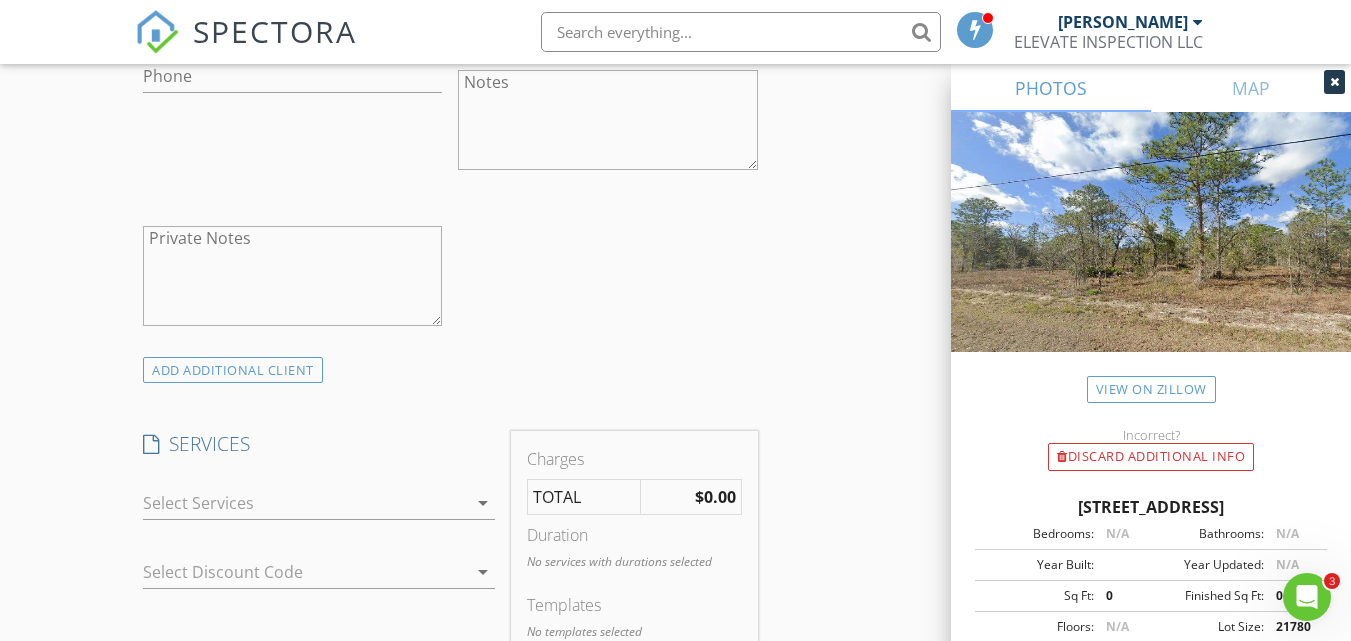 scroll, scrollTop: 1446, scrollLeft: 0, axis: vertical 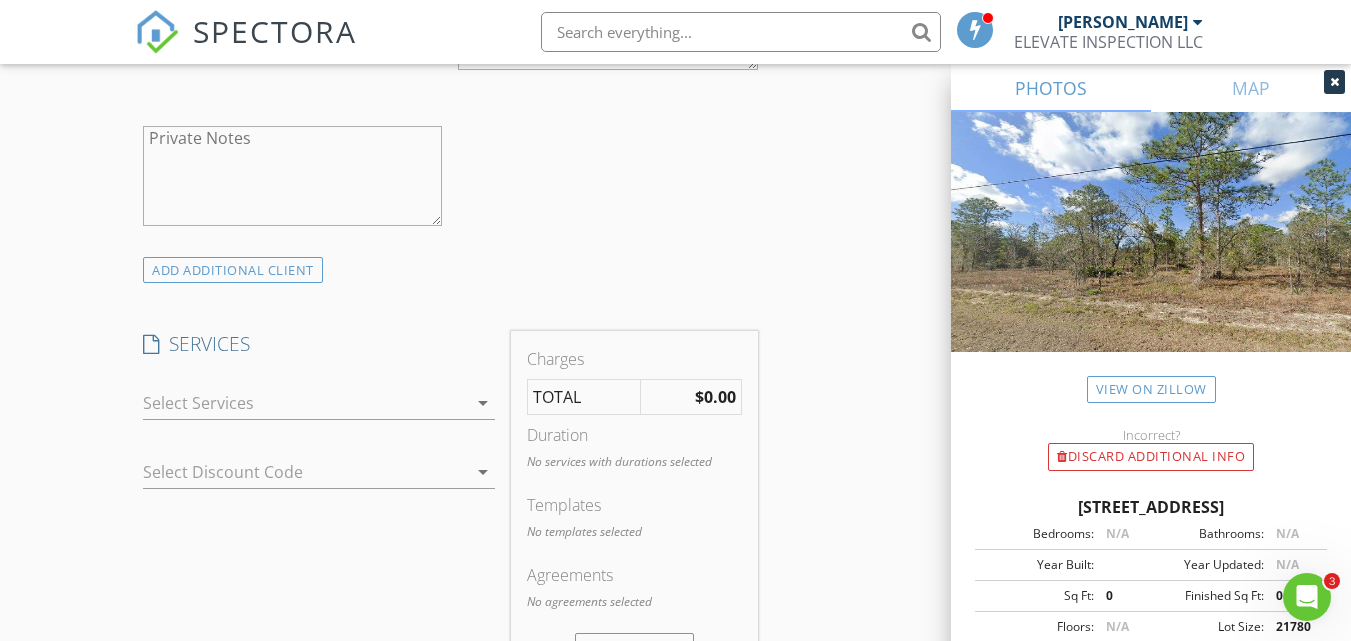 click at bounding box center (305, 403) 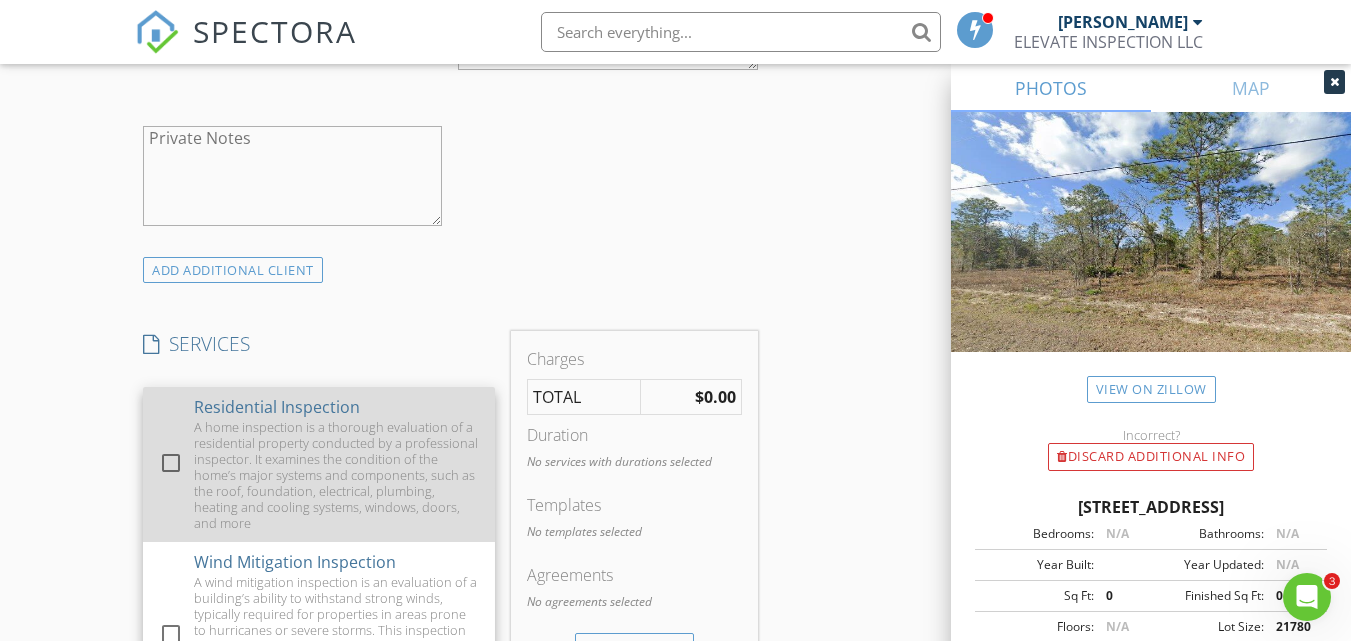 click on "A home inspection is a thorough evaluation of a residential property conducted by a professional inspector. It examines the condition of the home’s major systems and components, such as the roof, foundation, electrical, plumbing, heating and cooling systems, windows, doors, and more" at bounding box center (336, 475) 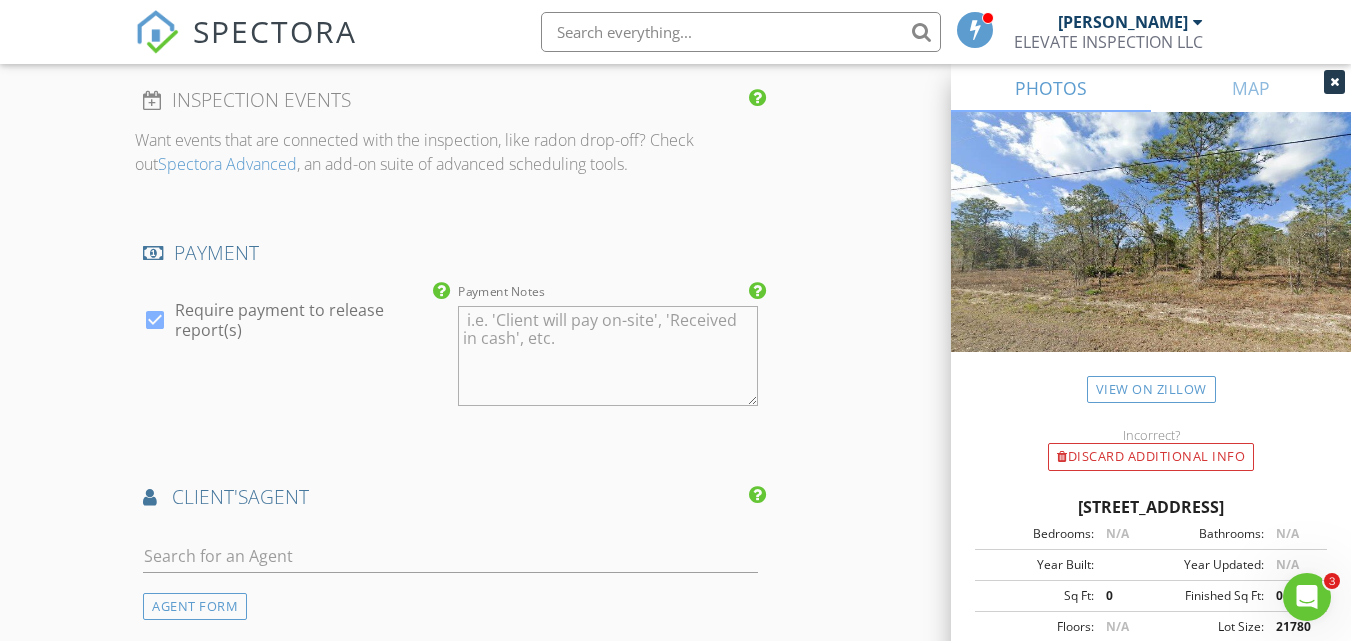 scroll, scrollTop: 1746, scrollLeft: 0, axis: vertical 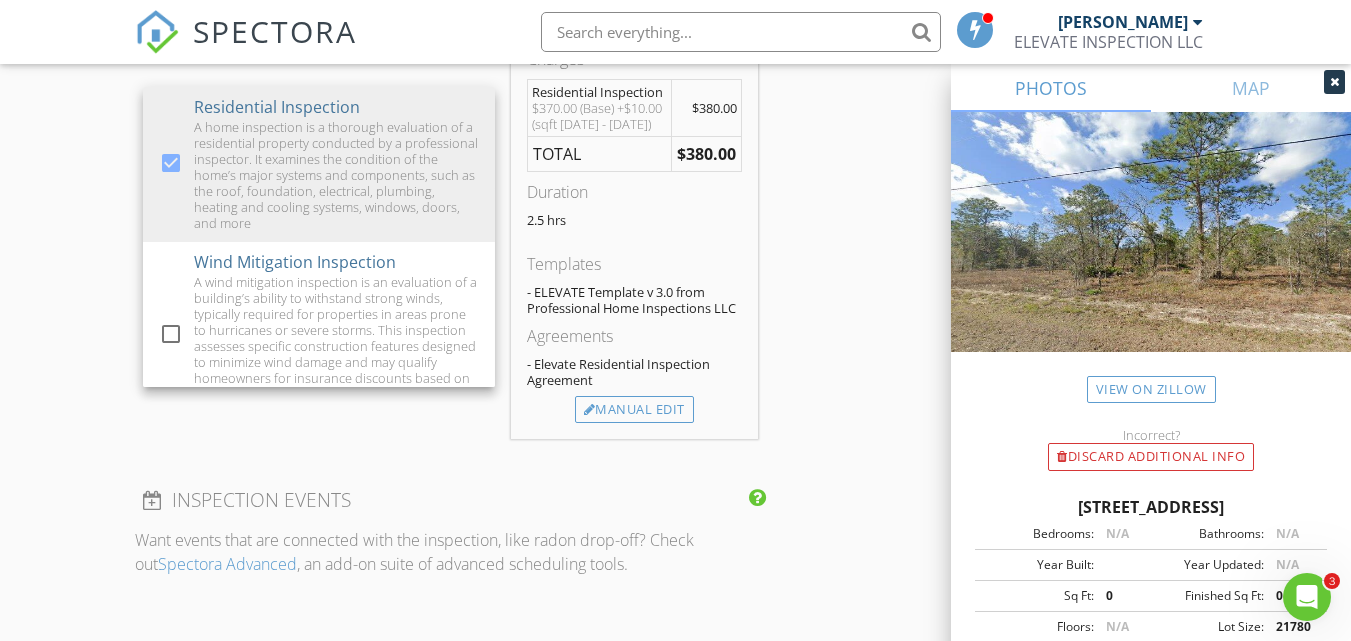 click on "New Inspection
Click here to use the New Order Form
INSPECTOR(S)
check_box   Jorge Cermeno   PRIMARY   check_box   Vance Robinson     Jorge Cermeno,  Vance Robinson arrow_drop_down   check_box_outline_blank Jorge Cermeno specifically requested check_box_outline_blank Vance Robinson specifically requested
Date/Time
07/15/2025 9:00 AM
Location
Address Search       Address 14183 English Sparrow Rd   Unit   City Brooksville   State FL   Zip 34614   County Hernando     Square Feet 1811   Year Built 2025   Foundation Slab arrow_drop_down     Jorge Cermeno     48.6 miles     (an hour)         Vance Robinson     76.5 miles     (2 hours)
client
check_box Enable Client CC email for this inspection   Client Search     check_box_outline_blank Client is a Company/Organization     First Name Zenia & Felix   Last Name Acosta   Email acostazenia@me.com" at bounding box center (675, 279) 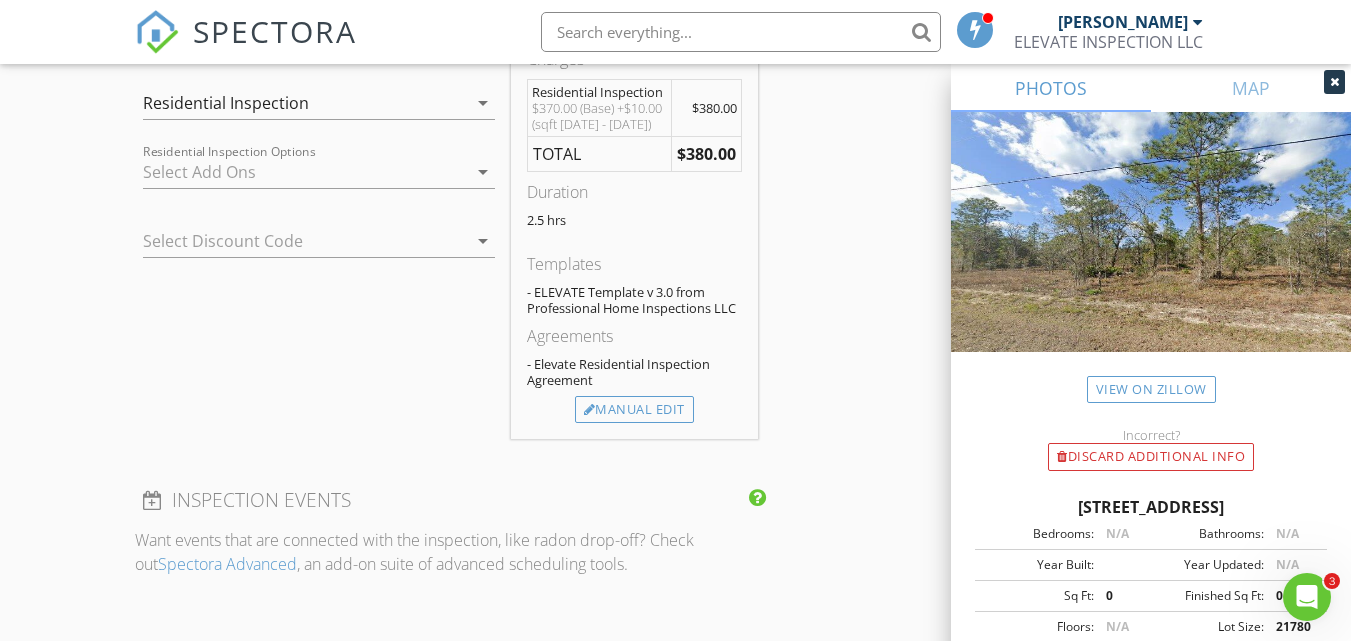 click at bounding box center (305, 172) 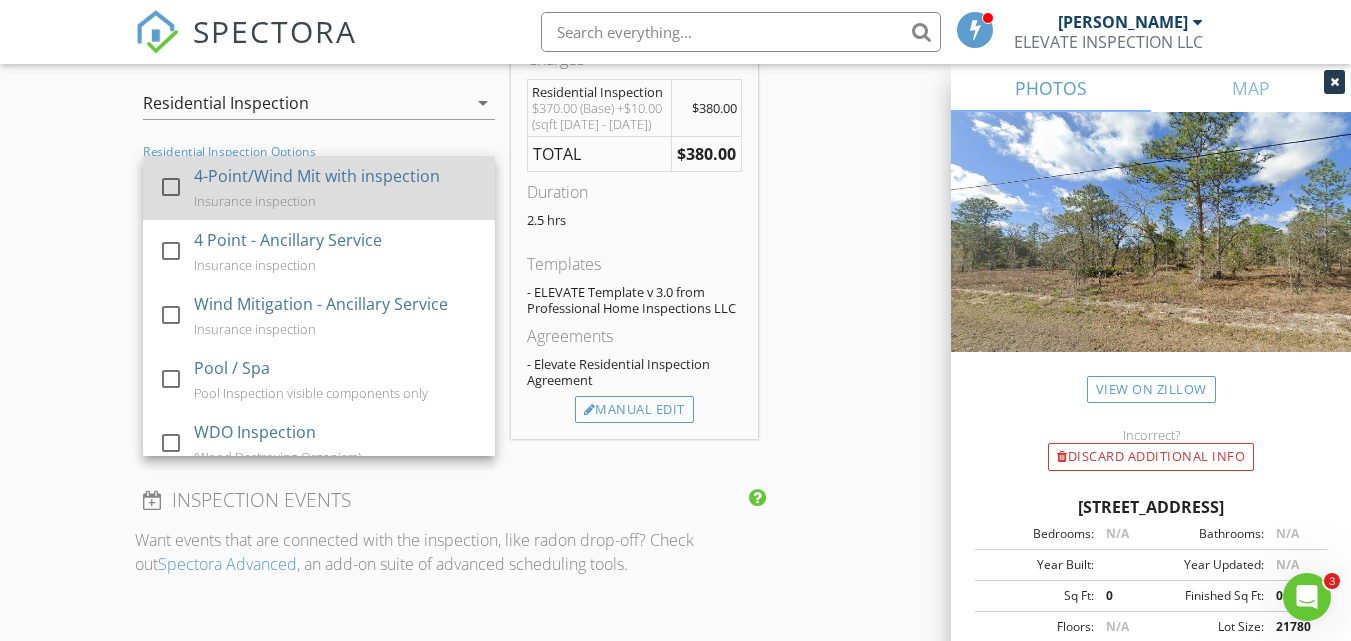 click on "Insurance inspection" at bounding box center [255, 201] 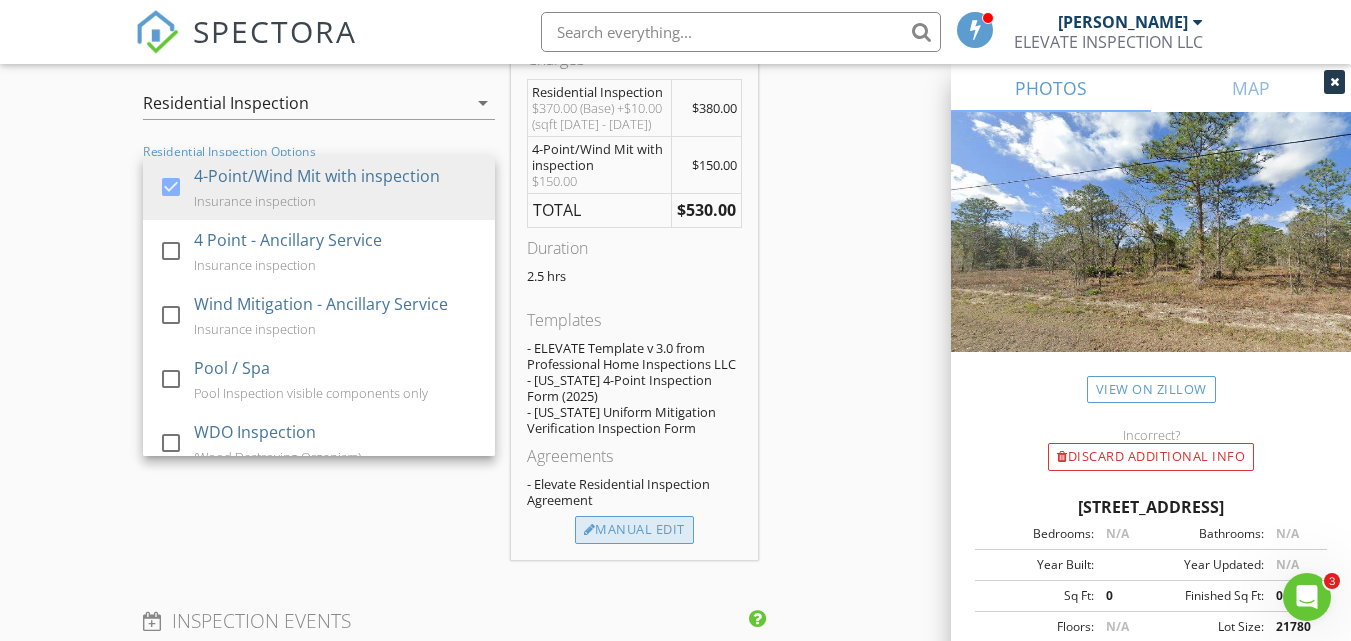 click on "Manual Edit" at bounding box center (634, 530) 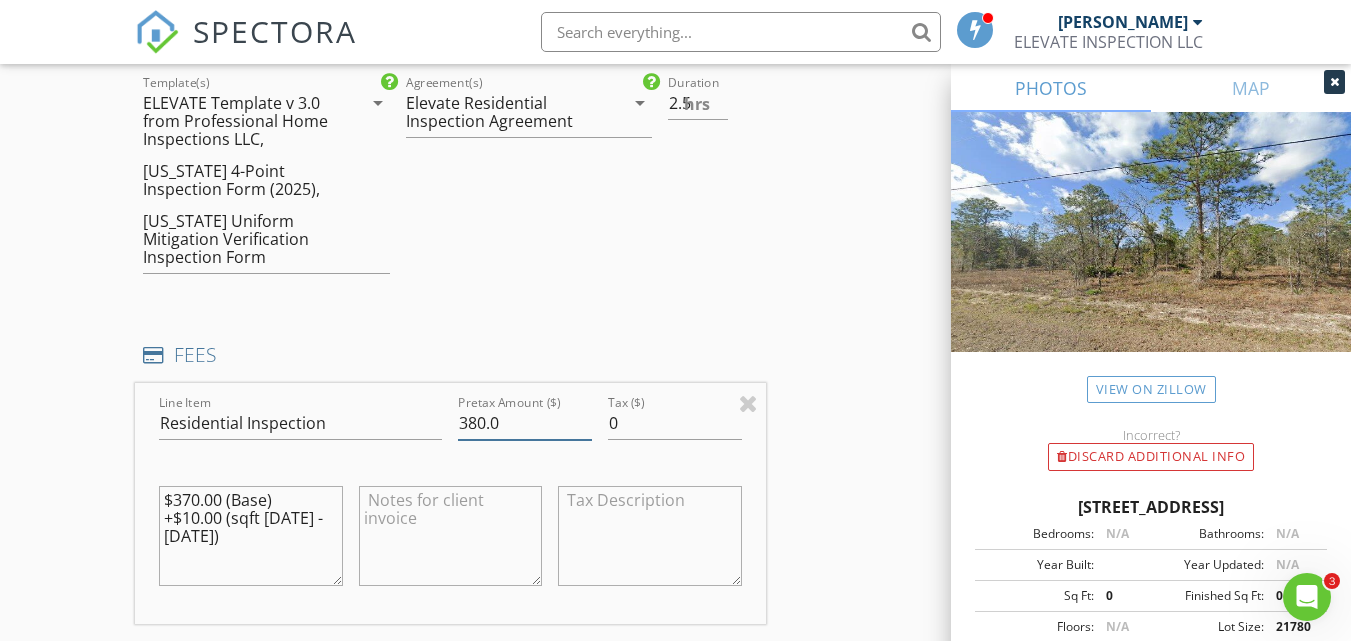 click on "380.0" at bounding box center [525, 423] 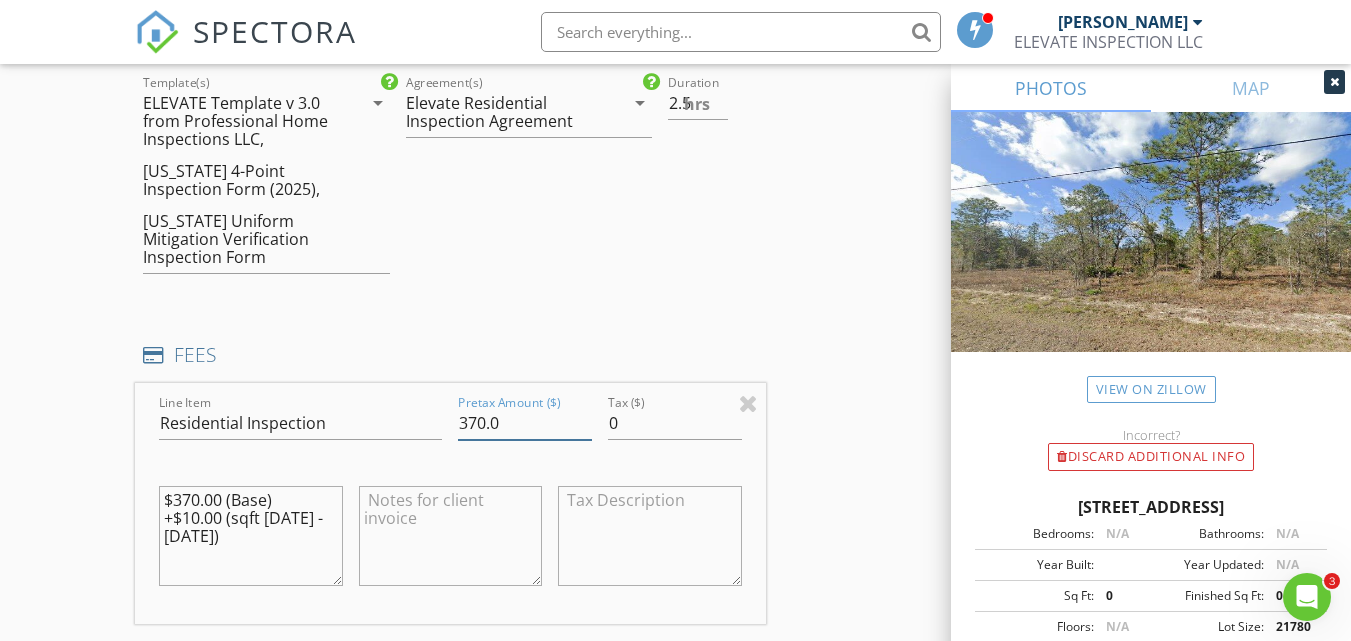 type on "370.0" 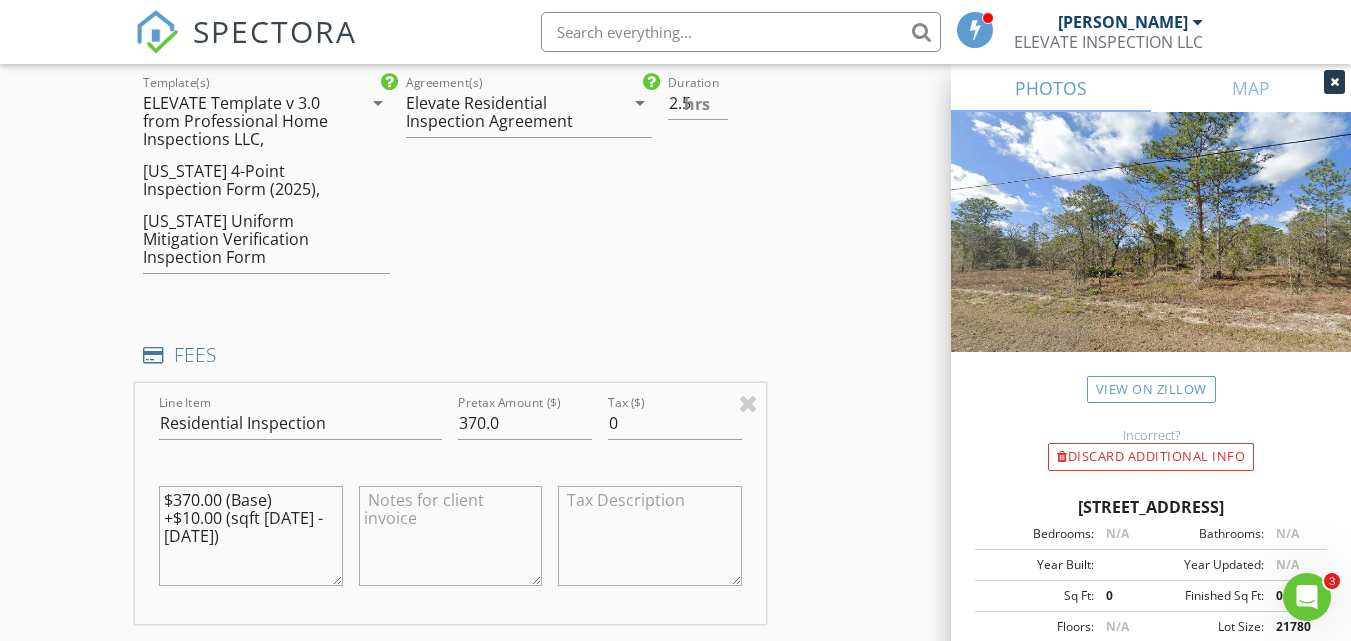 click on "New Inspection
Click here to use the New Order Form
INSPECTOR(S)
check_box   Jorge Cermeno   PRIMARY   check_box   Vance Robinson     Jorge Cermeno,  Vance Robinson arrow_drop_down   check_box_outline_blank Jorge Cermeno specifically requested check_box_outline_blank Vance Robinson specifically requested
Date/Time
07/15/2025 9:00 AM
Location
Address Search       Address 14183 English Sparrow Rd   Unit   City Brooksville   State FL   Zip 34614   County Hernando     Square Feet 1811   Year Built 2025   Foundation Slab arrow_drop_down     Jorge Cermeno     48.6 miles     (an hour)         Vance Robinson     76.5 miles     (2 hours)
client
check_box Enable Client CC email for this inspection   Client Search     check_box_outline_blank Client is a Company/Organization     First Name Zenia & Felix   Last Name Acosta   Email acostazenia@me.com" at bounding box center (675, 571) 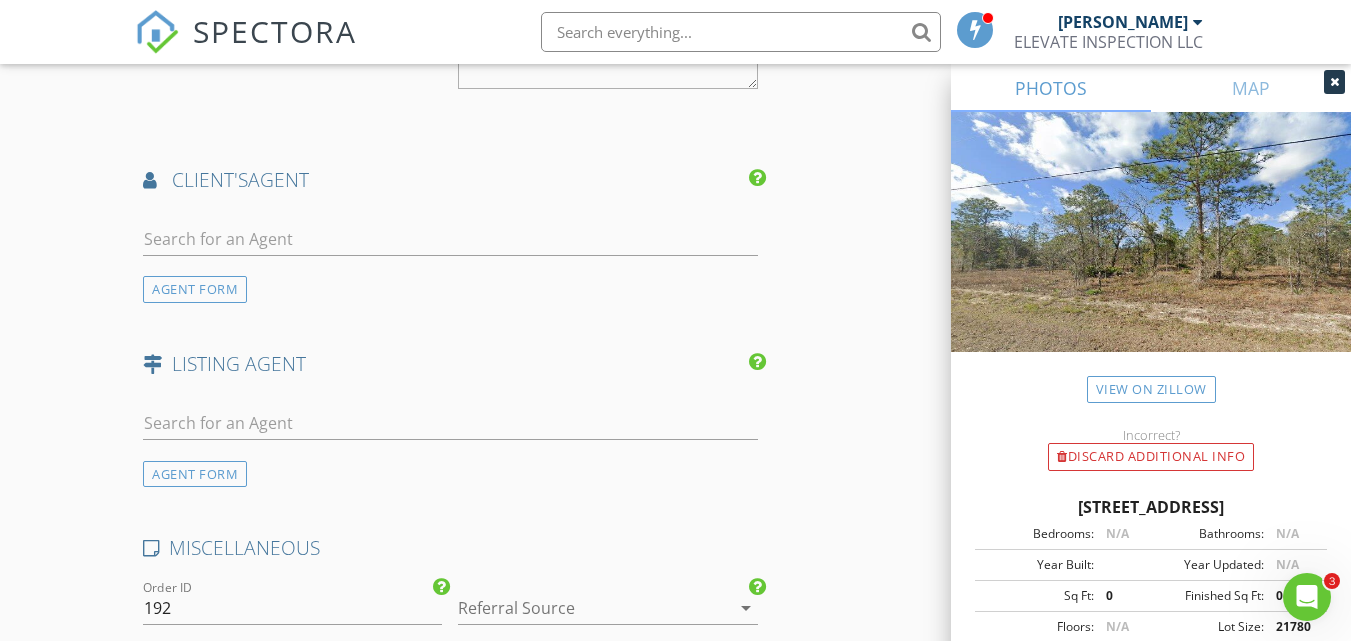 scroll, scrollTop: 2946, scrollLeft: 0, axis: vertical 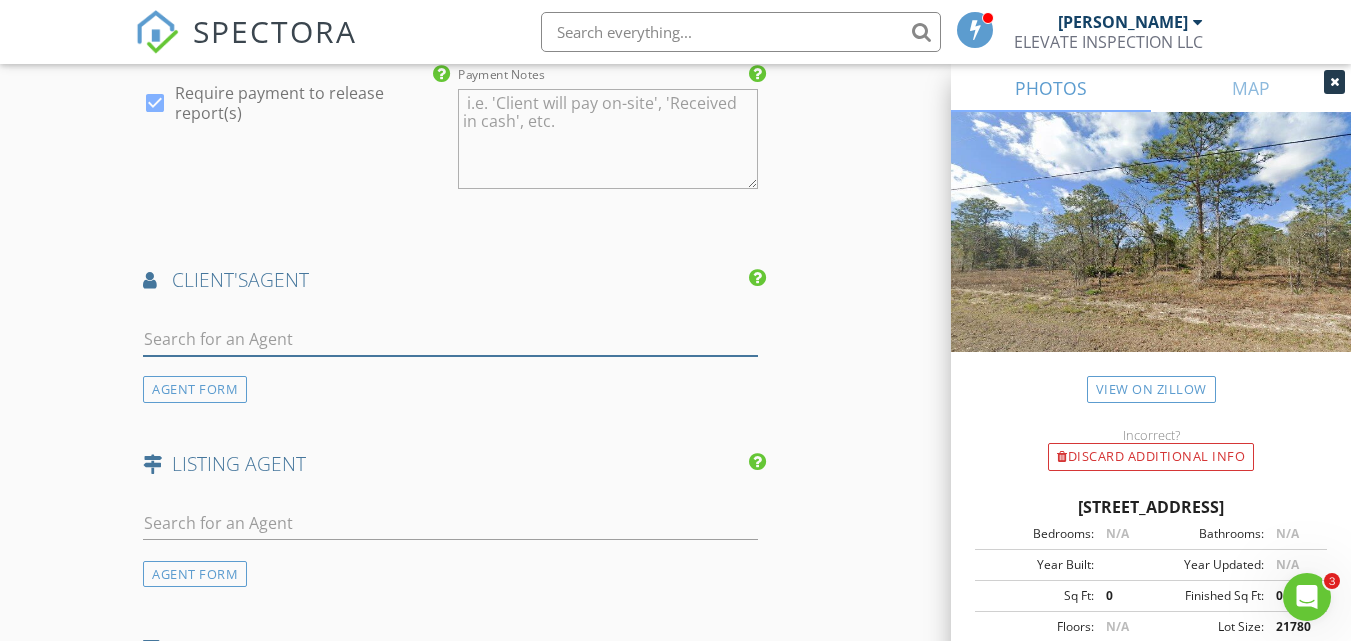 click at bounding box center (450, 339) 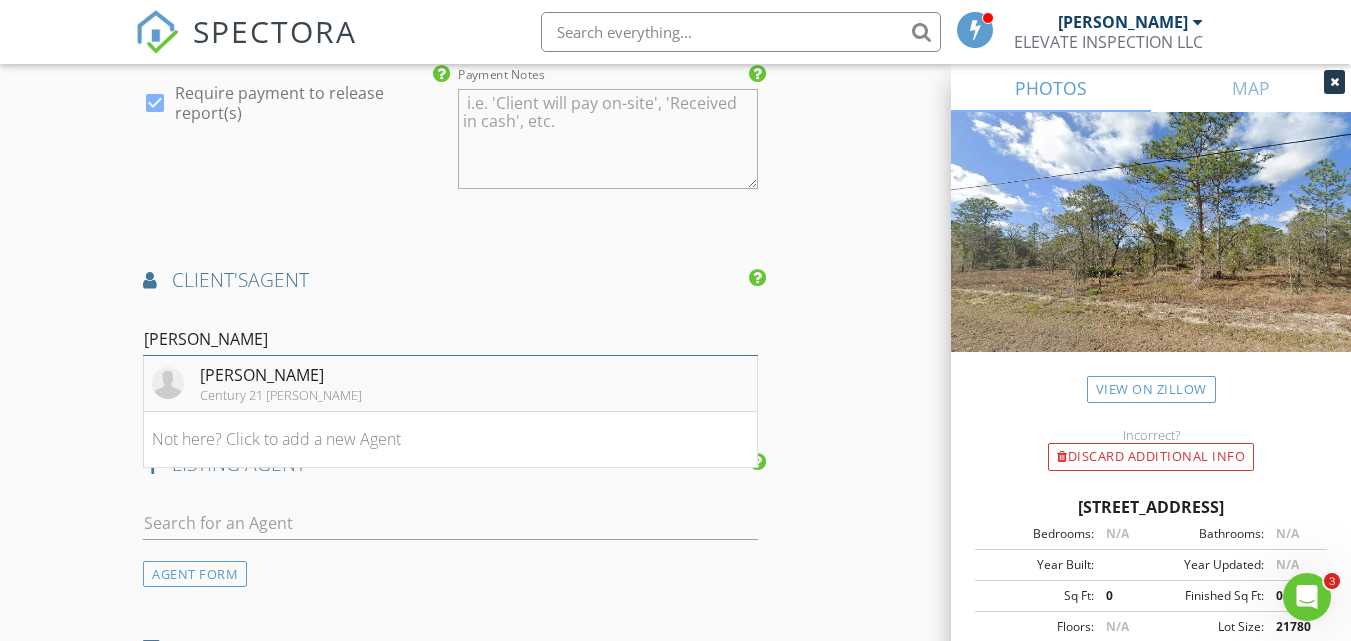 type on "roxana" 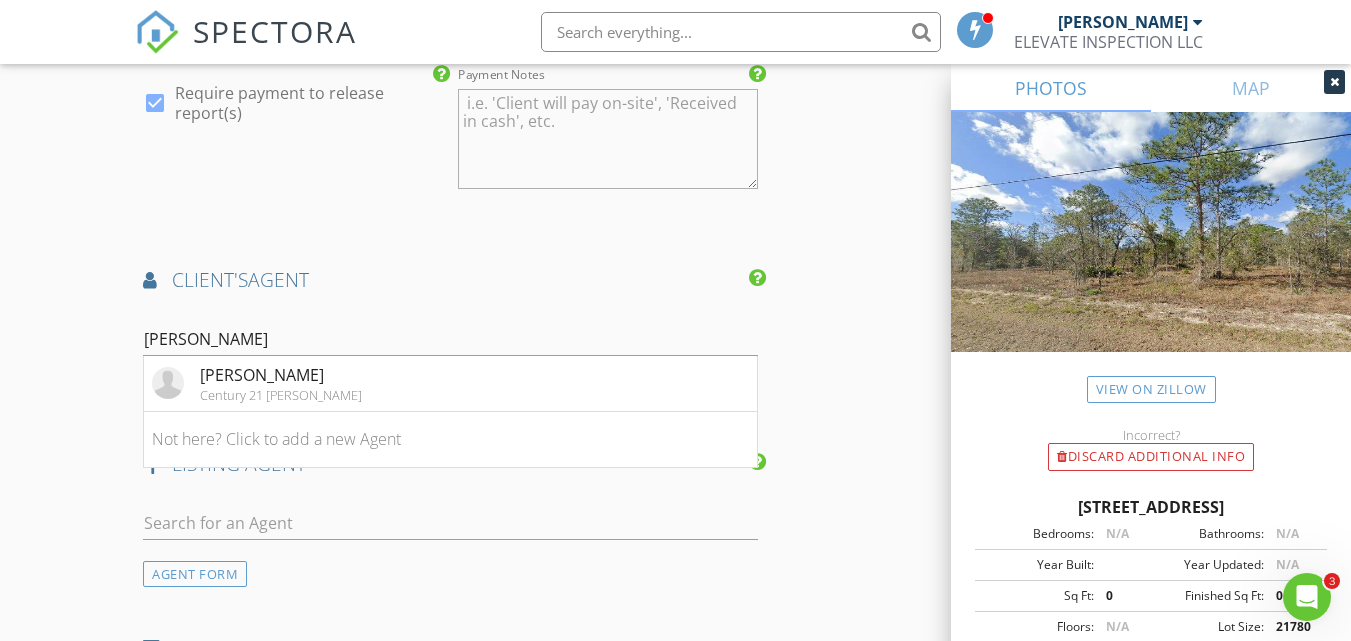 click on "[PERSON_NAME]" at bounding box center (281, 375) 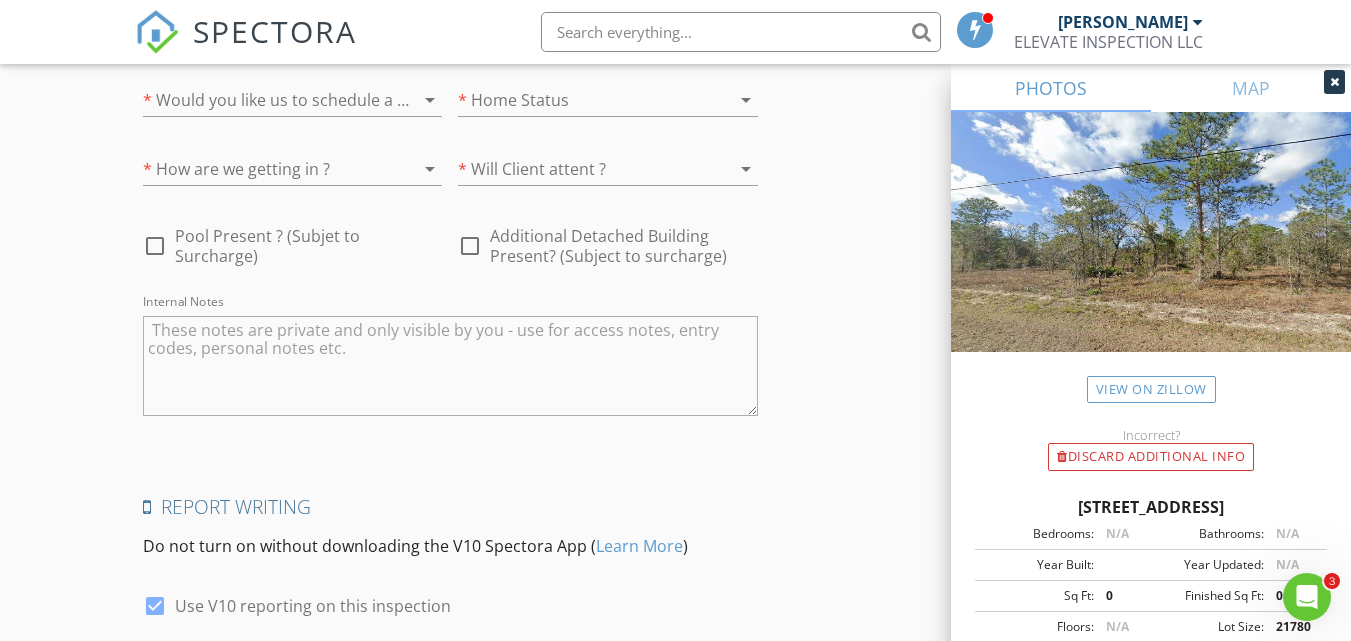 scroll, scrollTop: 3846, scrollLeft: 0, axis: vertical 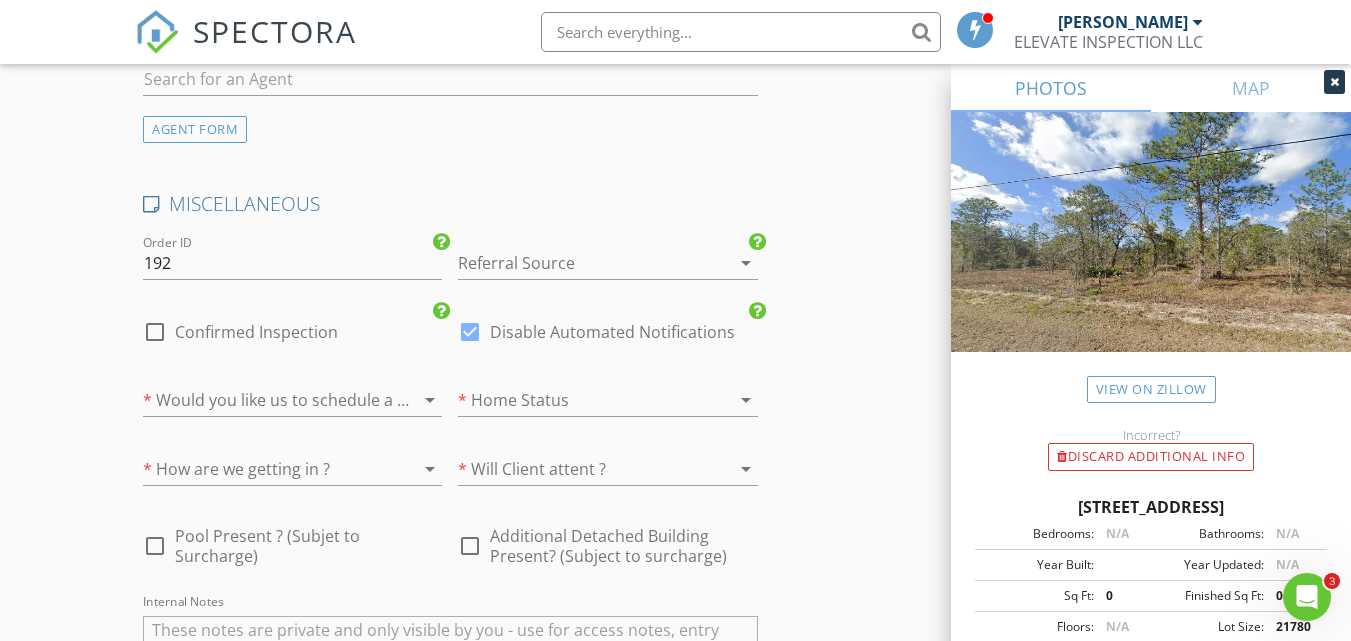 click at bounding box center (579, 263) 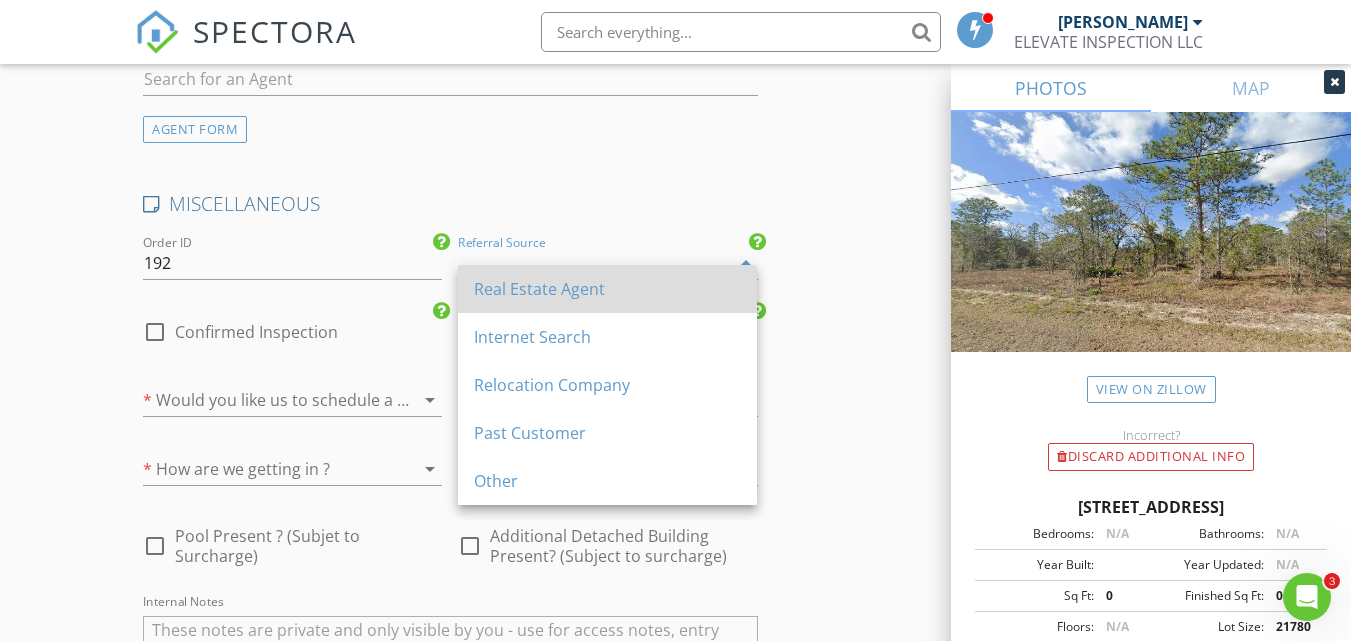 click on "Real Estate Agent" at bounding box center (607, 289) 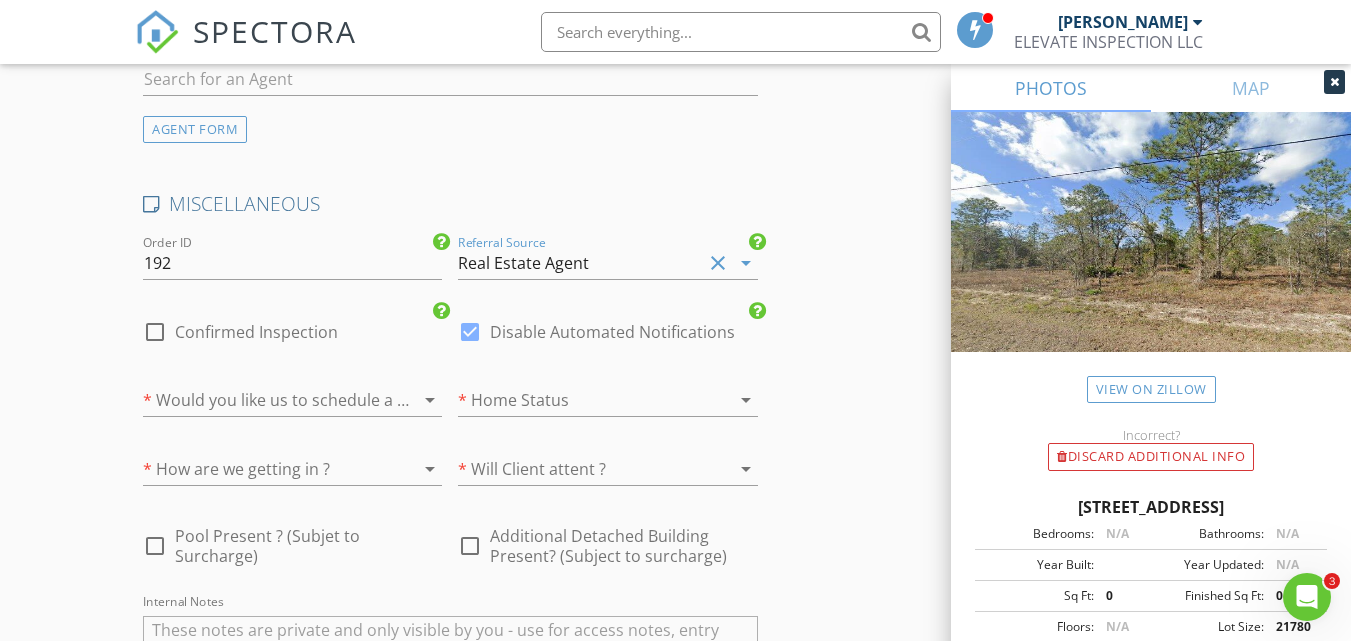 click on "New Inspection
Click here to use the New Order Form
INSPECTOR(S)
check_box   Jorge Cermeno   PRIMARY   check_box   Vance Robinson     Jorge Cermeno,  Vance Robinson arrow_drop_down   check_box_outline_blank Jorge Cermeno specifically requested check_box_outline_blank Vance Robinson specifically requested
Date/Time
07/15/2025 9:00 AM
Location
Address Search       Address 14183 English Sparrow Rd   Unit   City Brooksville   State FL   Zip 34614   County Hernando     Square Feet 1811   Year Built 2025   Foundation Slab arrow_drop_down     Jorge Cermeno     48.6 miles     (an hour)         Vance Robinson     76.5 miles     (2 hours)
client
check_box Enable Client CC email for this inspection   Client Search     check_box_outline_blank Client is a Company/Organization     First Name Zenia & Felix   Last Name Acosta   Email acostazenia@me.com" at bounding box center (675, -1301) 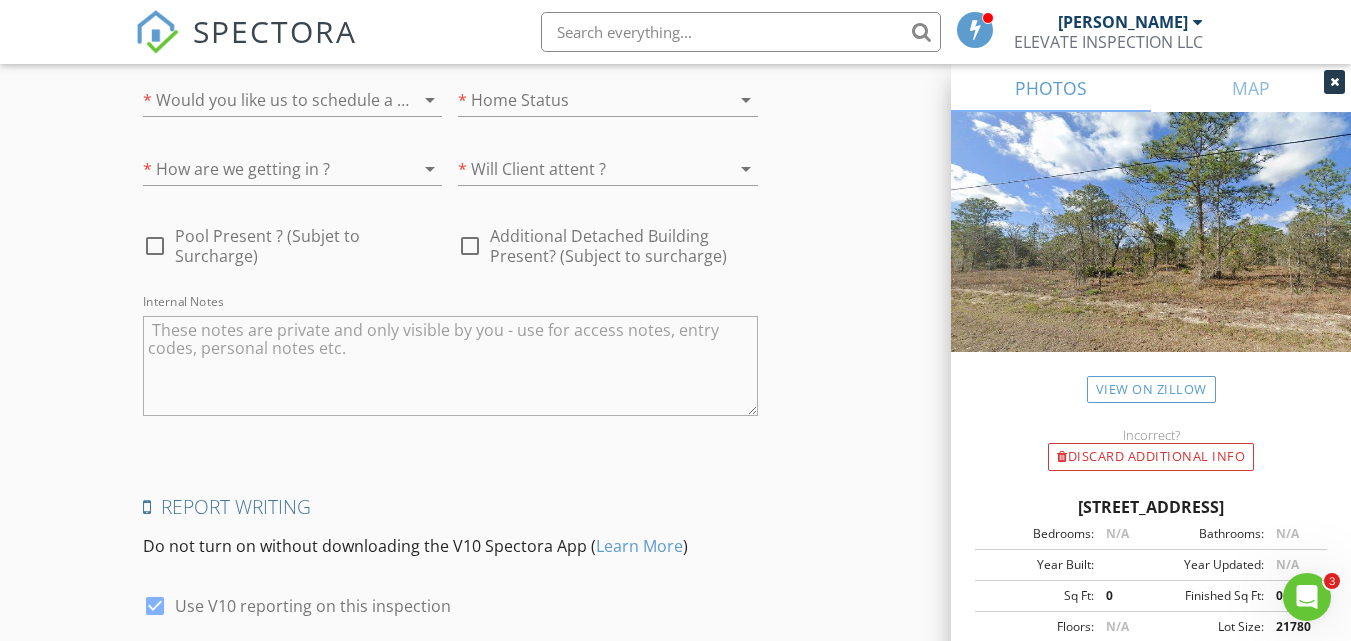 scroll, scrollTop: 4330, scrollLeft: 0, axis: vertical 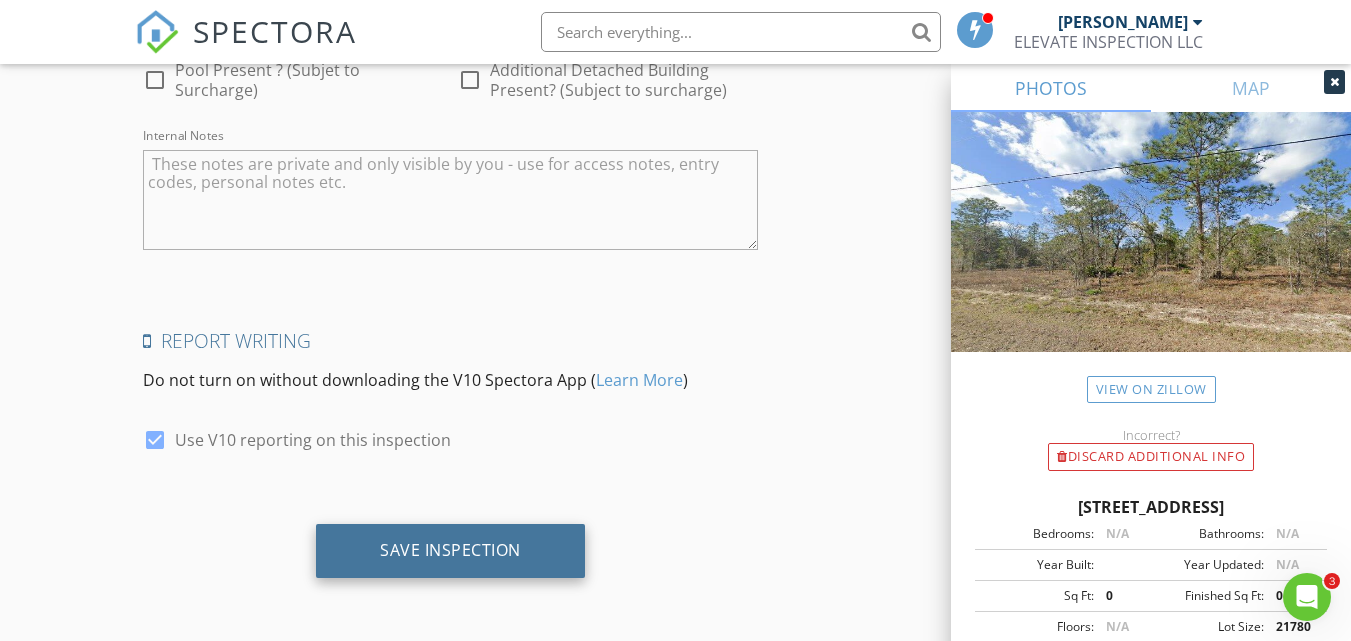 click on "Save Inspection" at bounding box center [450, 551] 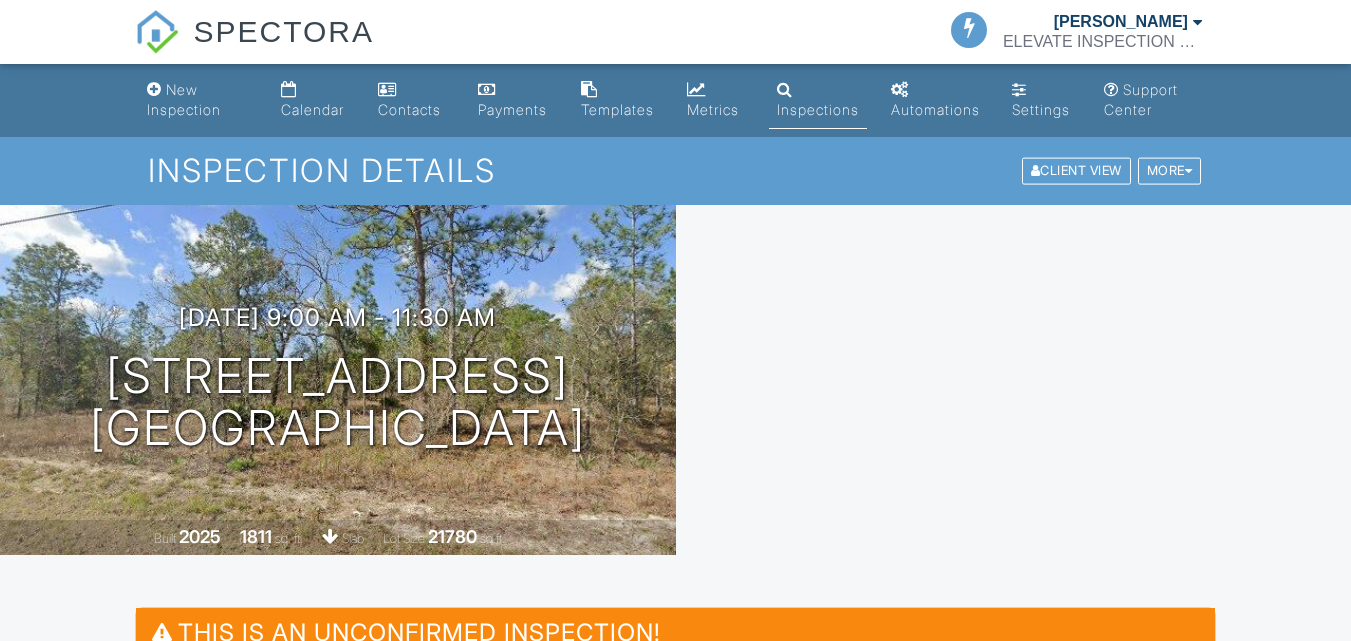 scroll, scrollTop: 0, scrollLeft: 0, axis: both 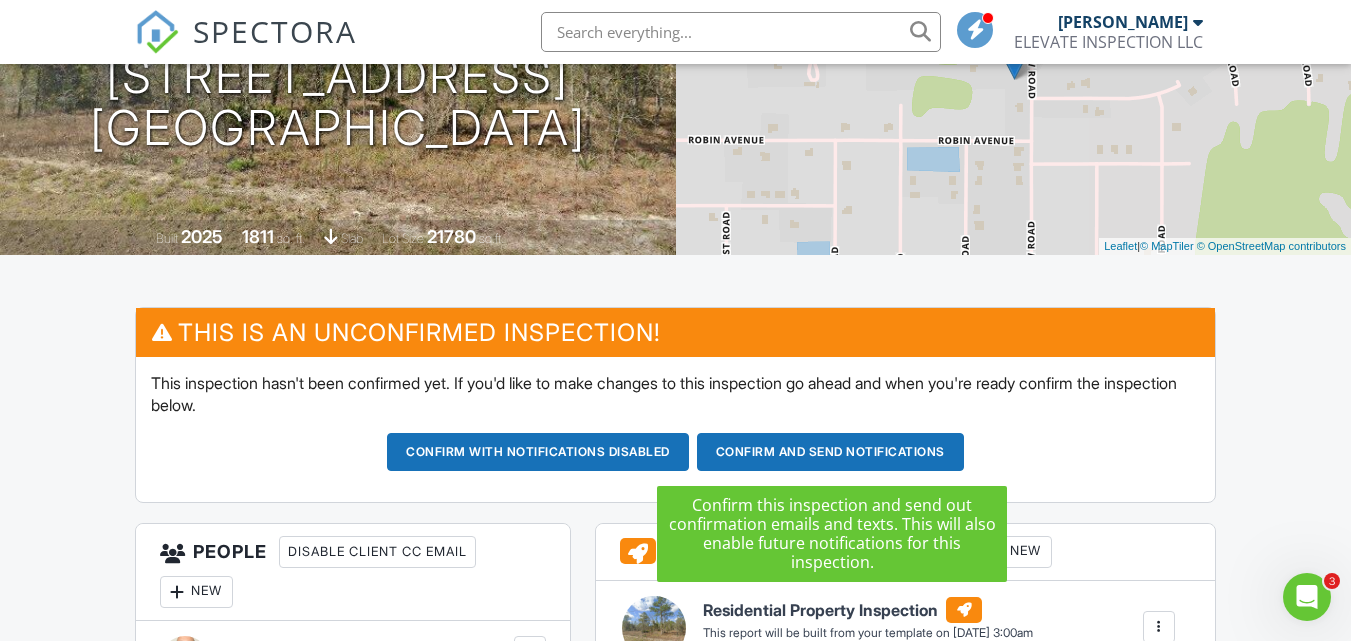 click on "Confirm and send notifications" at bounding box center (538, 452) 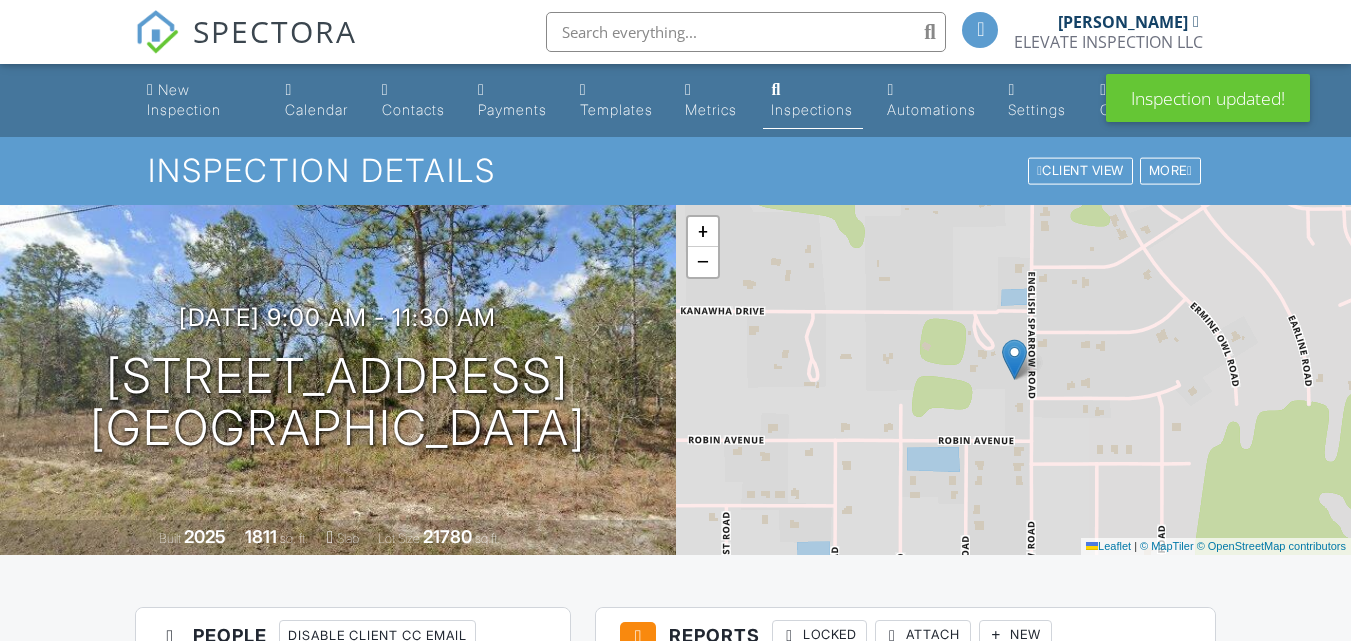 scroll, scrollTop: 600, scrollLeft: 0, axis: vertical 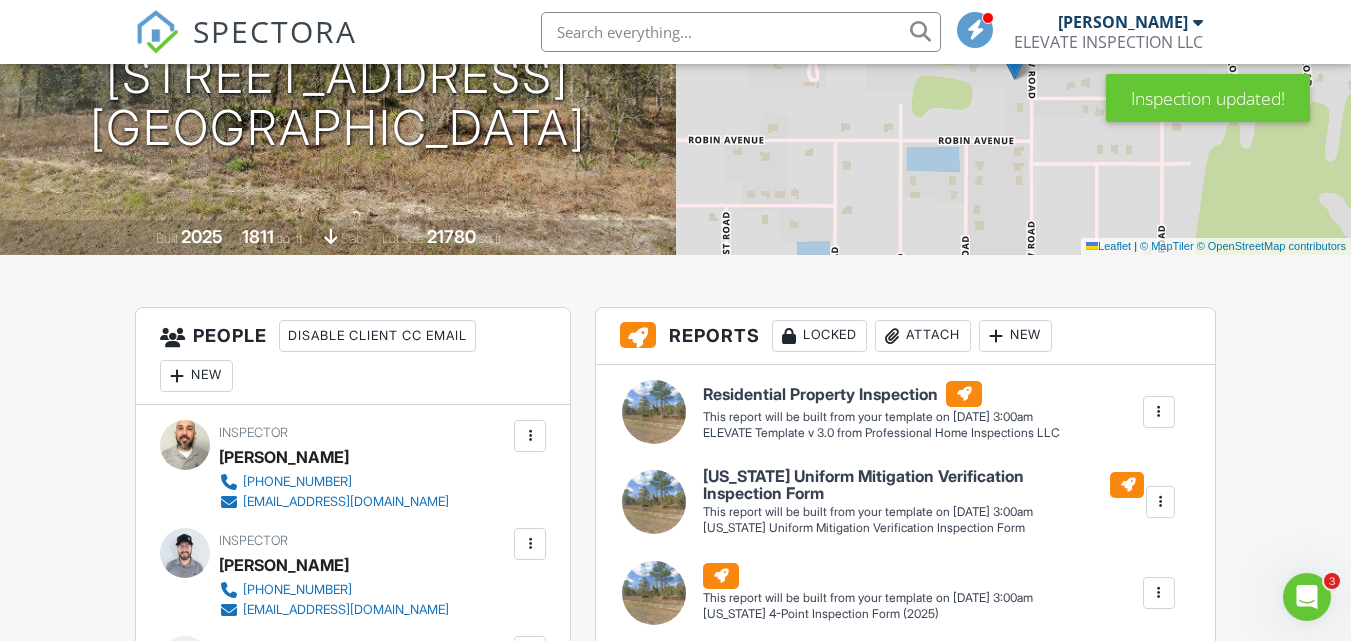 click at bounding box center (530, 544) 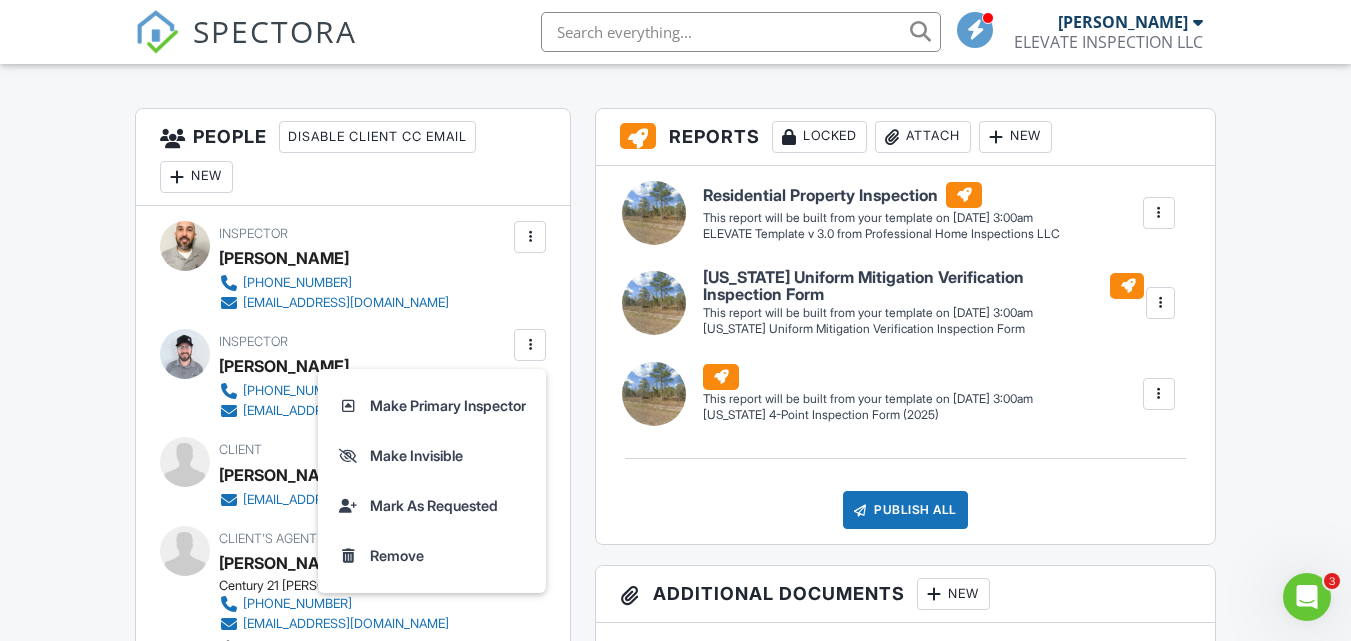 scroll, scrollTop: 500, scrollLeft: 0, axis: vertical 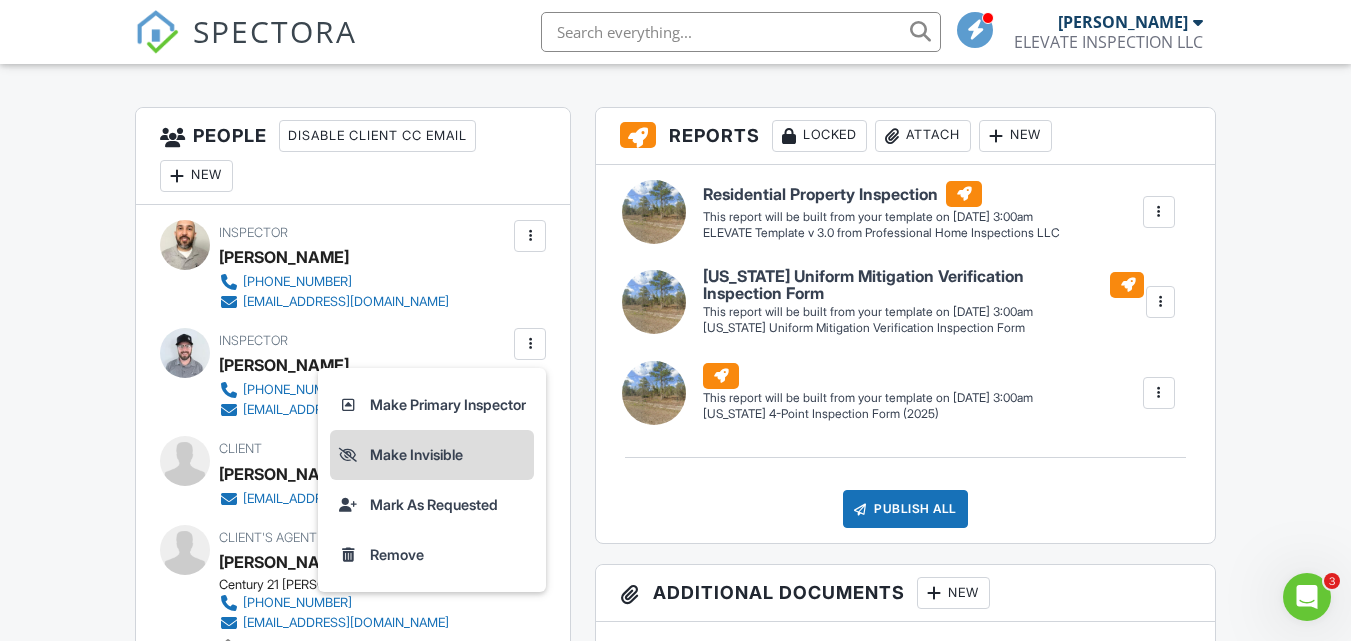 click on "Make Invisible" at bounding box center [432, 455] 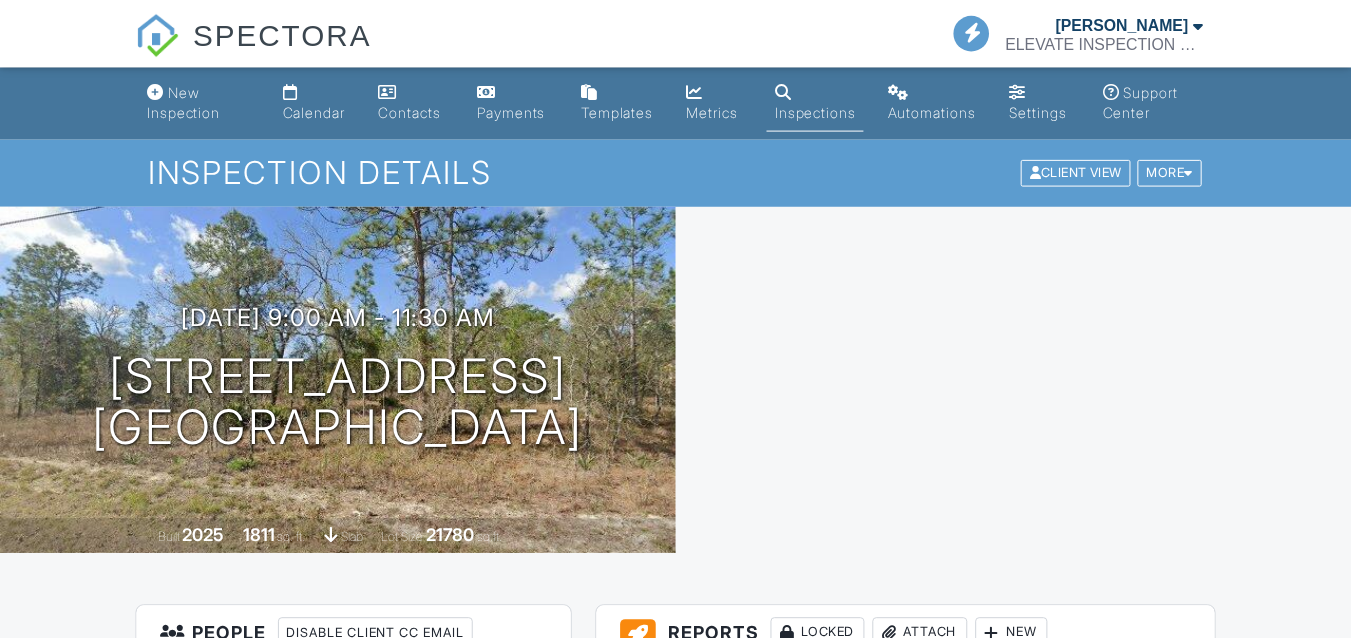 scroll, scrollTop: 0, scrollLeft: 0, axis: both 